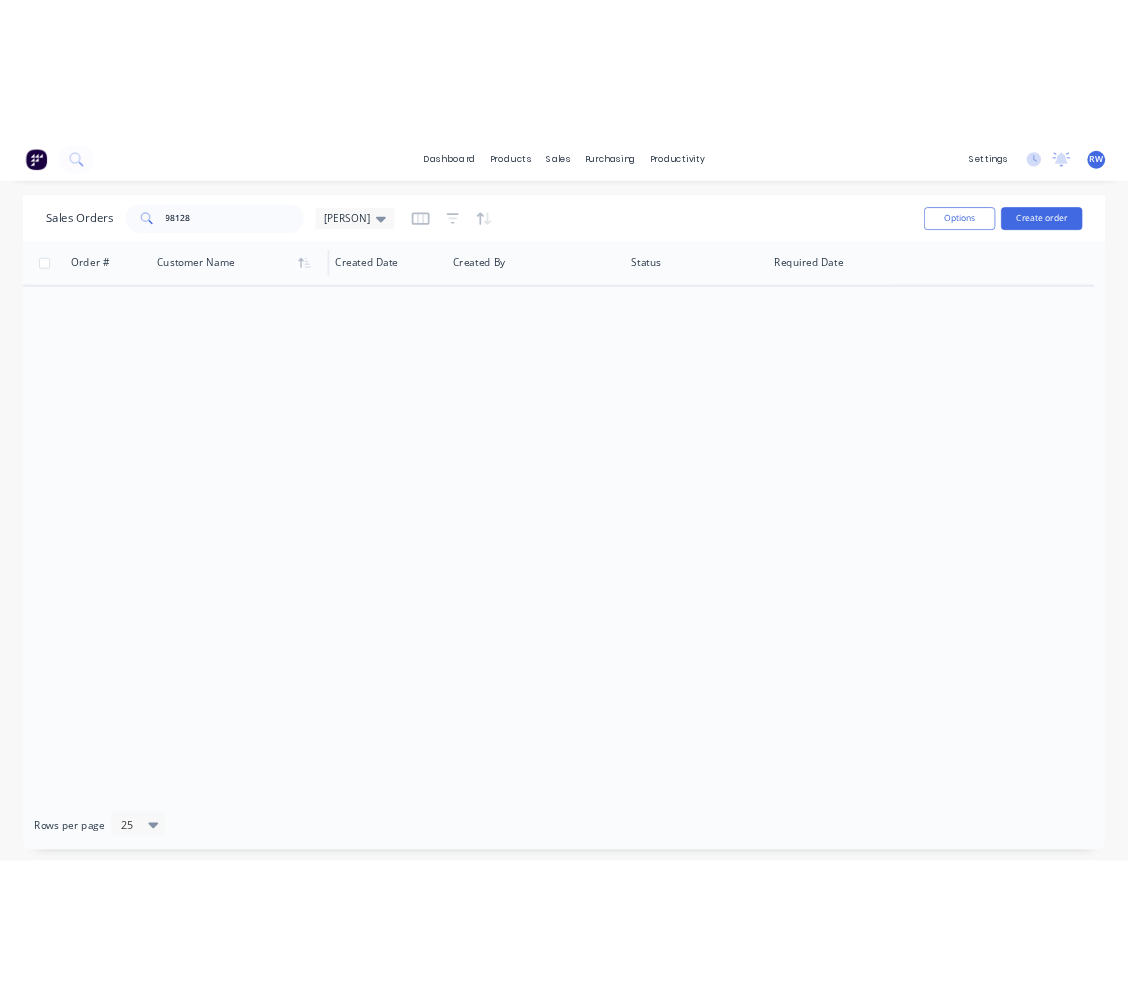 scroll, scrollTop: 0, scrollLeft: 0, axis: both 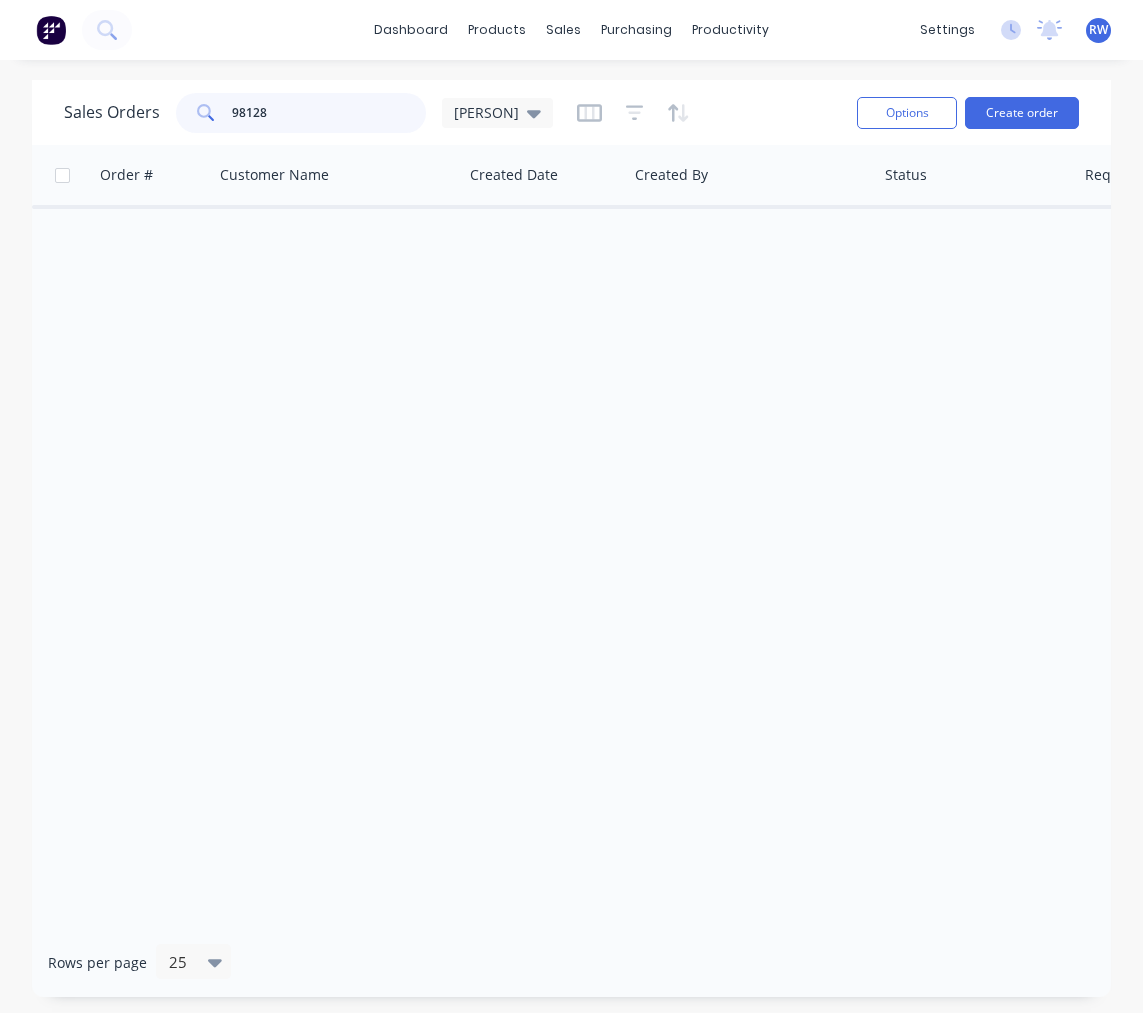 drag, startPoint x: 299, startPoint y: 116, endPoint x: 154, endPoint y: 108, distance: 145.22052 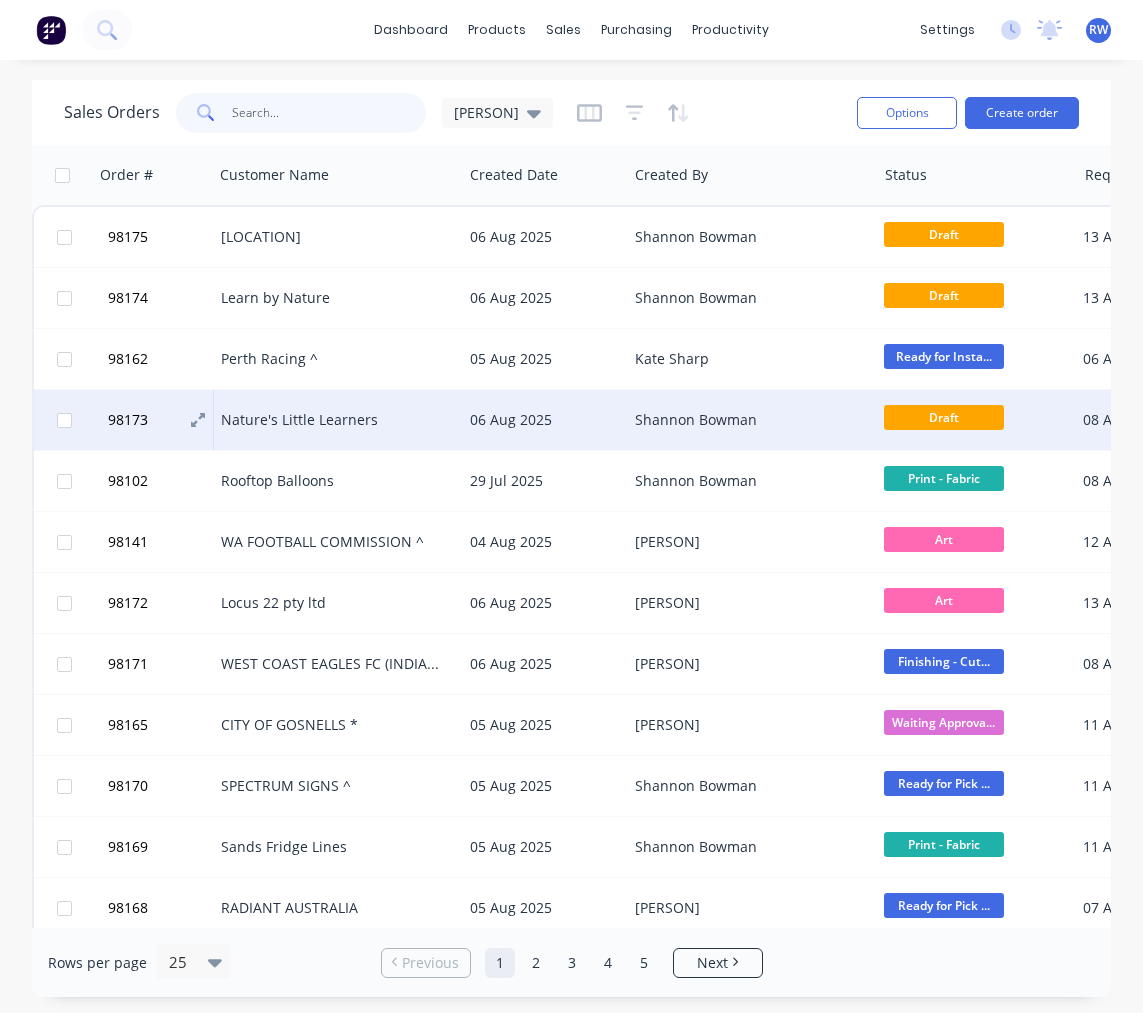 type 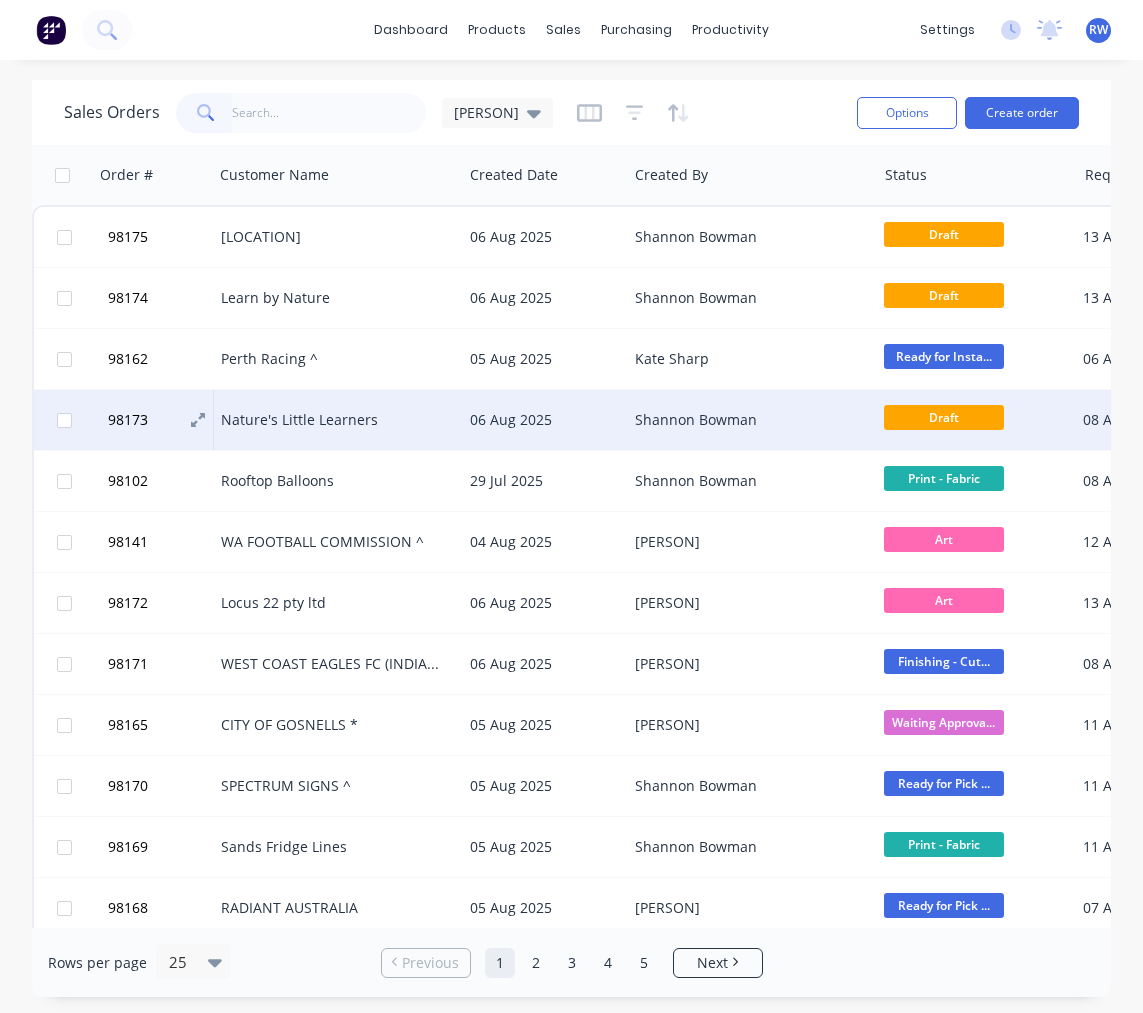 click on "98173" at bounding box center [128, 420] 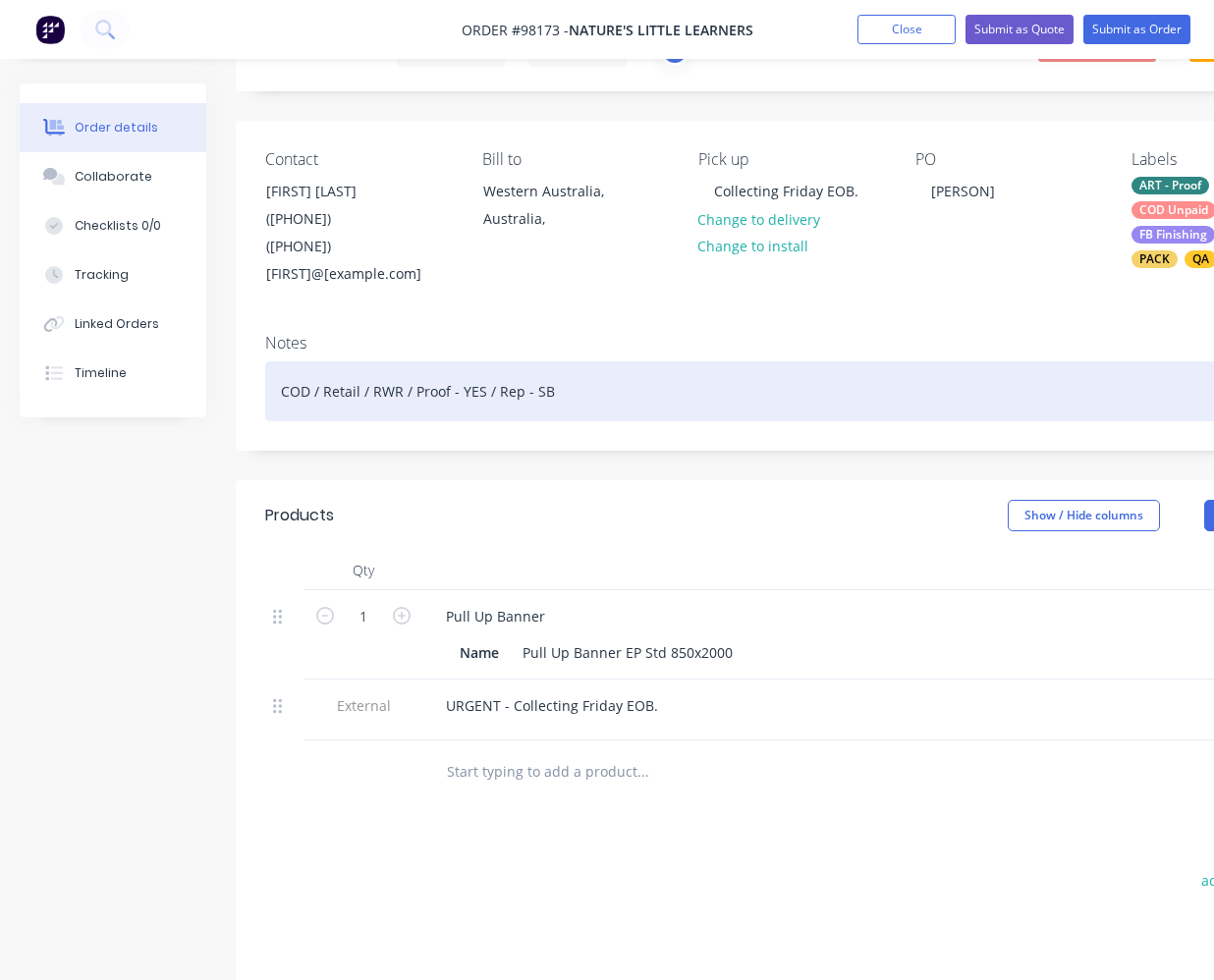 scroll, scrollTop: 85, scrollLeft: 0, axis: vertical 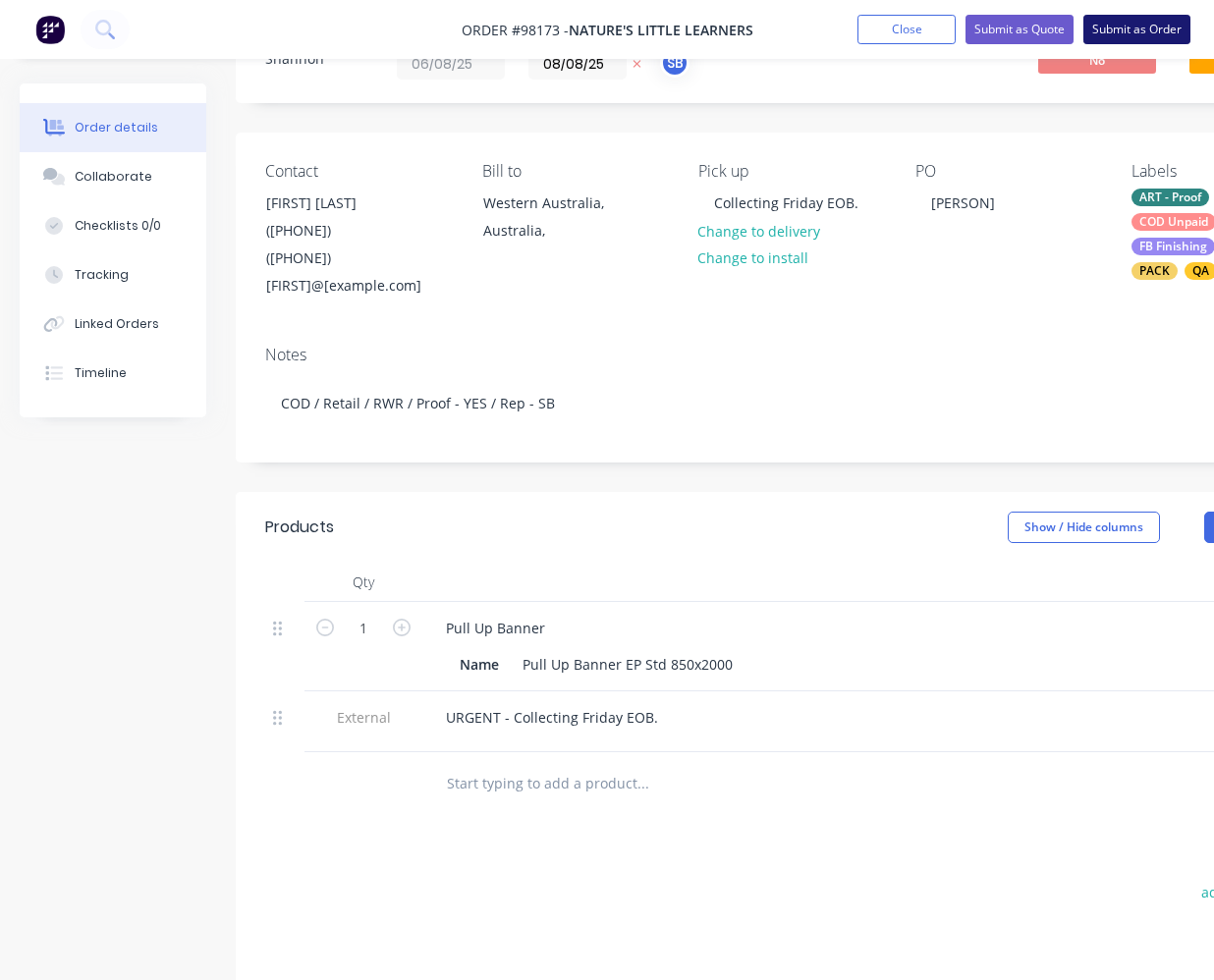 click on "Submit as Order" at bounding box center [1136, 29] 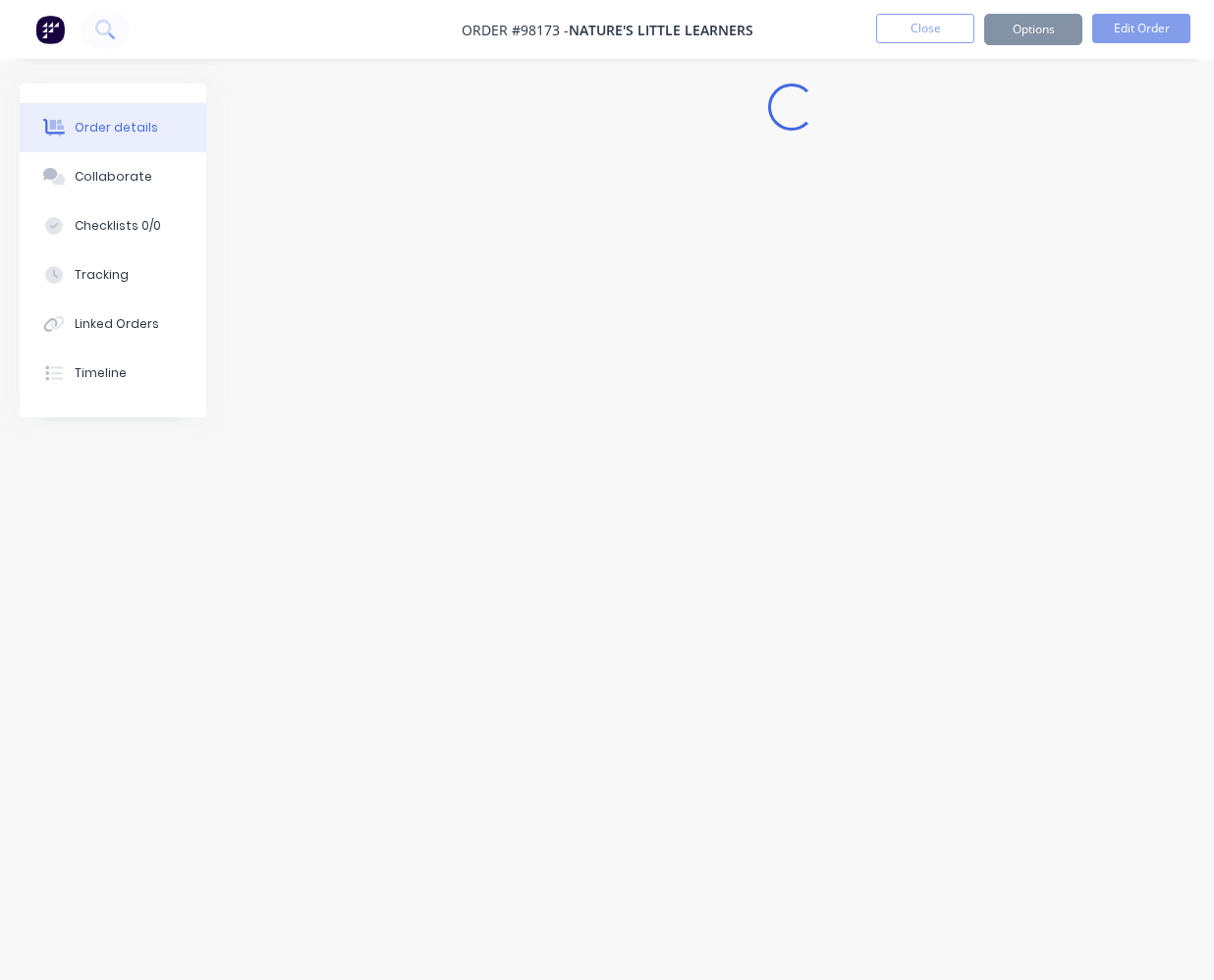 scroll, scrollTop: 15, scrollLeft: 0, axis: vertical 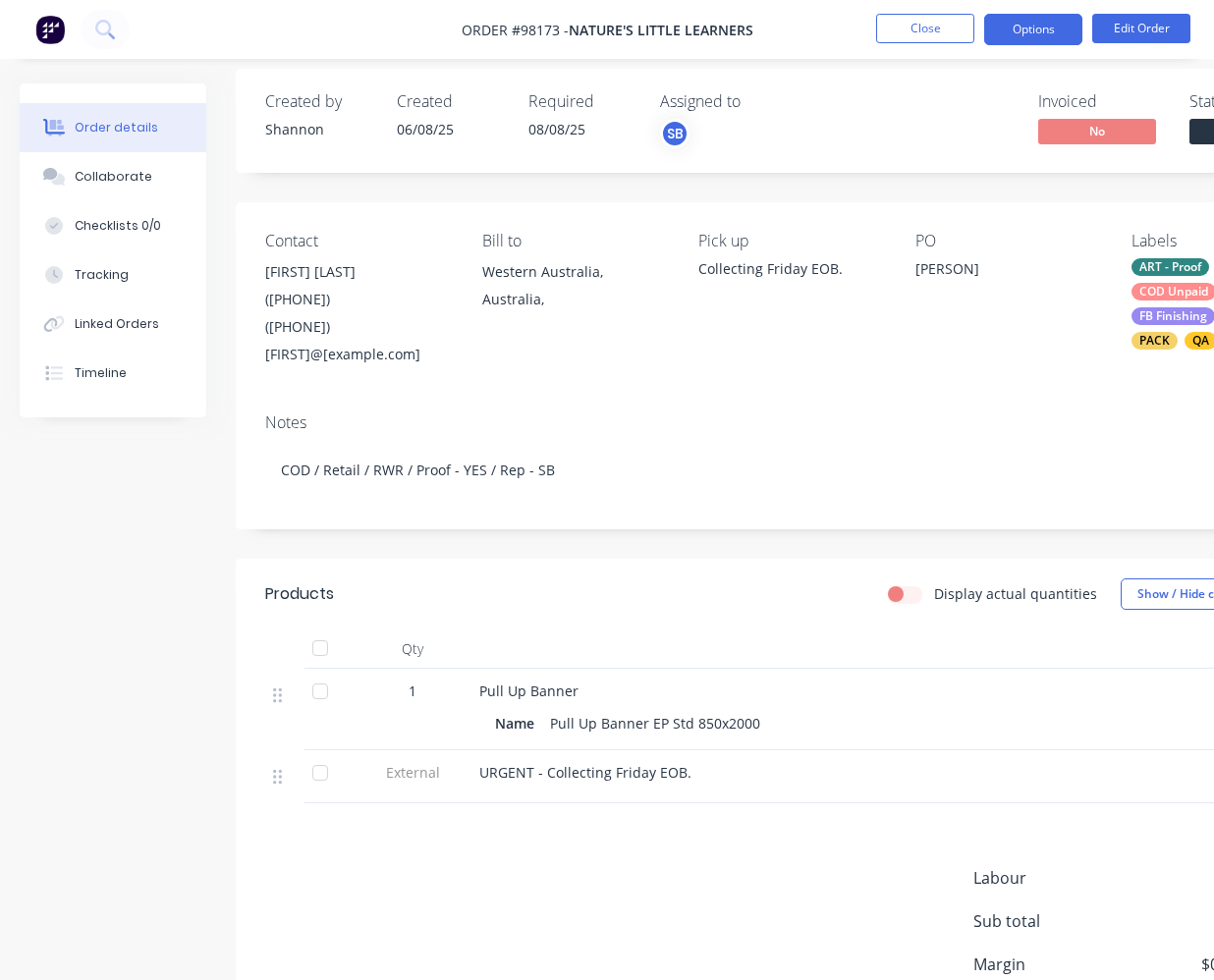 click on "Options" at bounding box center [1033, 29] 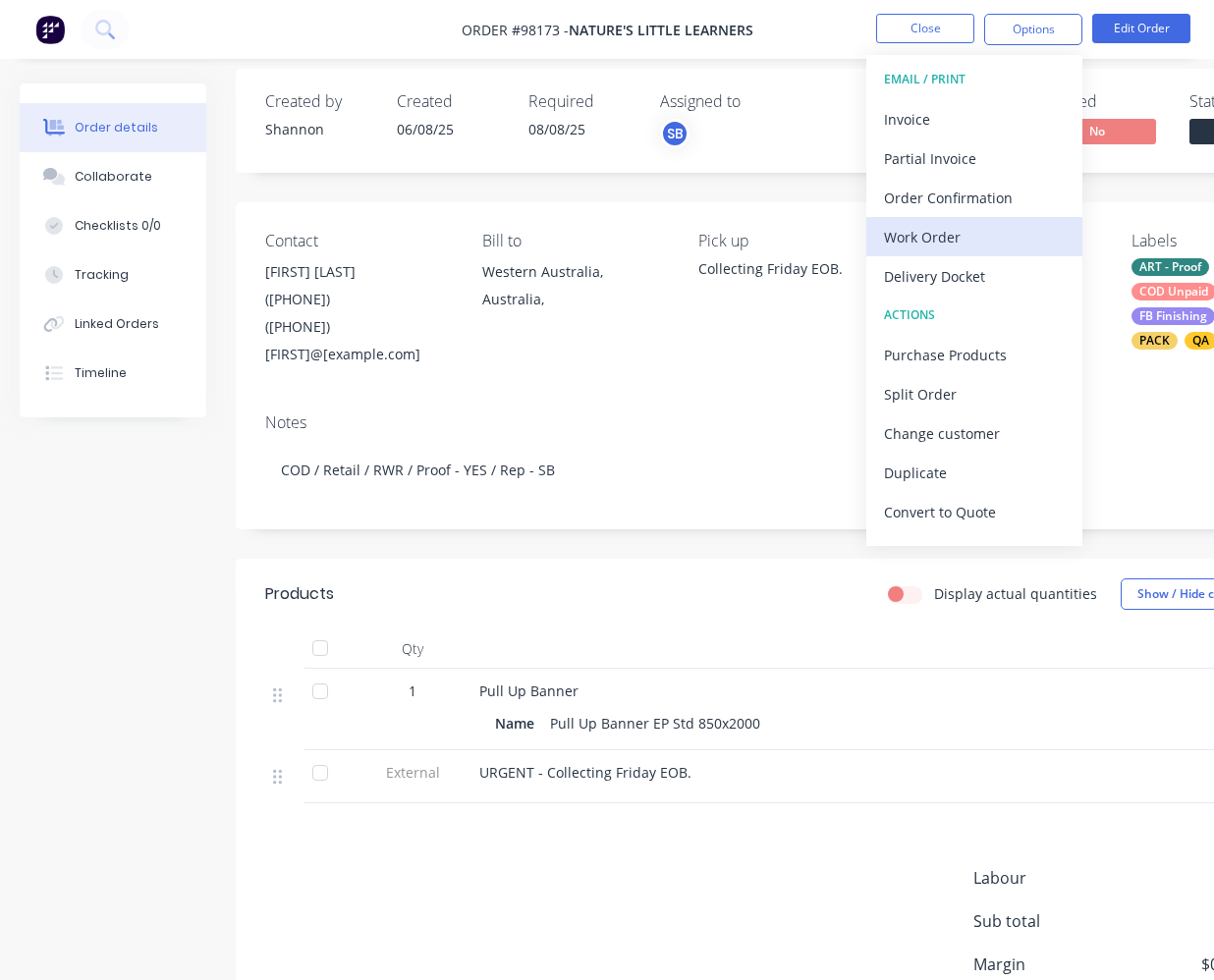 click on "Work Order" at bounding box center [974, 237] 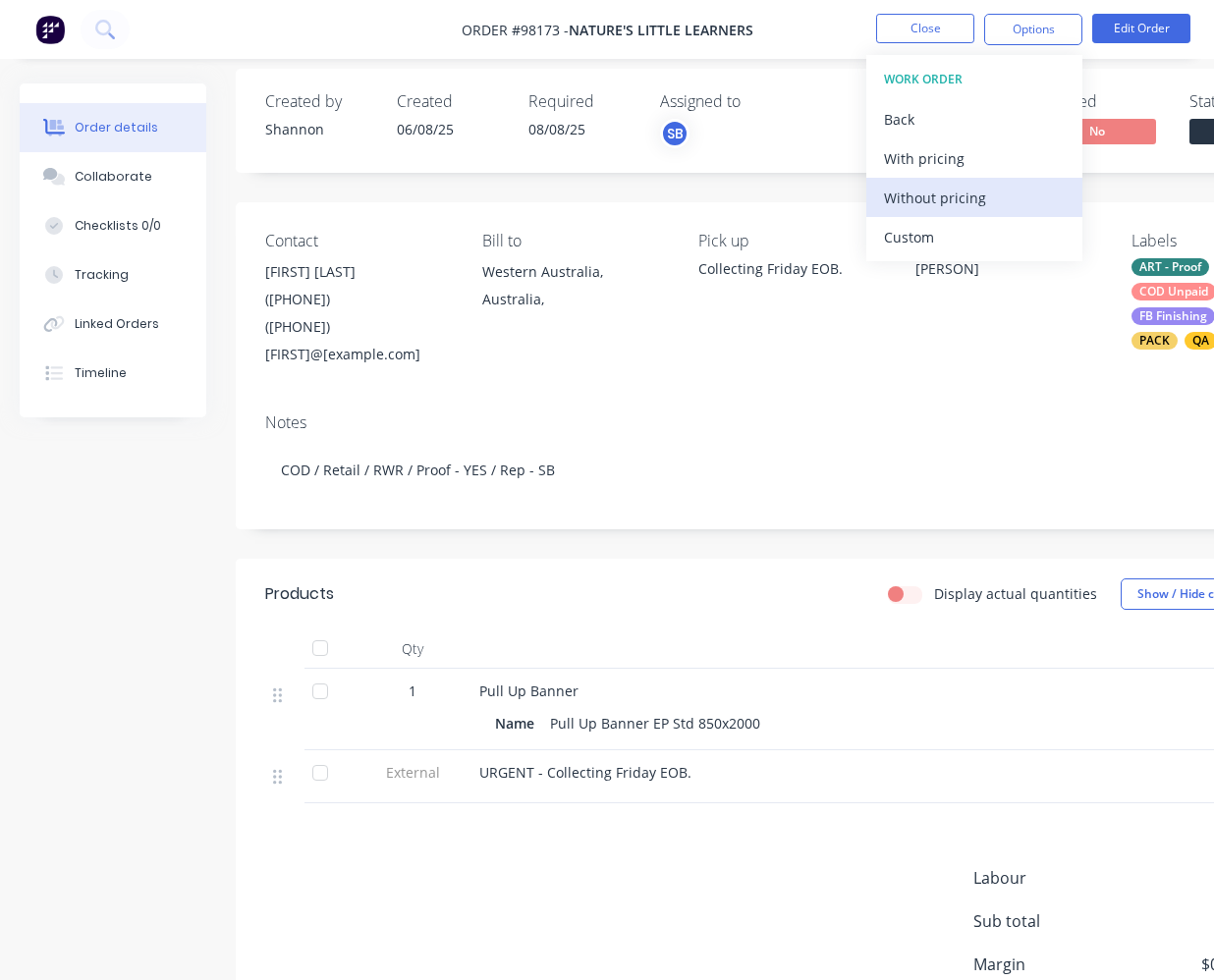 click on "Without pricing" at bounding box center (974, 197) 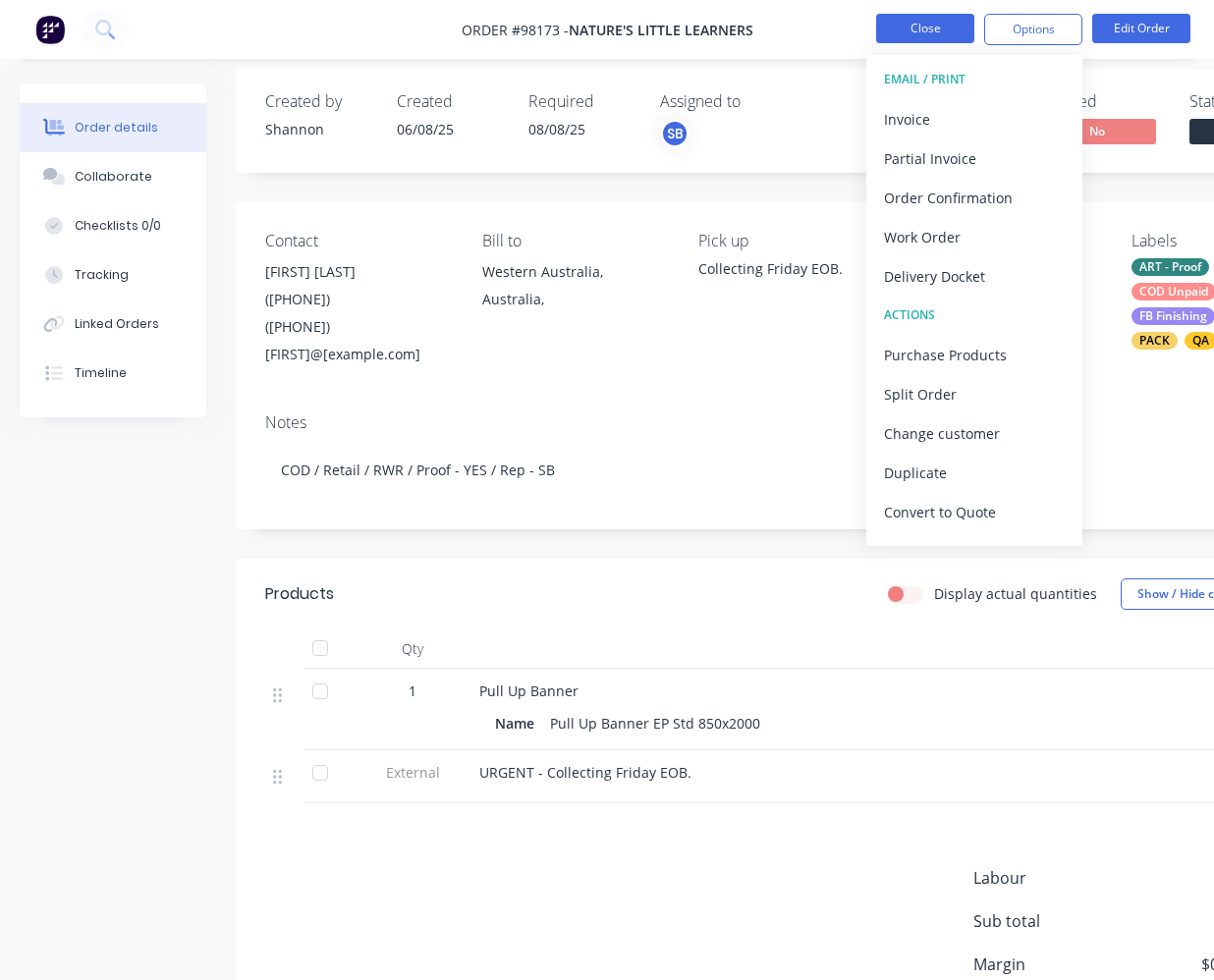 click on "Close" at bounding box center [925, 28] 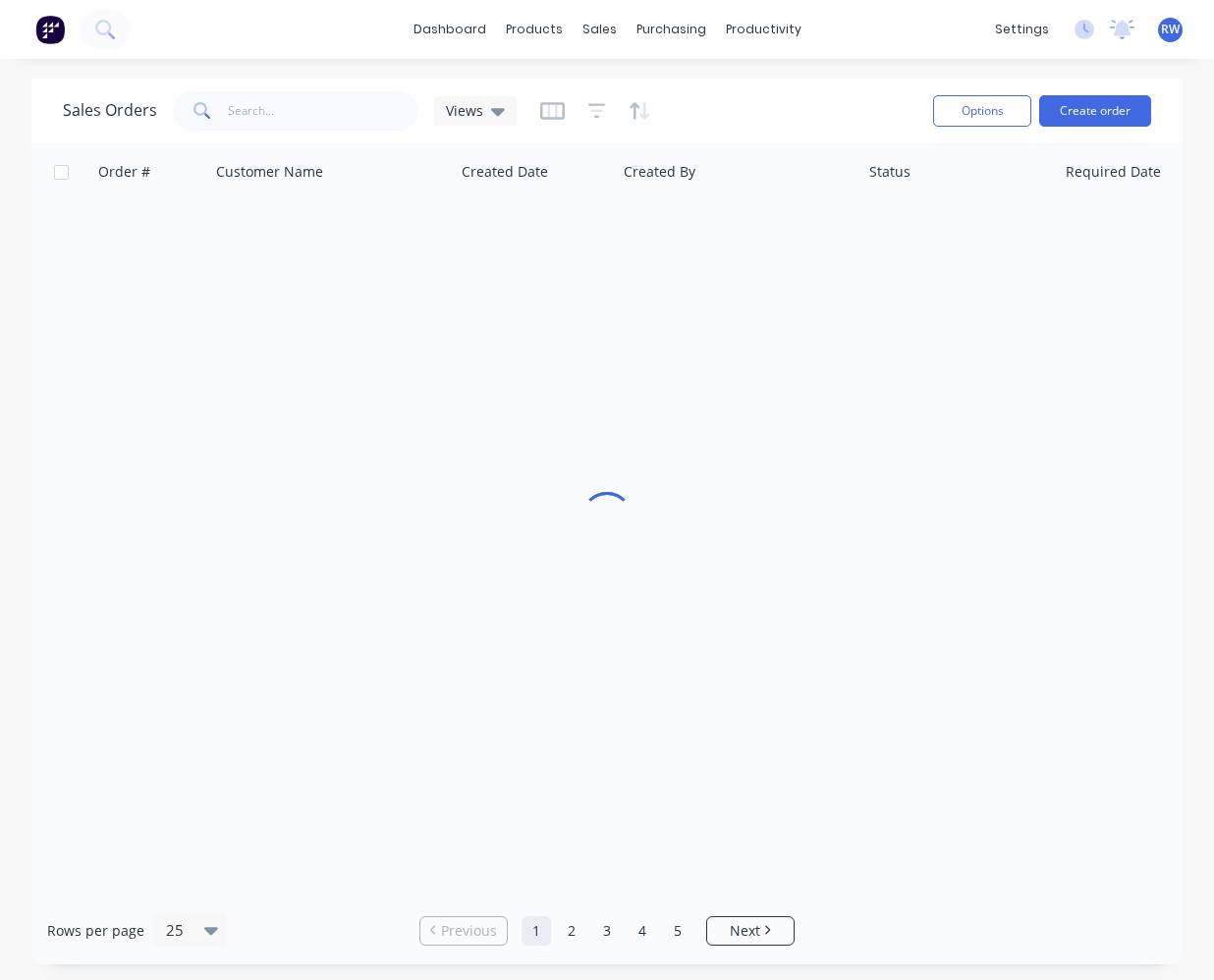 scroll, scrollTop: 0, scrollLeft: 0, axis: both 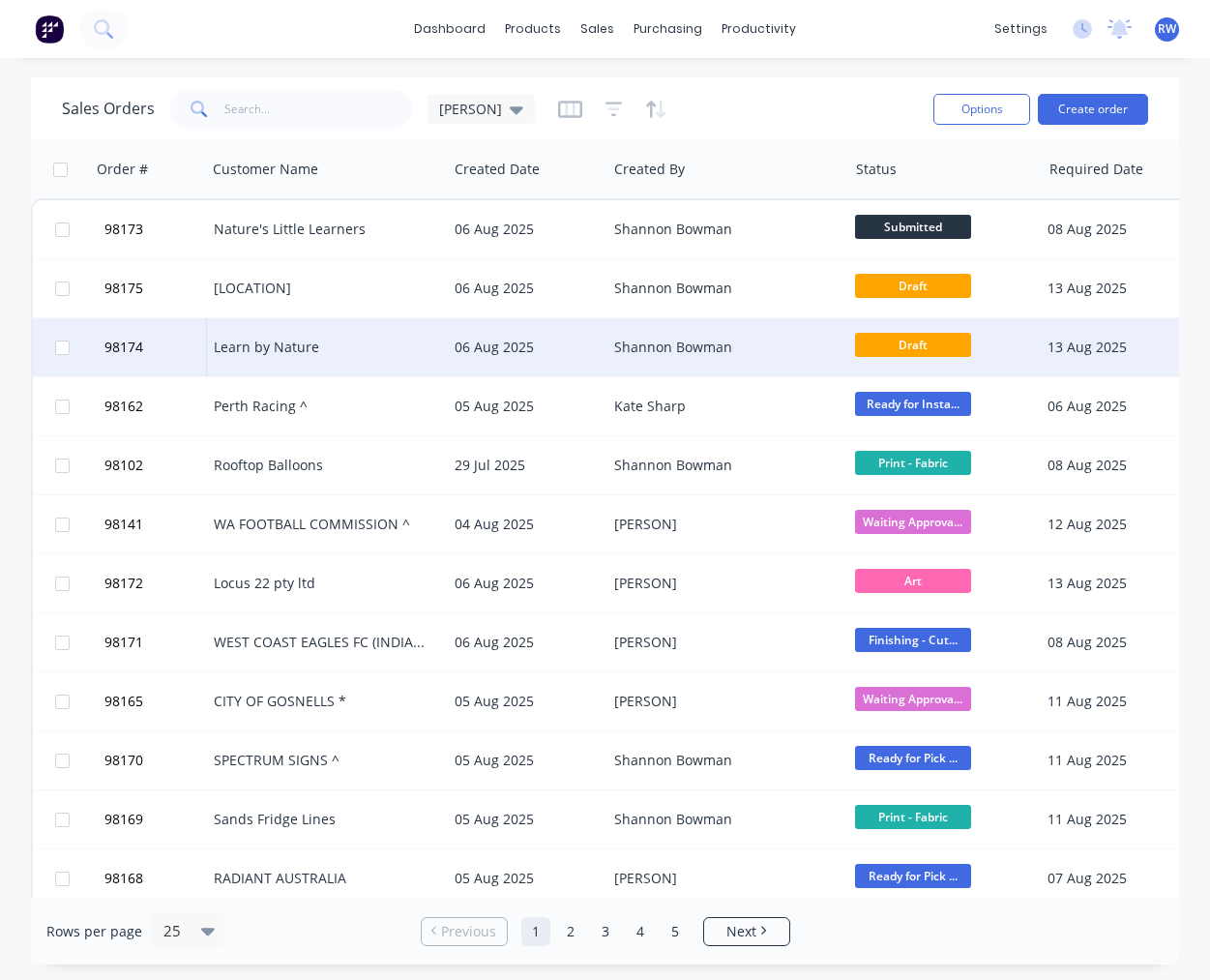 click on "Learn by Nature" at bounding box center (320, 347) 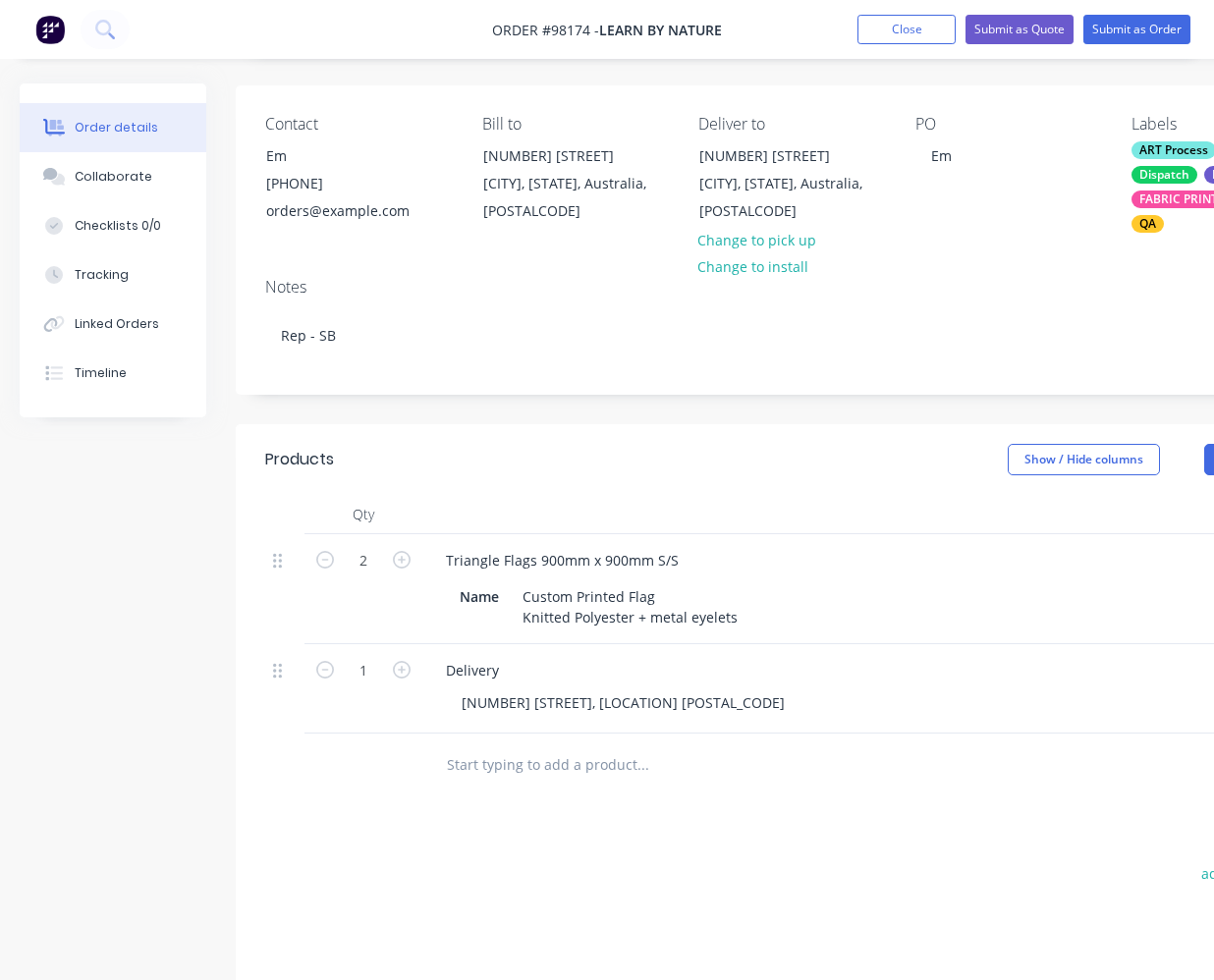 scroll, scrollTop: 0, scrollLeft: 0, axis: both 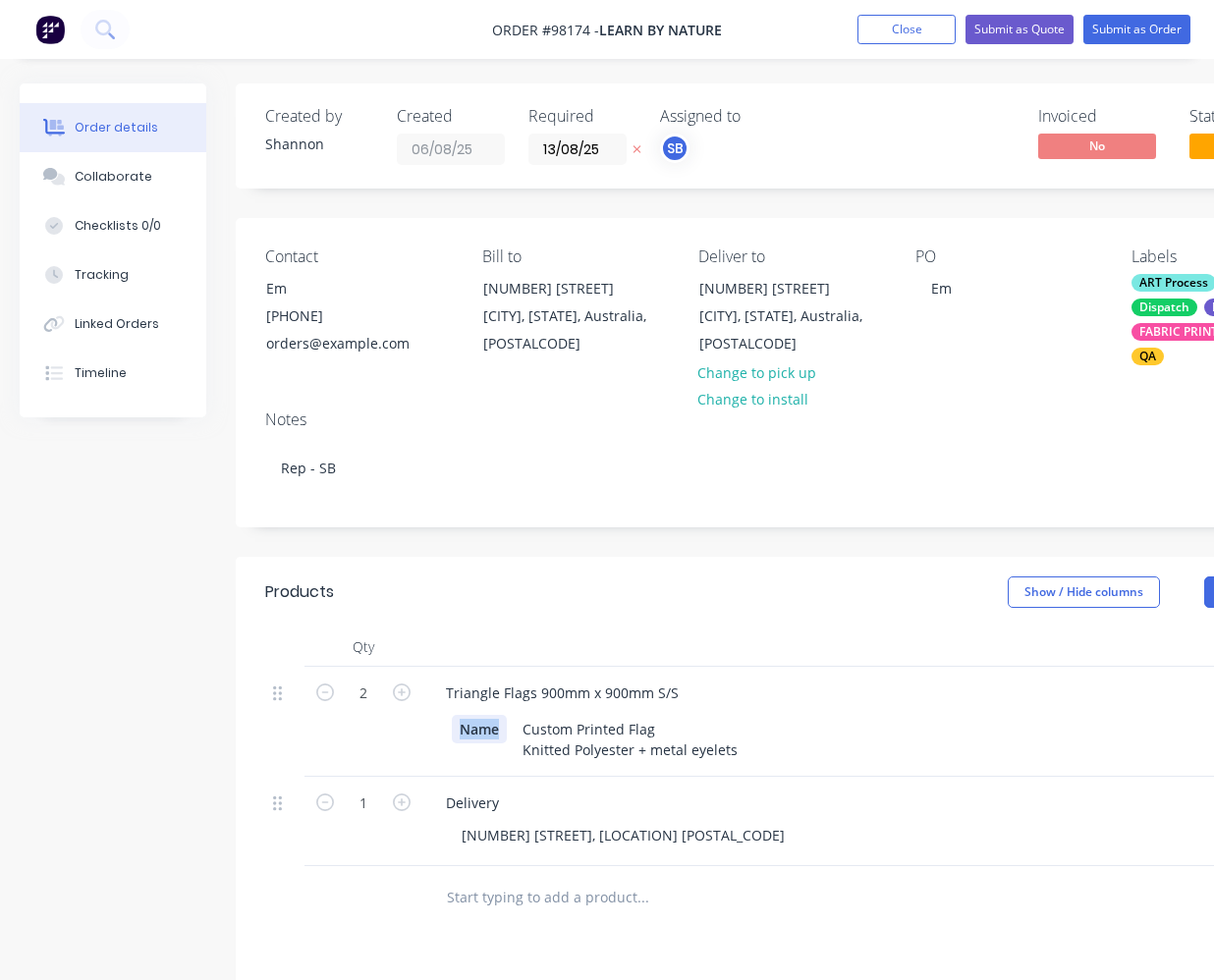 drag, startPoint x: 502, startPoint y: 725, endPoint x: 448, endPoint y: 722, distance: 54.083269 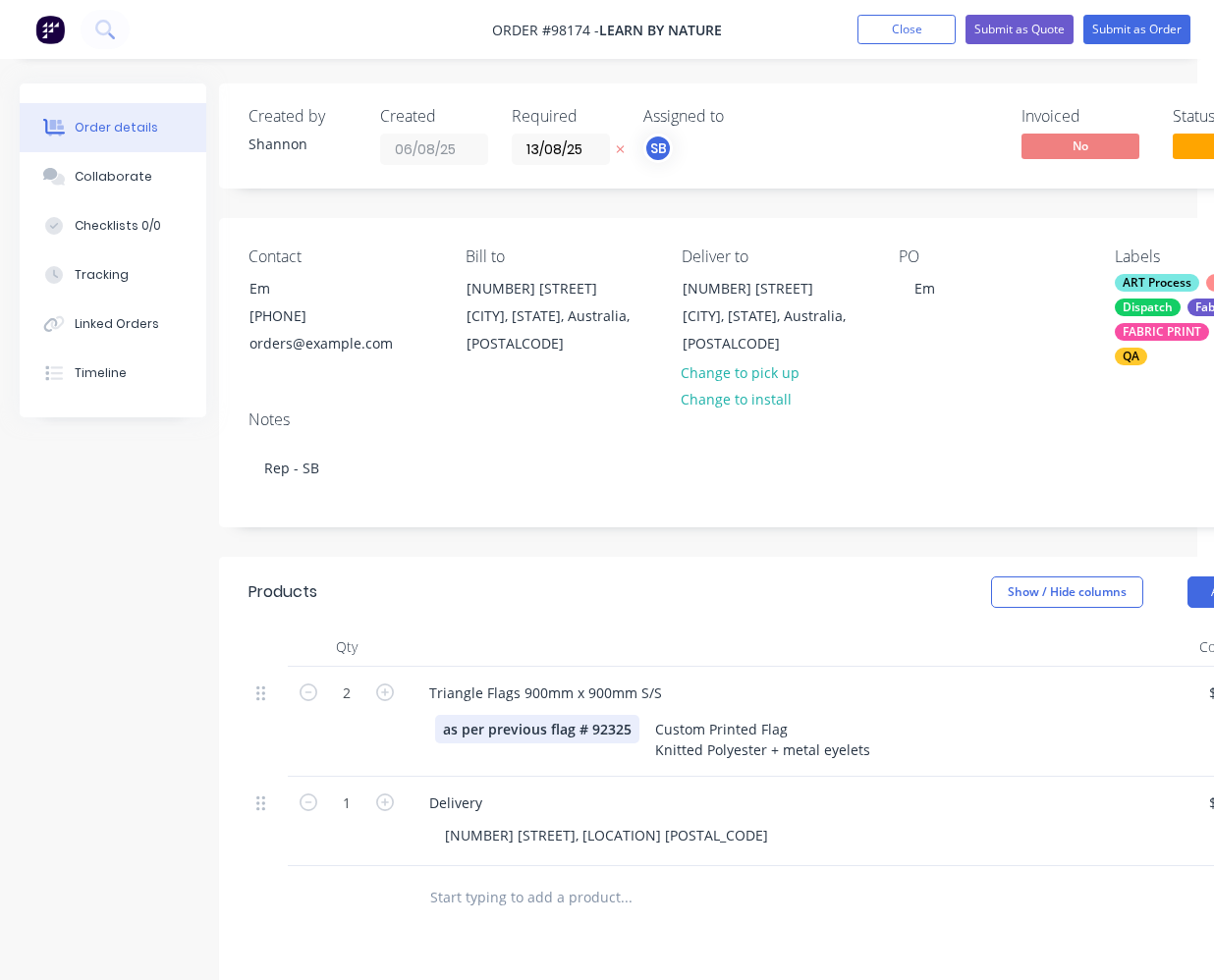 scroll, scrollTop: 0, scrollLeft: 0, axis: both 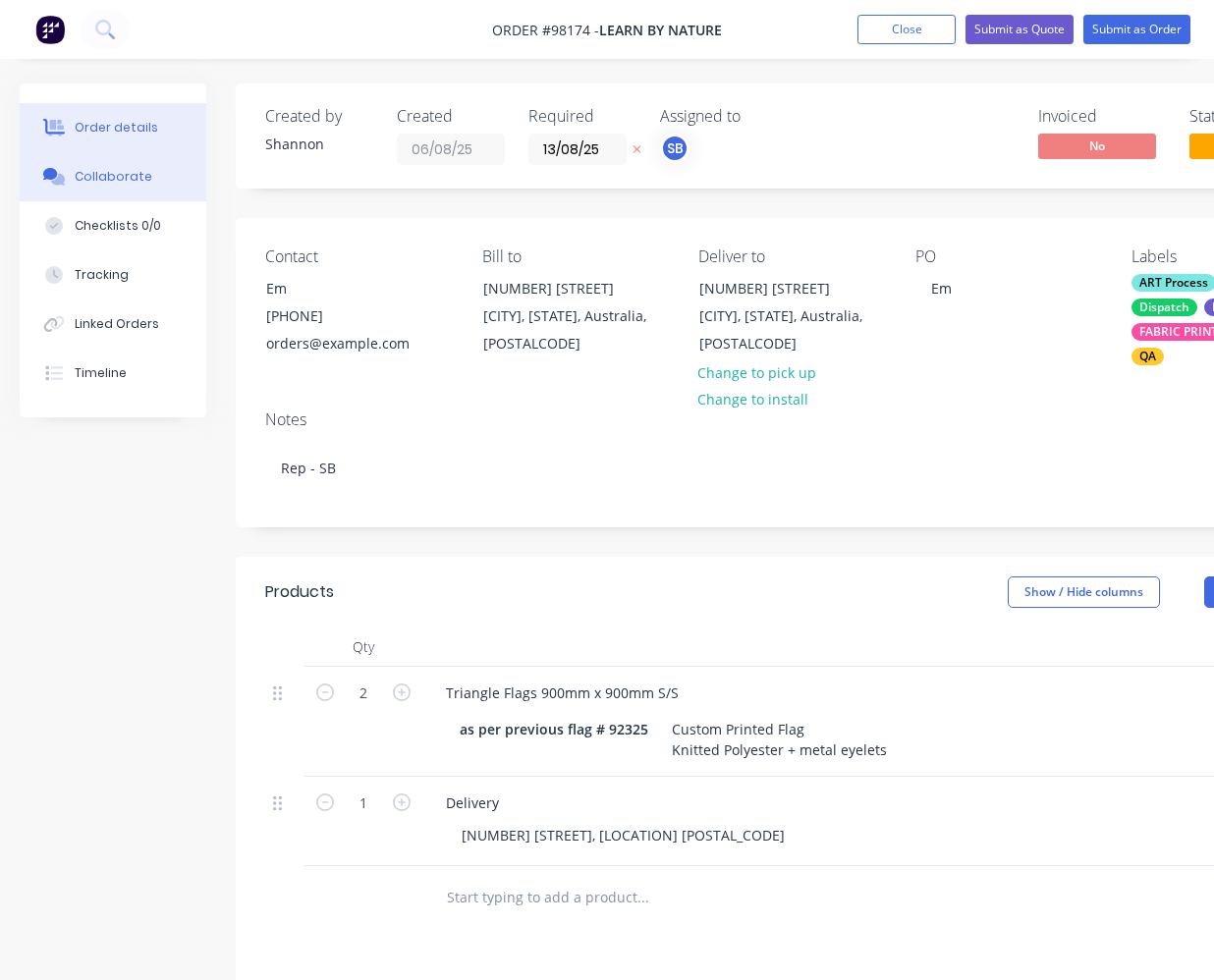 click on "Collaborate" at bounding box center (113, 177) 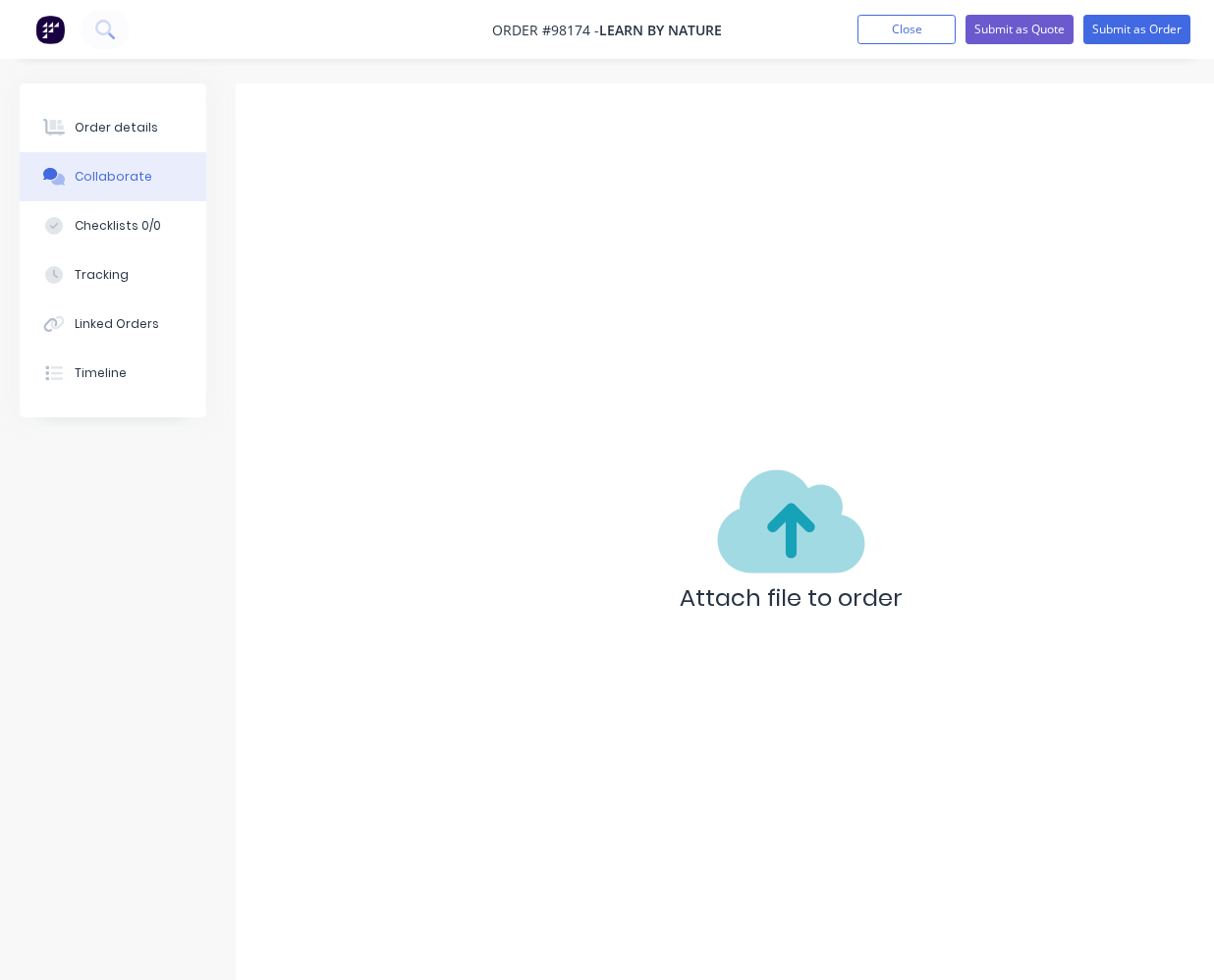 scroll, scrollTop: 20, scrollLeft: 0, axis: vertical 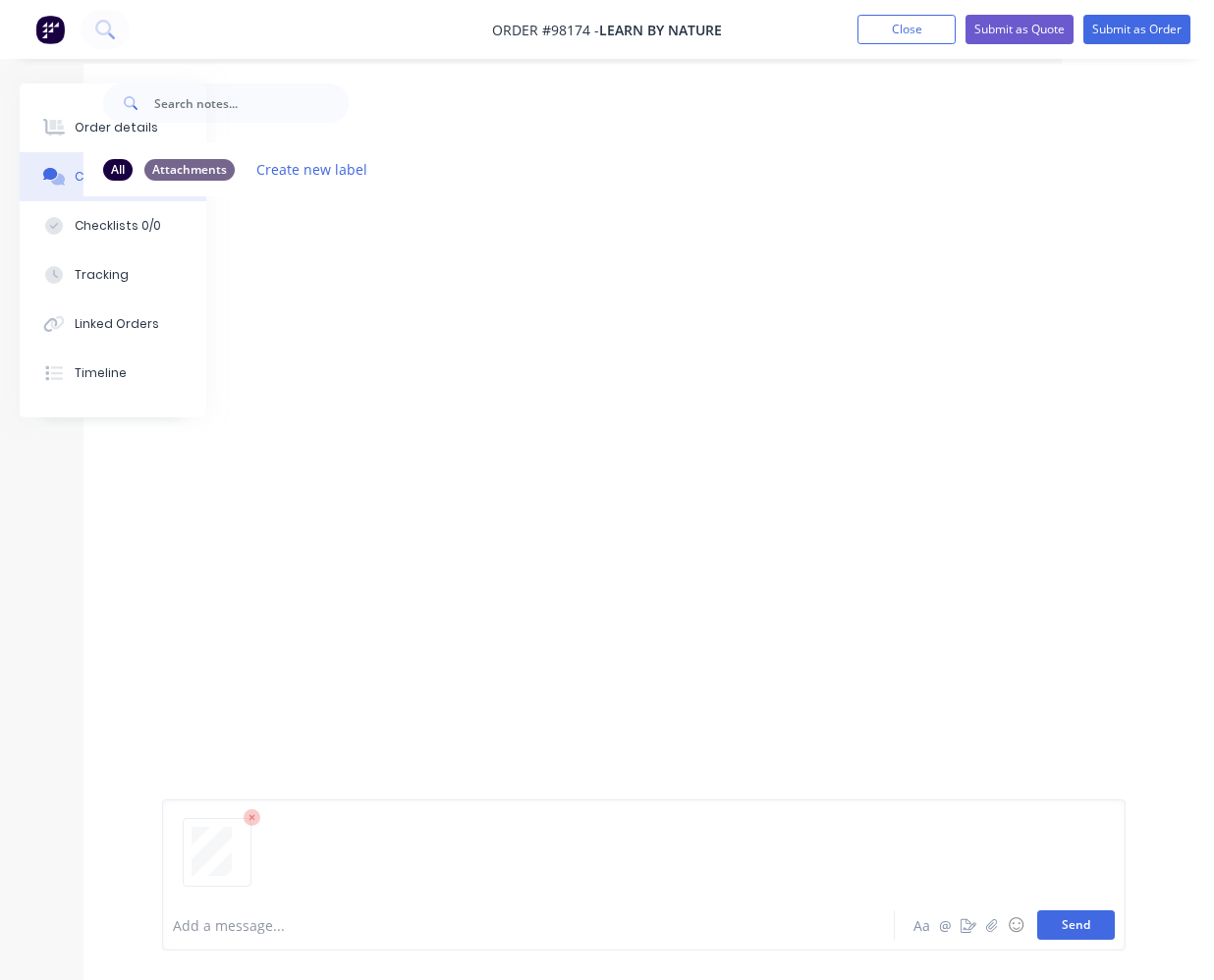 click on "Send" at bounding box center [1076, 925] 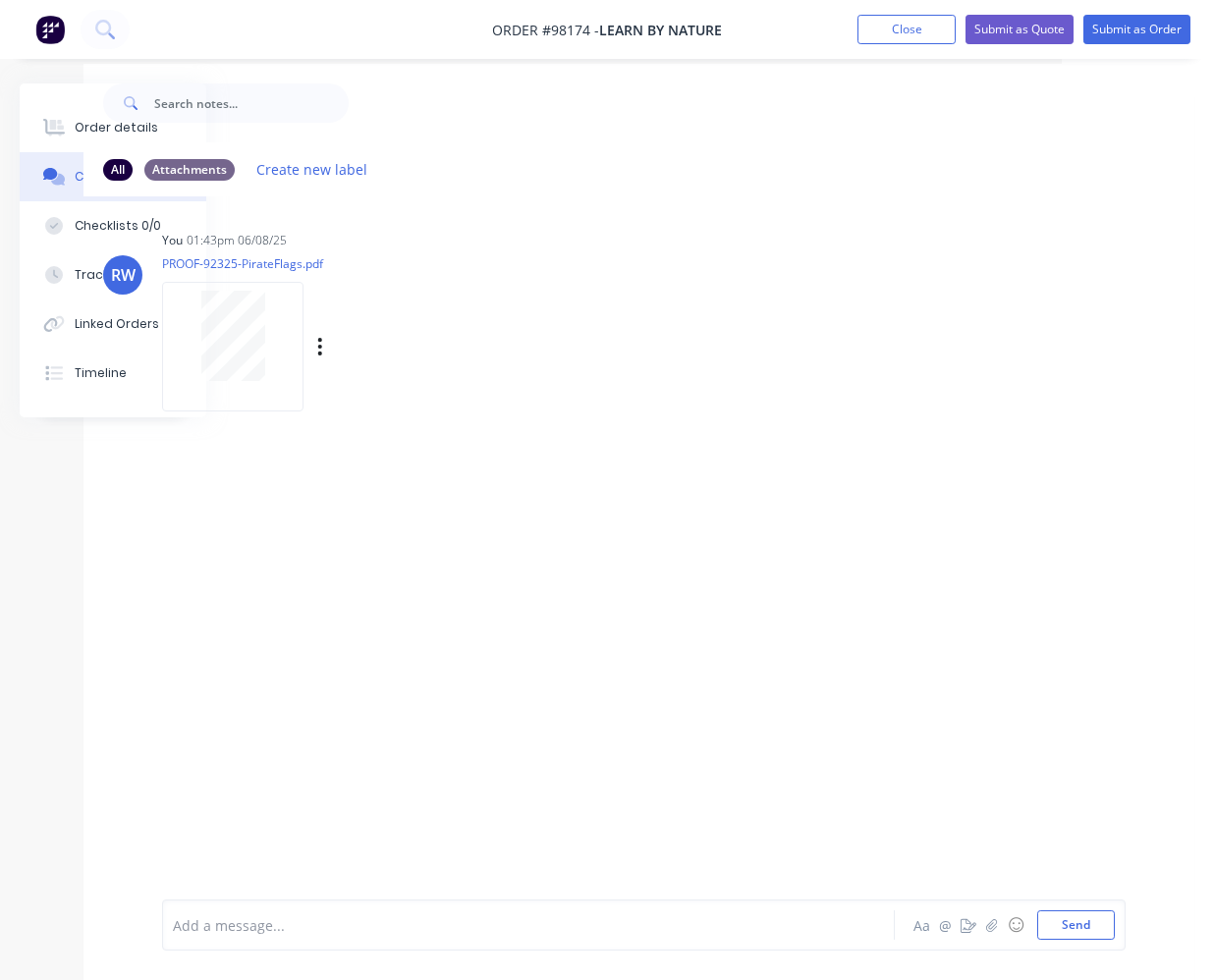drag, startPoint x: 599, startPoint y: 278, endPoint x: 454, endPoint y: 249, distance: 147.87157 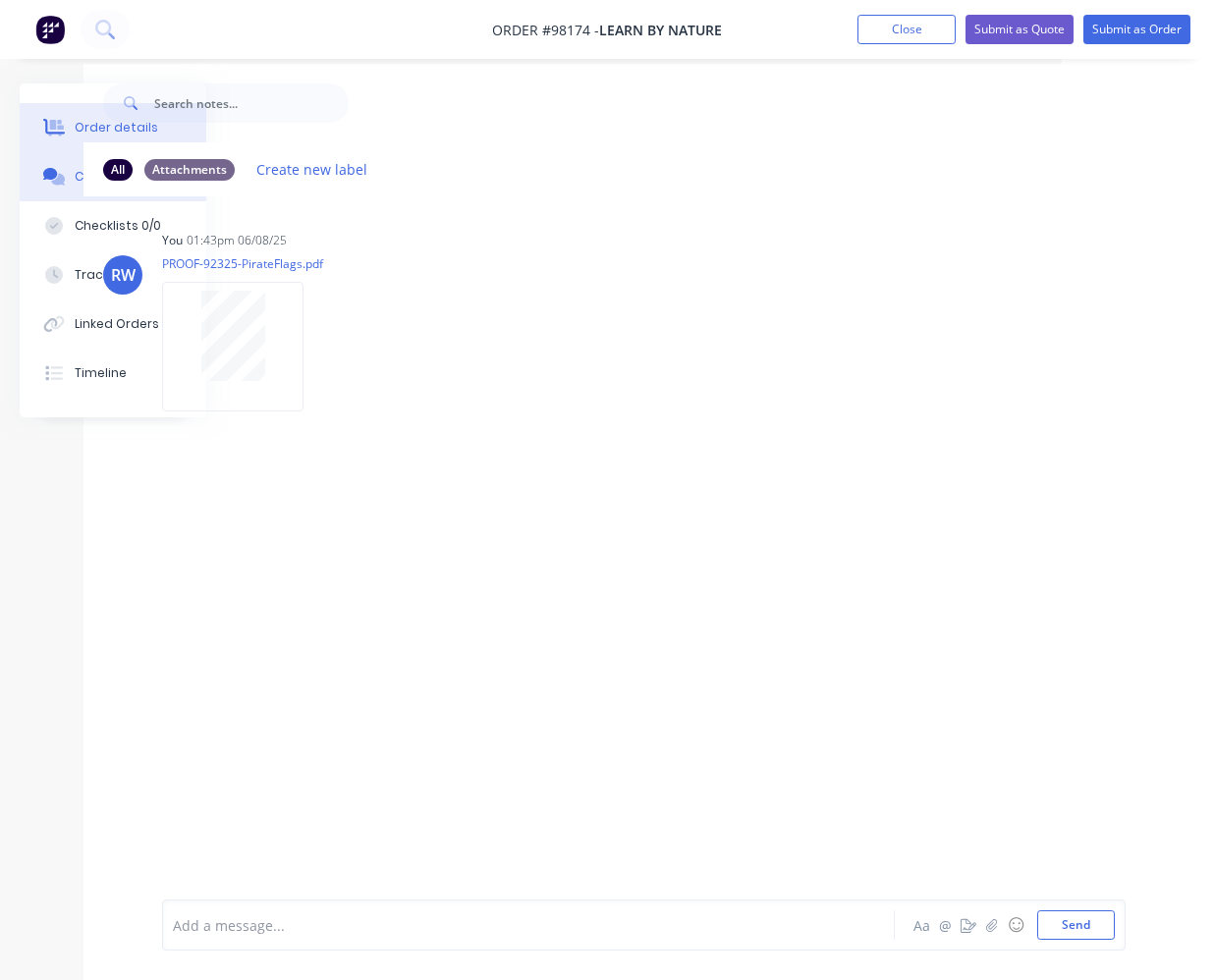 click 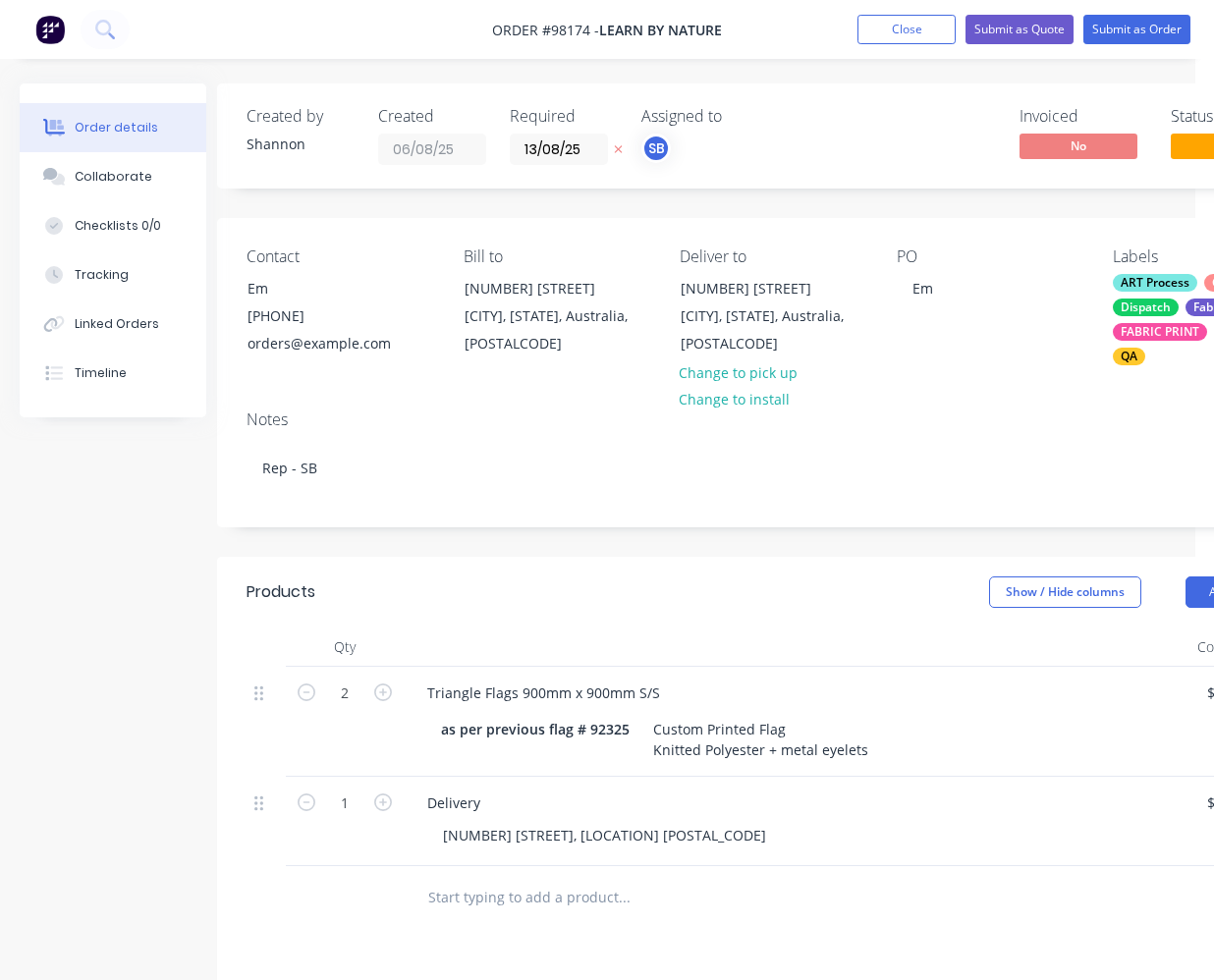 scroll, scrollTop: 0, scrollLeft: 14, axis: horizontal 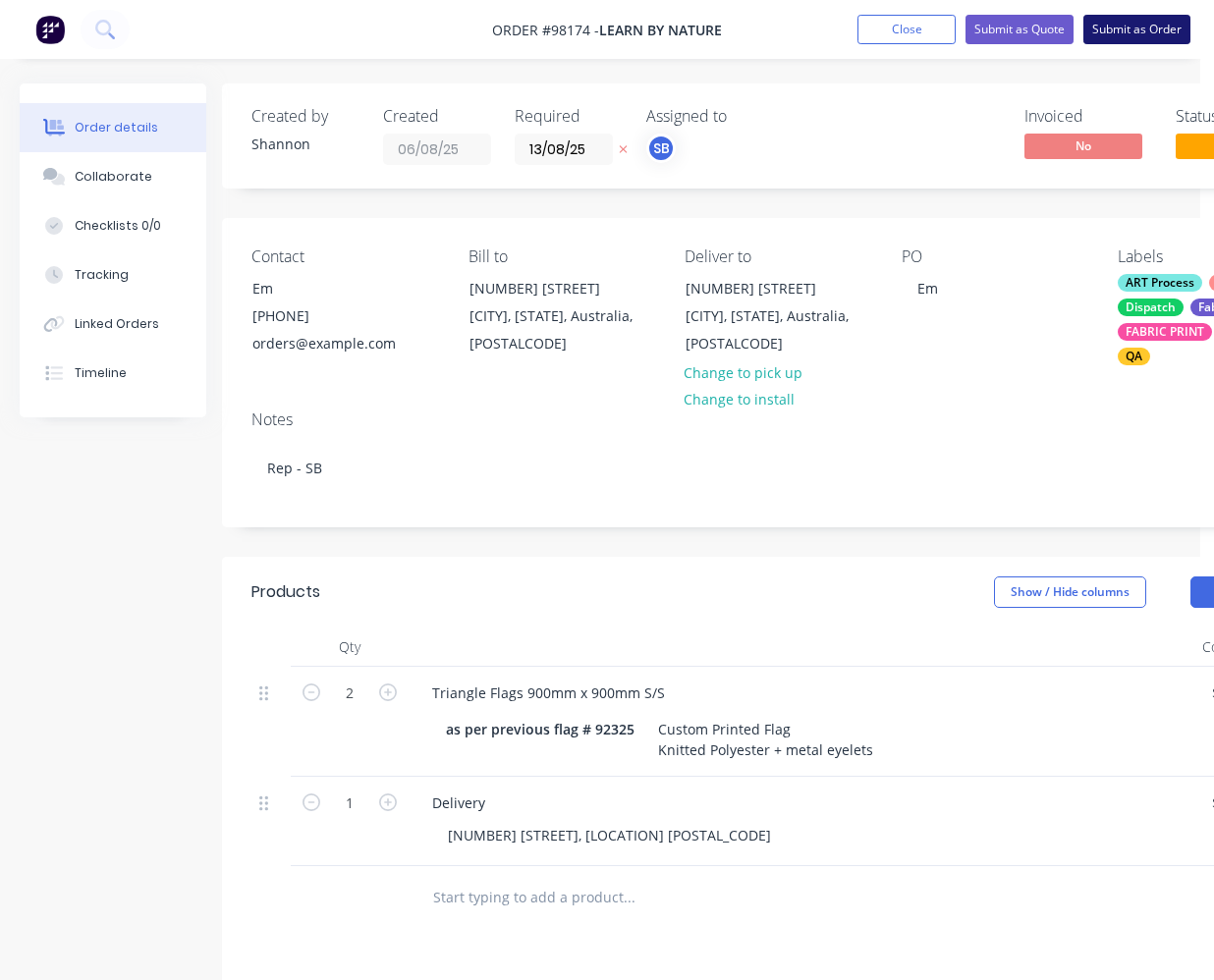 click on "Submit as Order" at bounding box center (1136, 29) 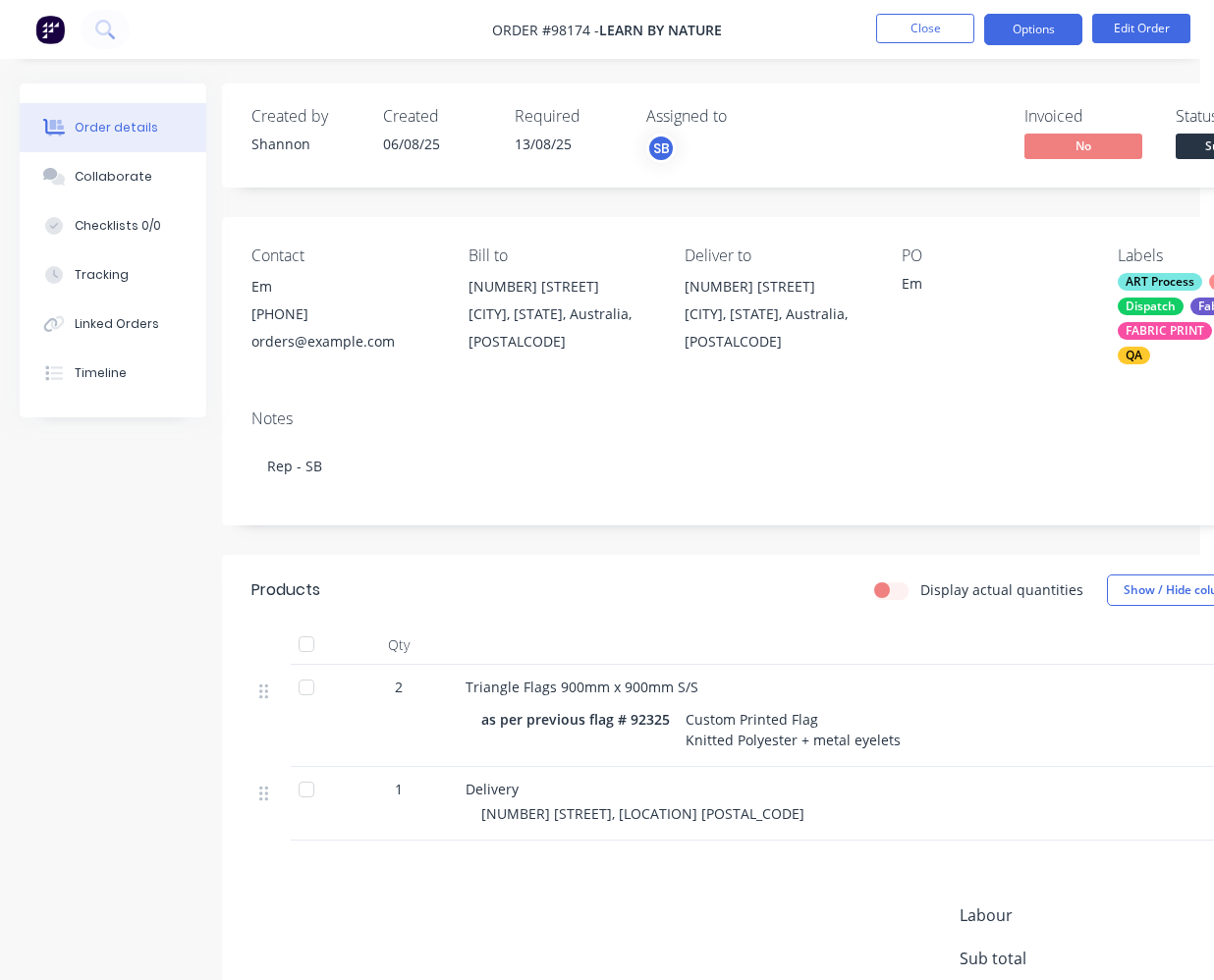 click on "Options" at bounding box center [1033, 29] 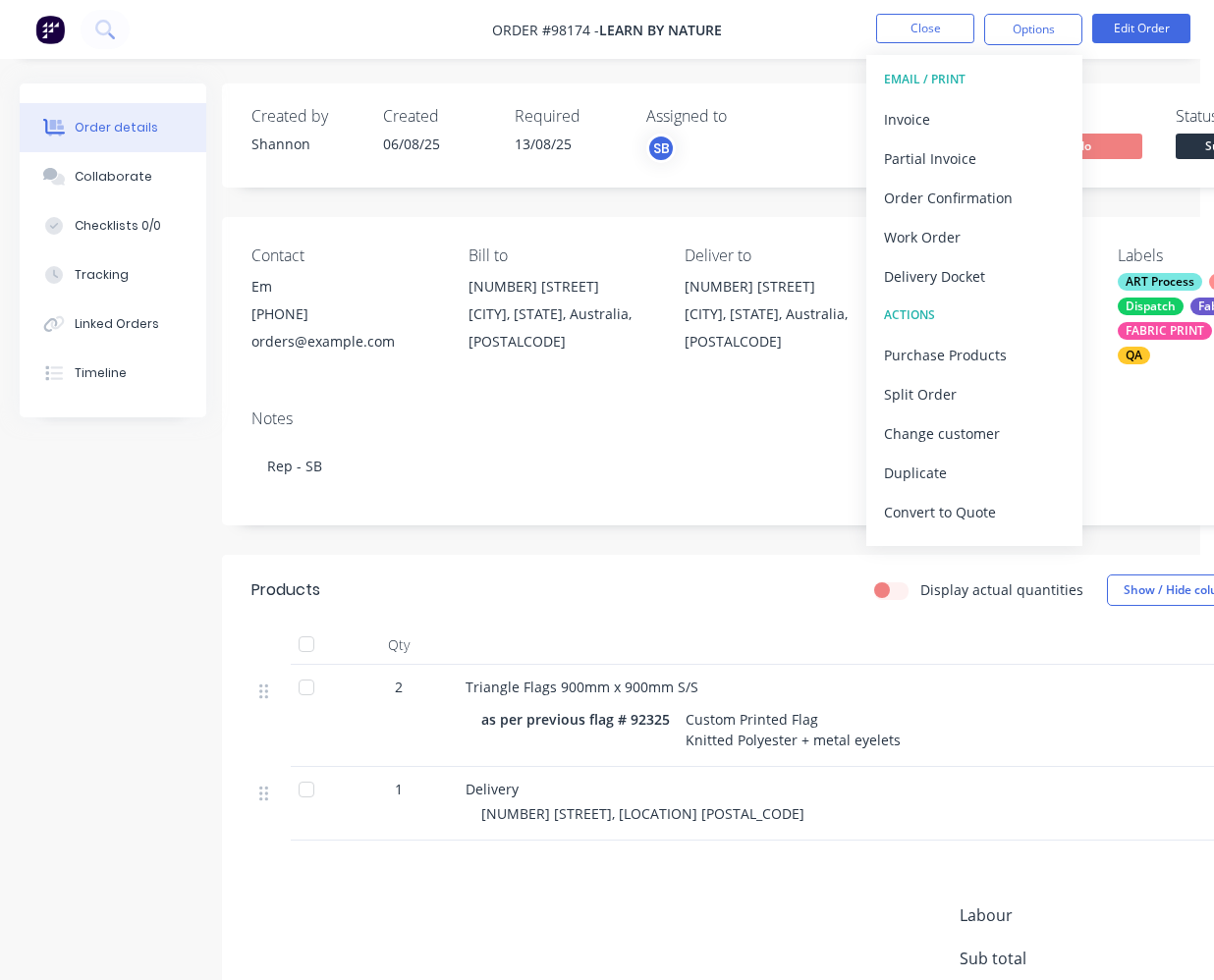 click on "Work Order" at bounding box center [974, 237] 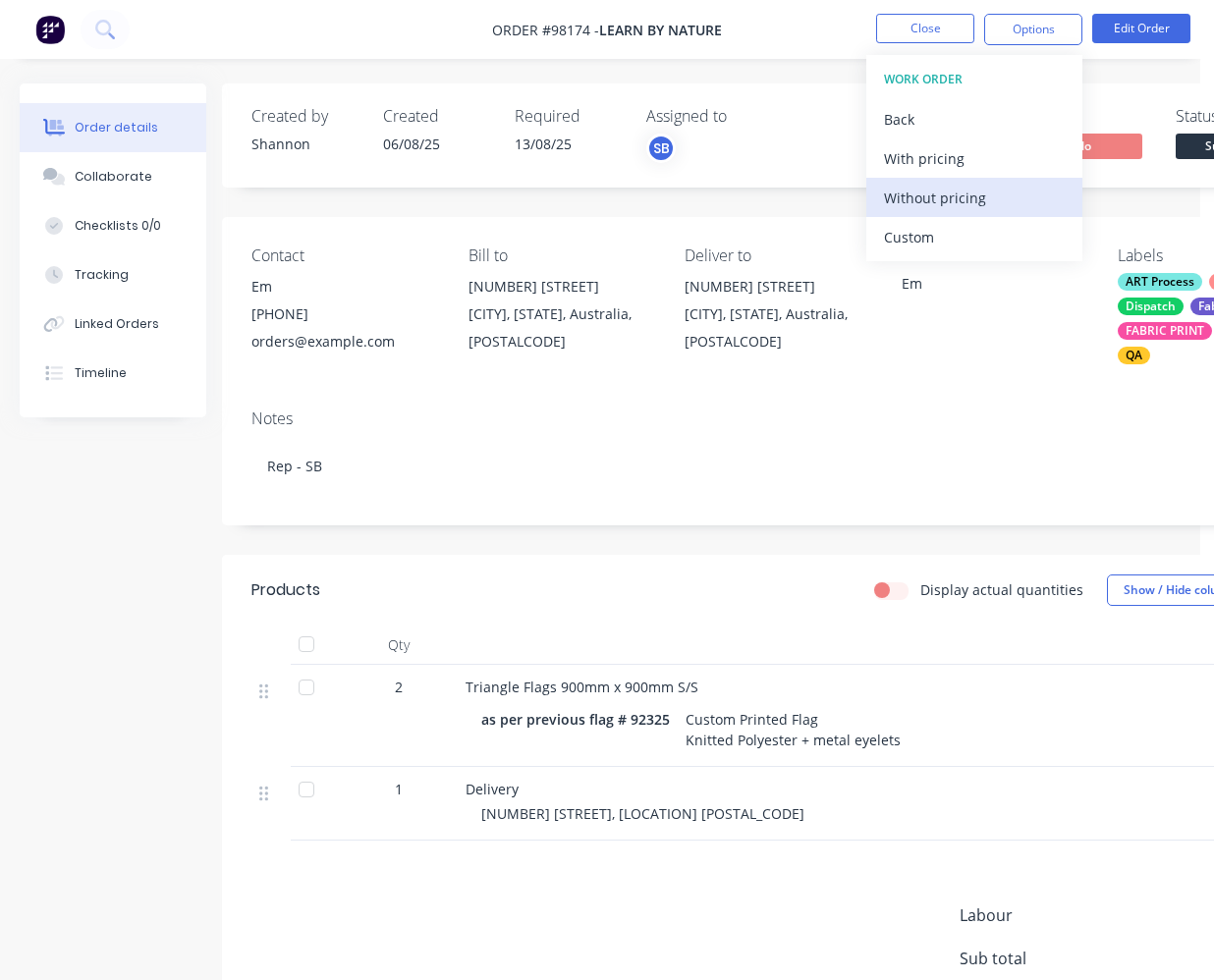click on "Without pricing" at bounding box center (974, 197) 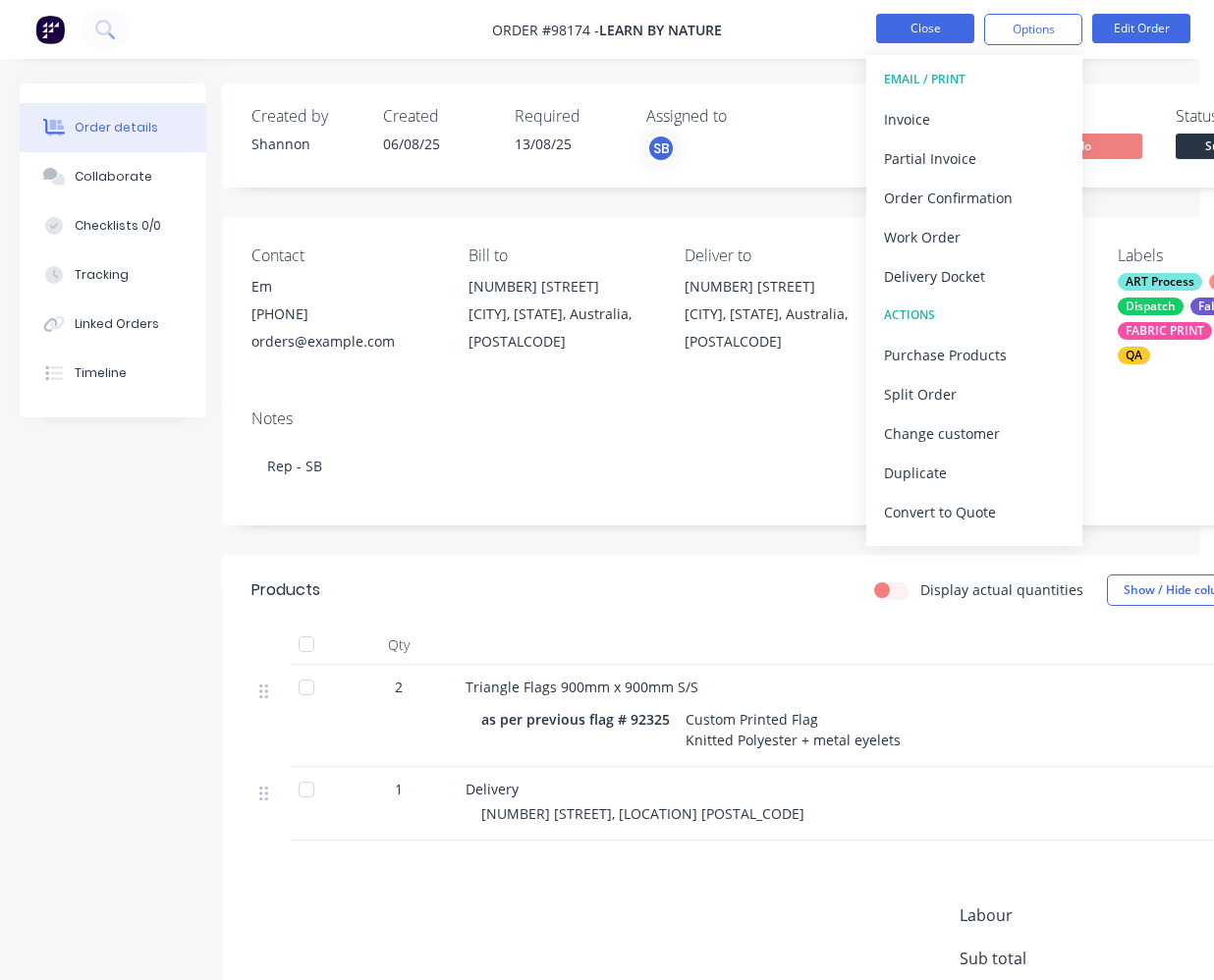 click on "Close" at bounding box center [925, 28] 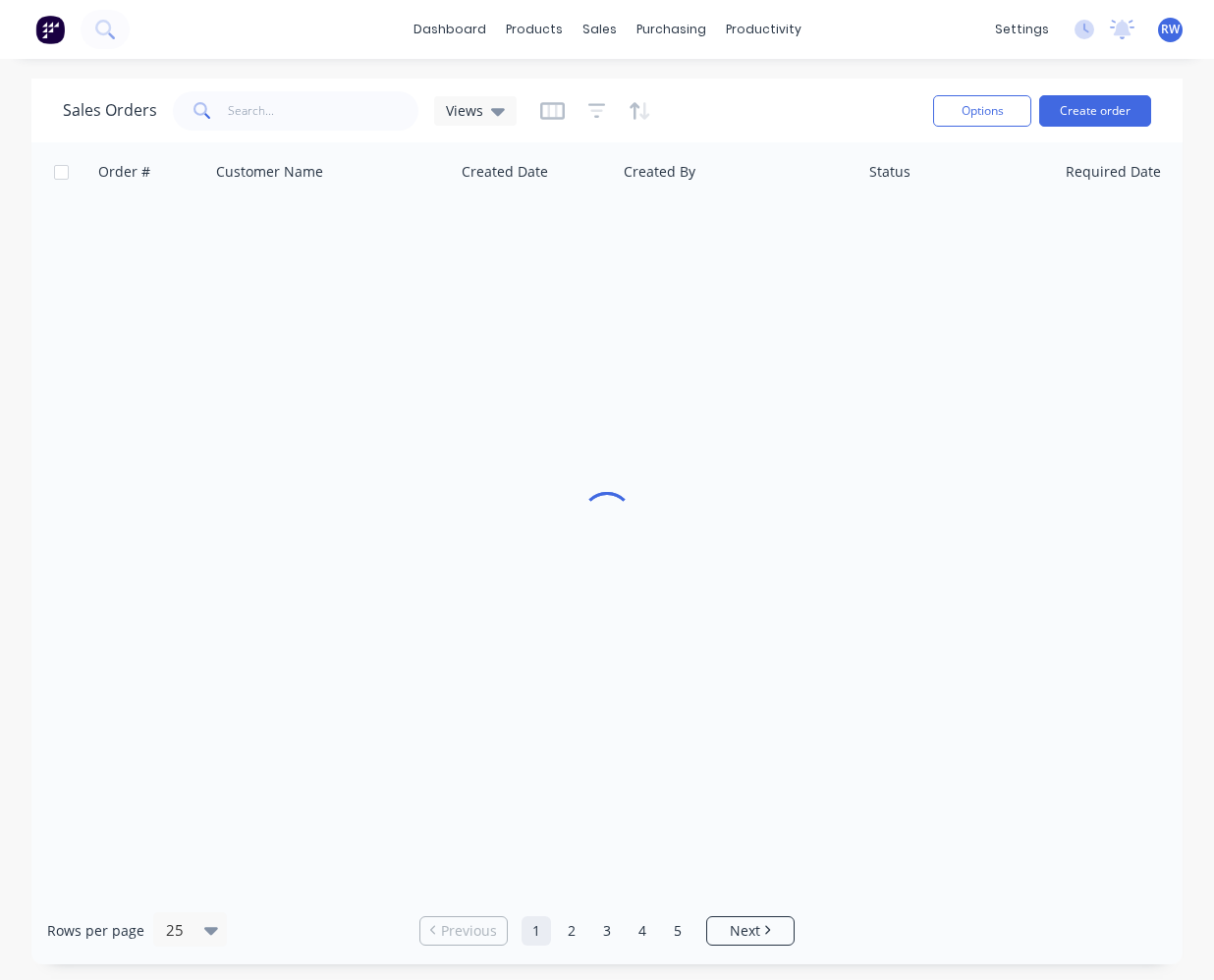 scroll, scrollTop: 0, scrollLeft: 0, axis: both 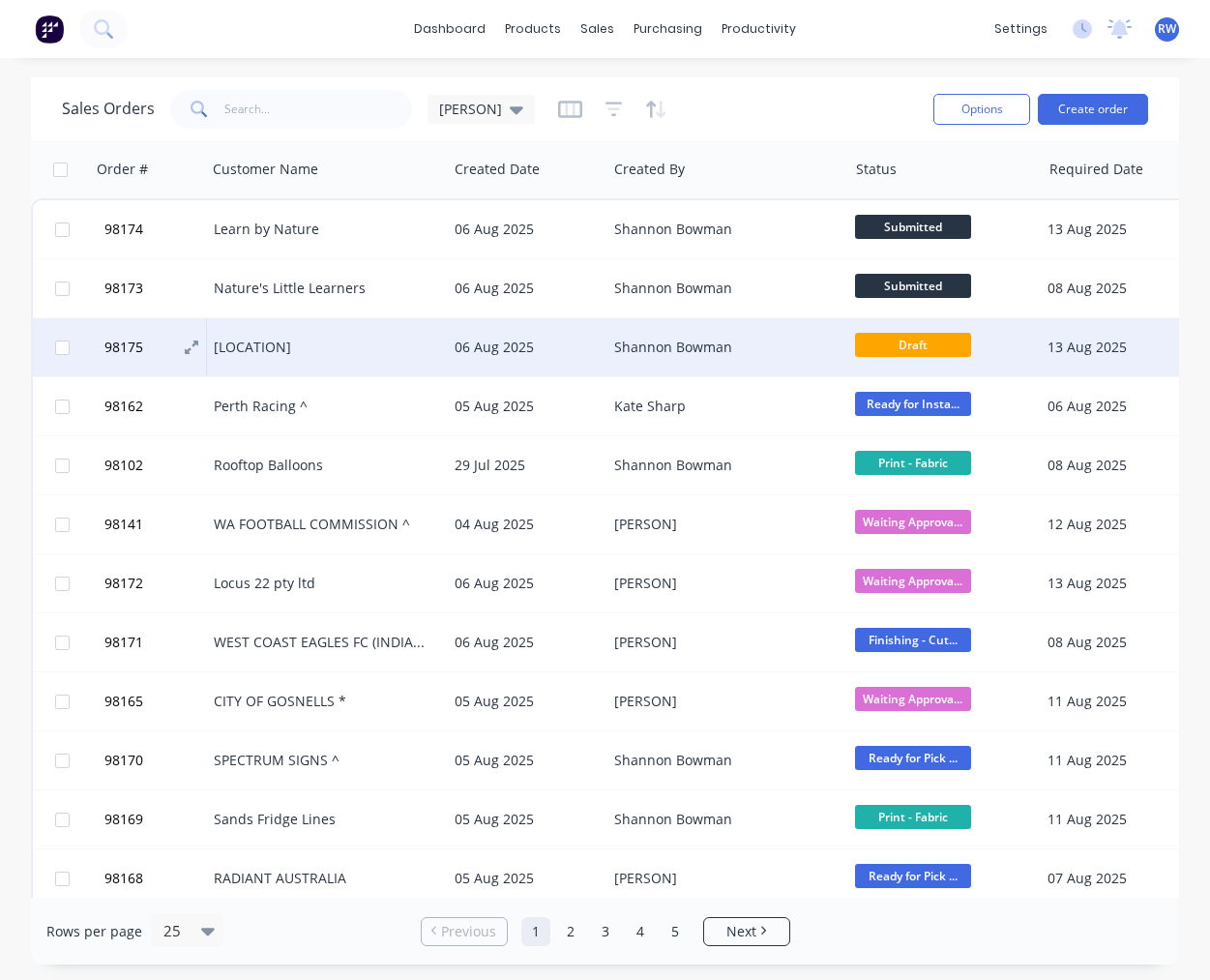 click on "98175" at bounding box center [124, 347] 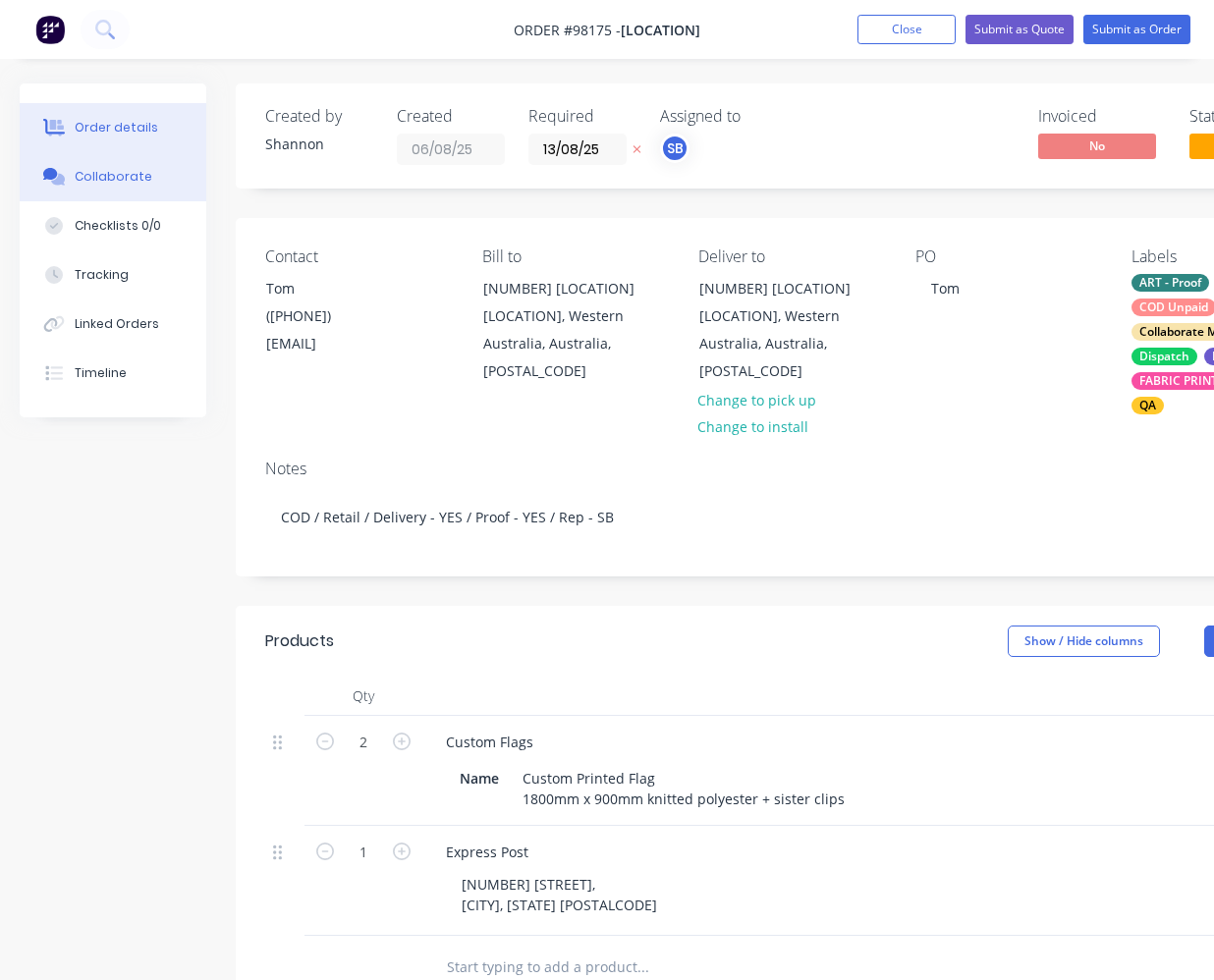 click on "Collaborate" at bounding box center [113, 177] 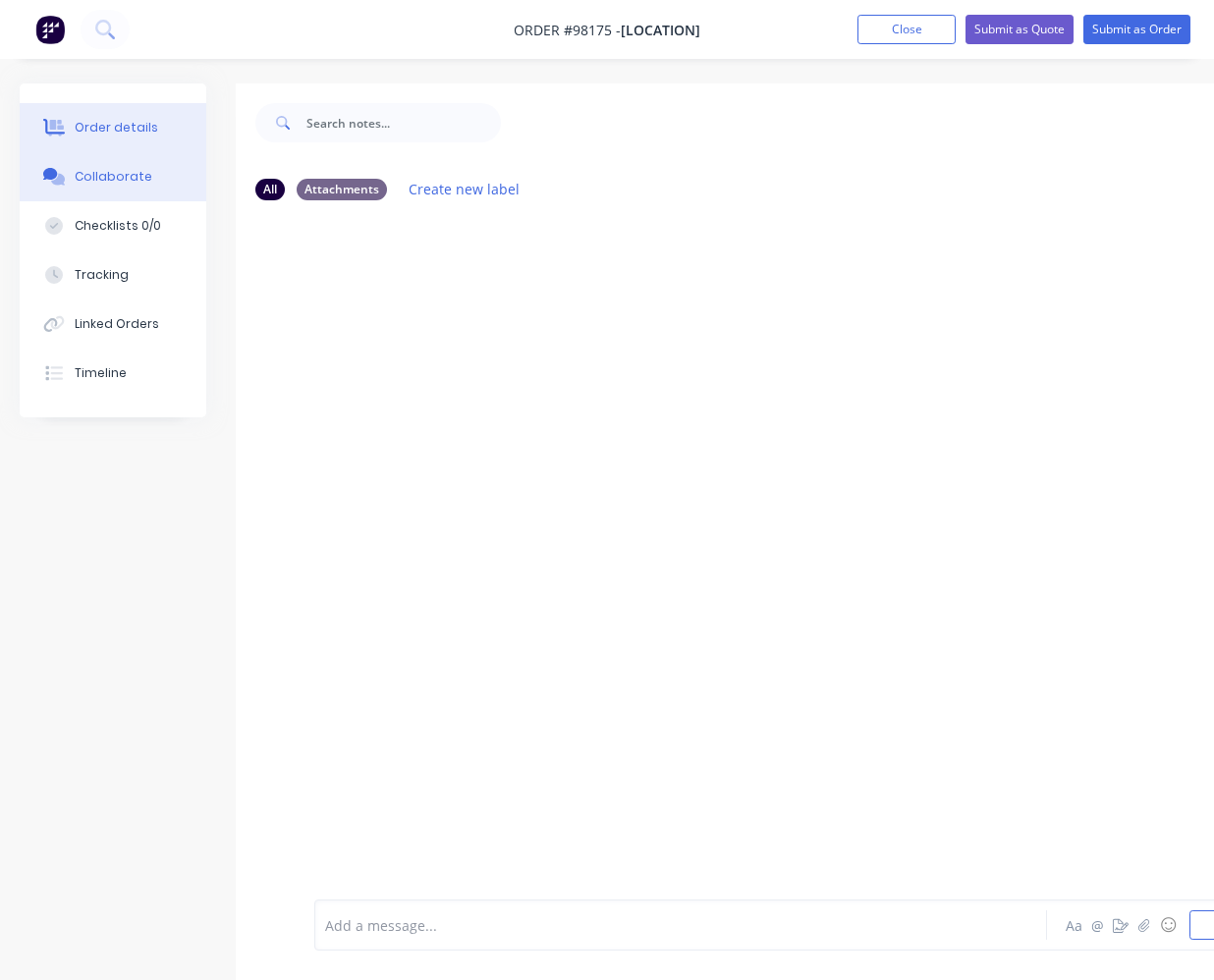 click on "Order details" at bounding box center [116, 128] 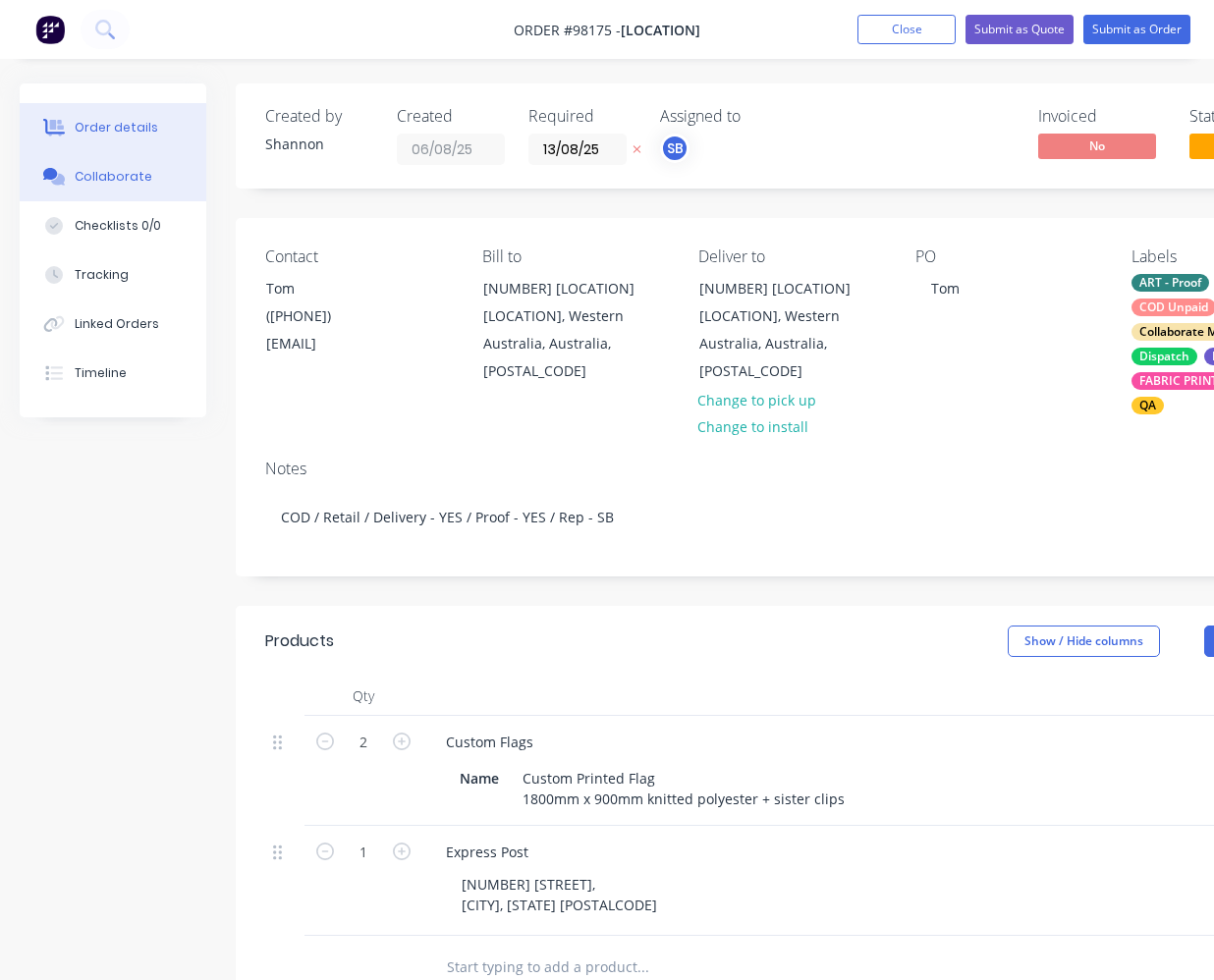 click on "Collaborate" at bounding box center [113, 177] 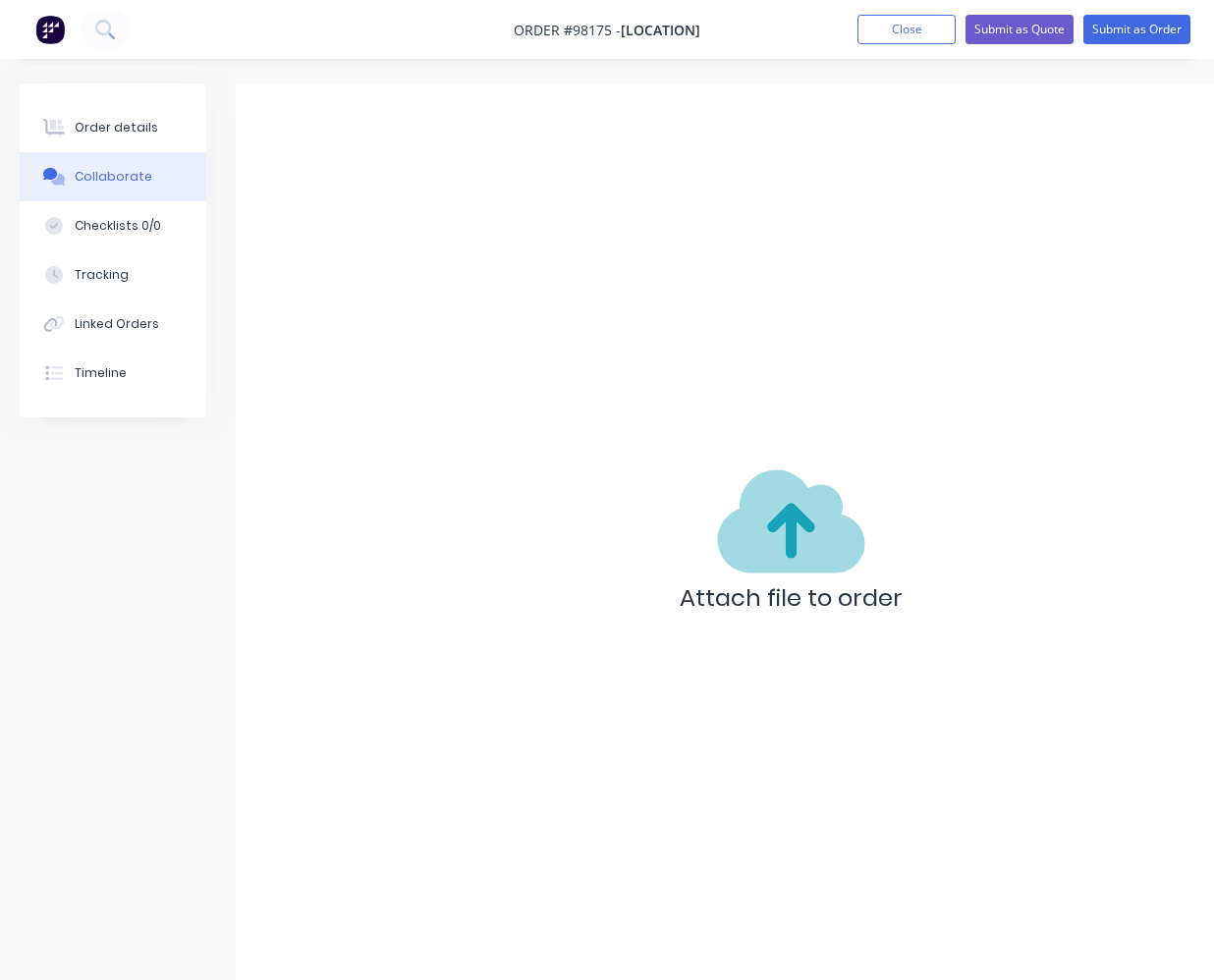 scroll, scrollTop: 44, scrollLeft: 0, axis: vertical 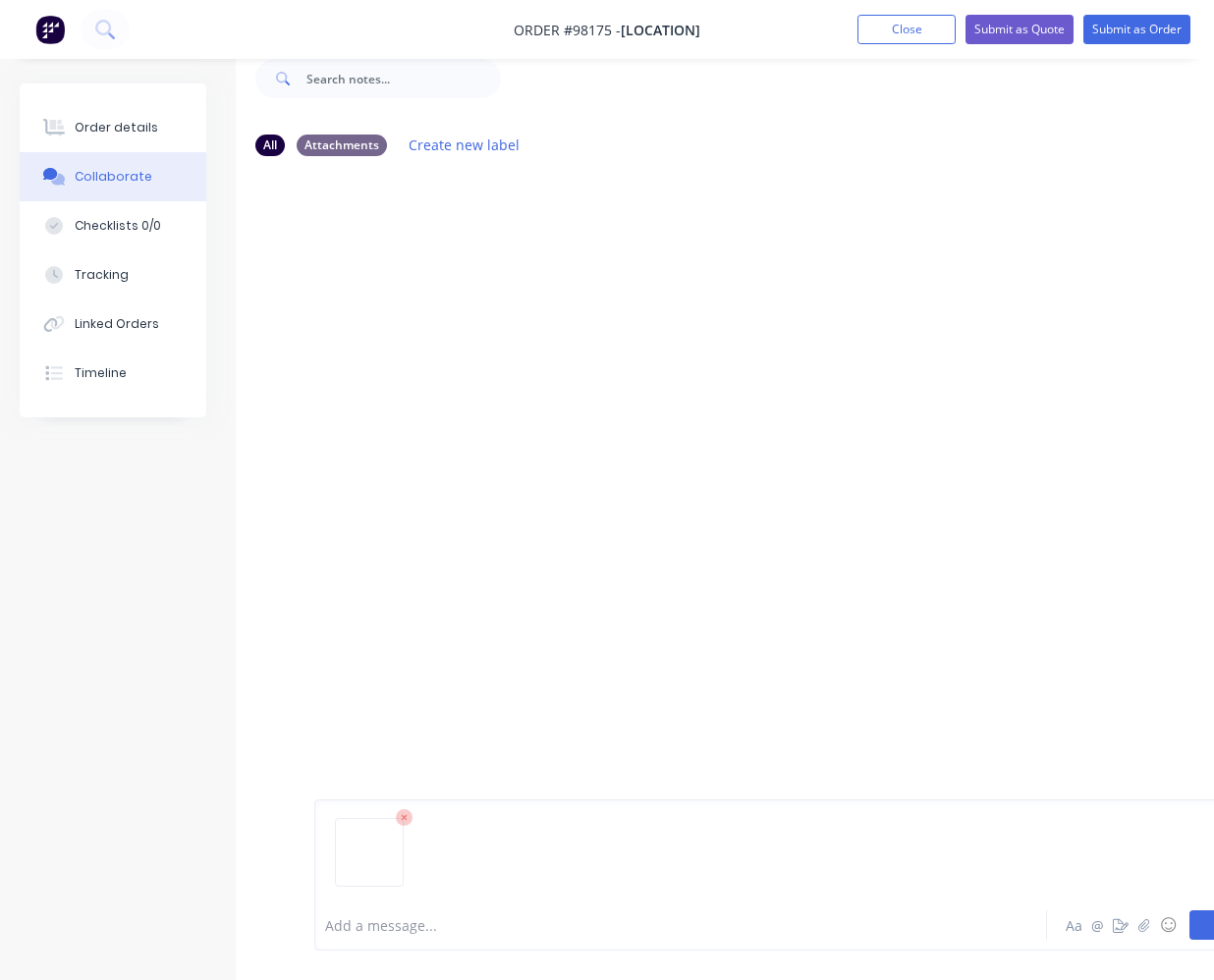 click on "Send" at bounding box center [1228, 925] 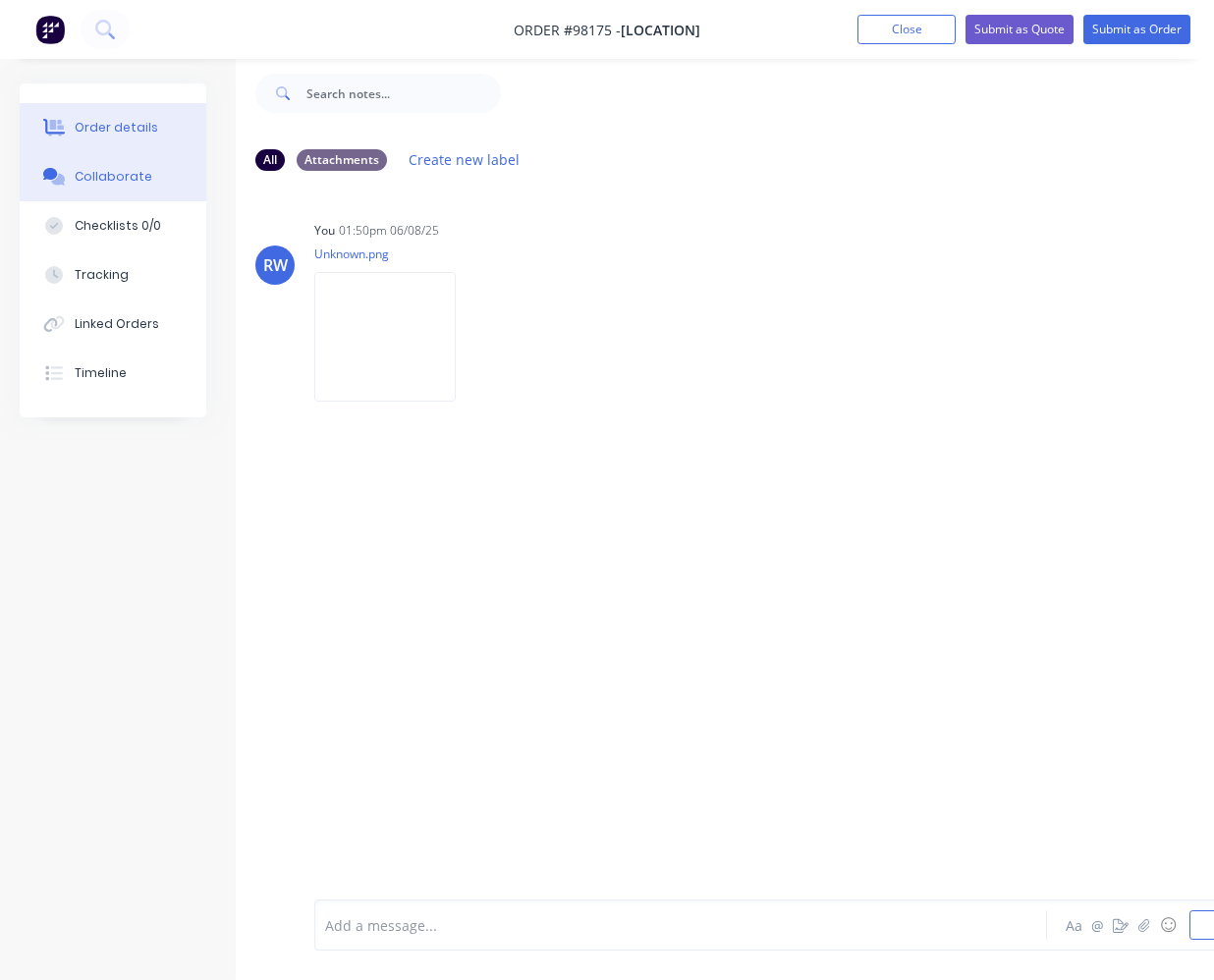 click on "Order details" at bounding box center (116, 128) 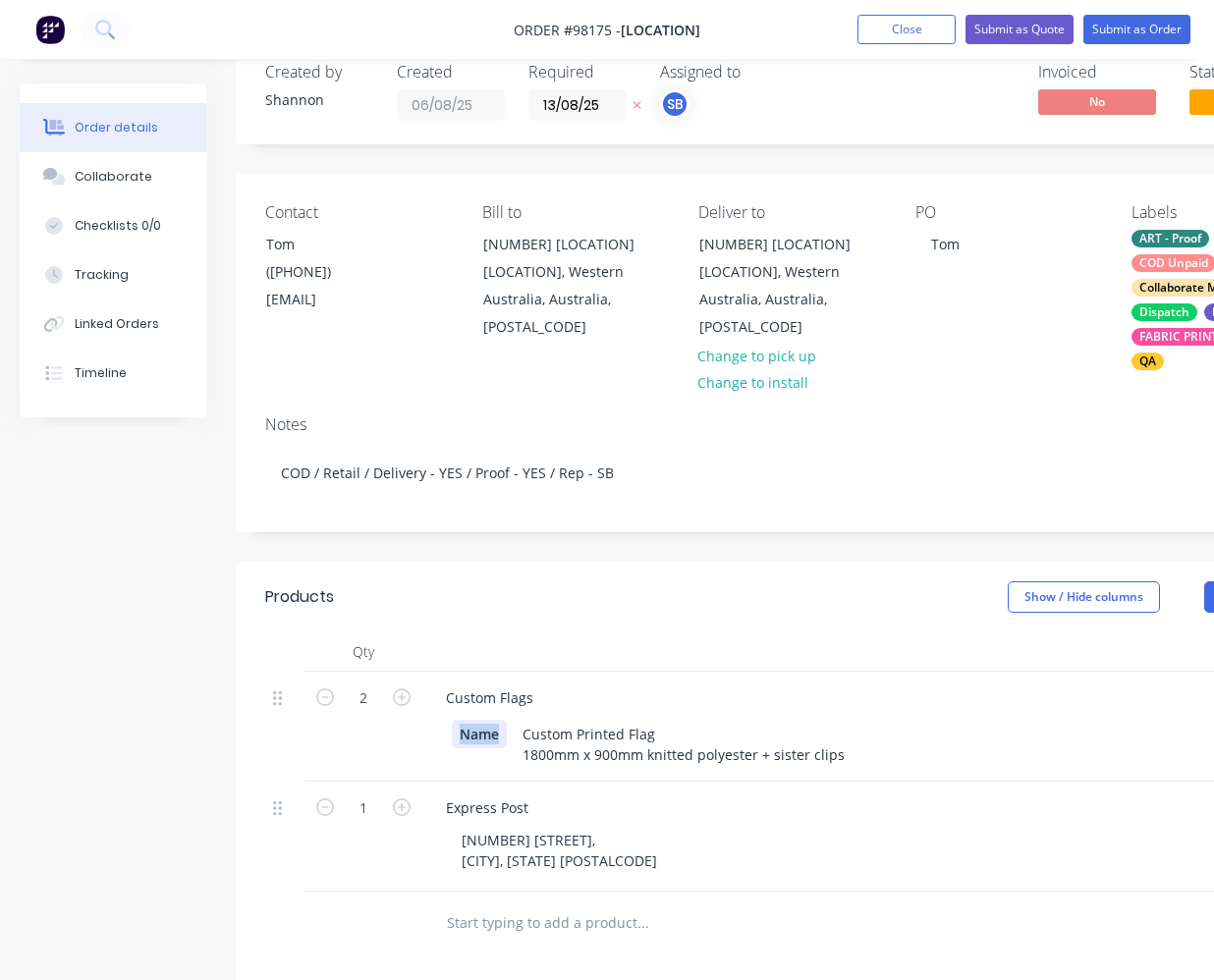 drag, startPoint x: 501, startPoint y: 709, endPoint x: 479, endPoint y: 718, distance: 23.769729 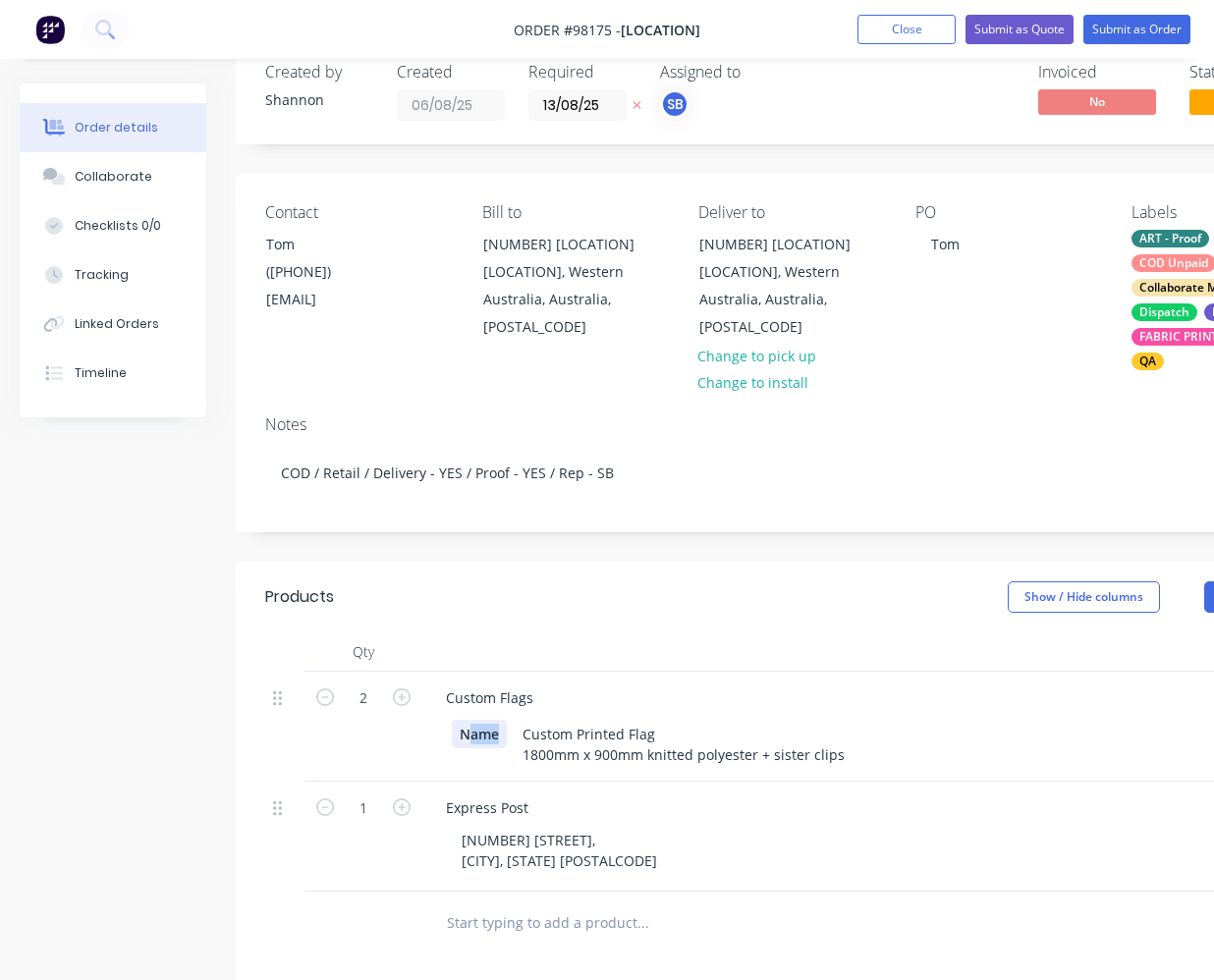 type 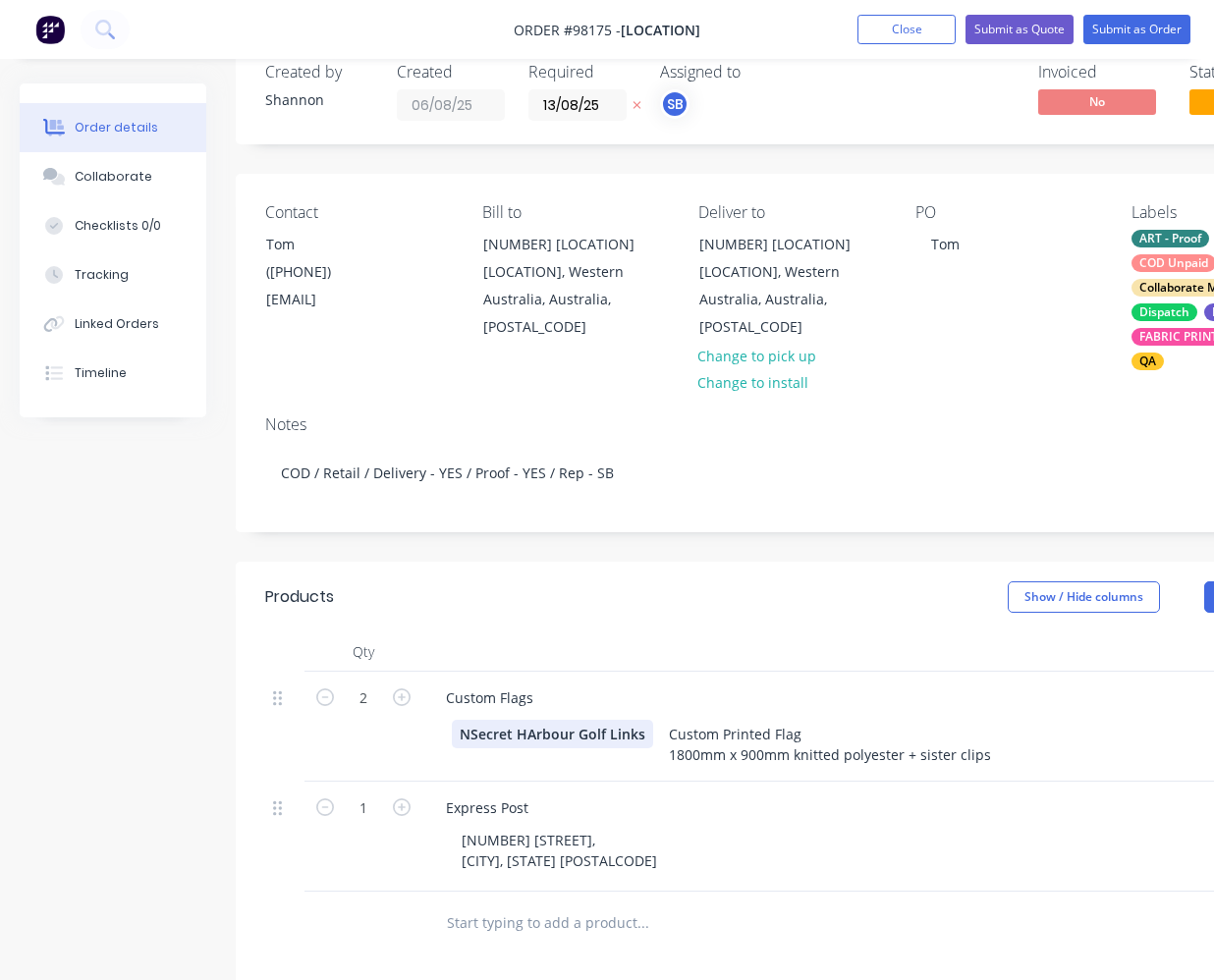 drag, startPoint x: 473, startPoint y: 709, endPoint x: 467, endPoint y: 734, distance: 25.70992 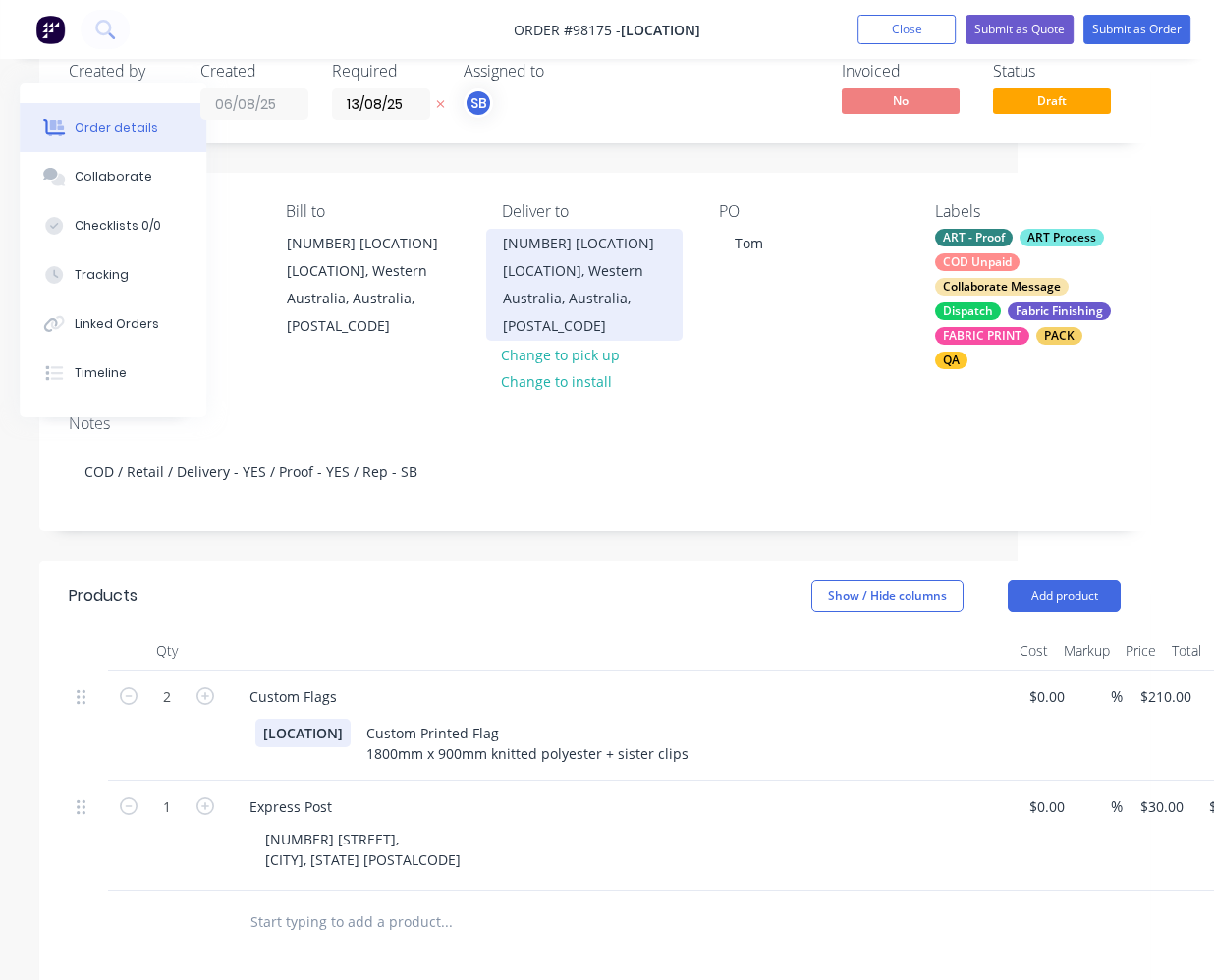 scroll, scrollTop: 45, scrollLeft: 307, axis: both 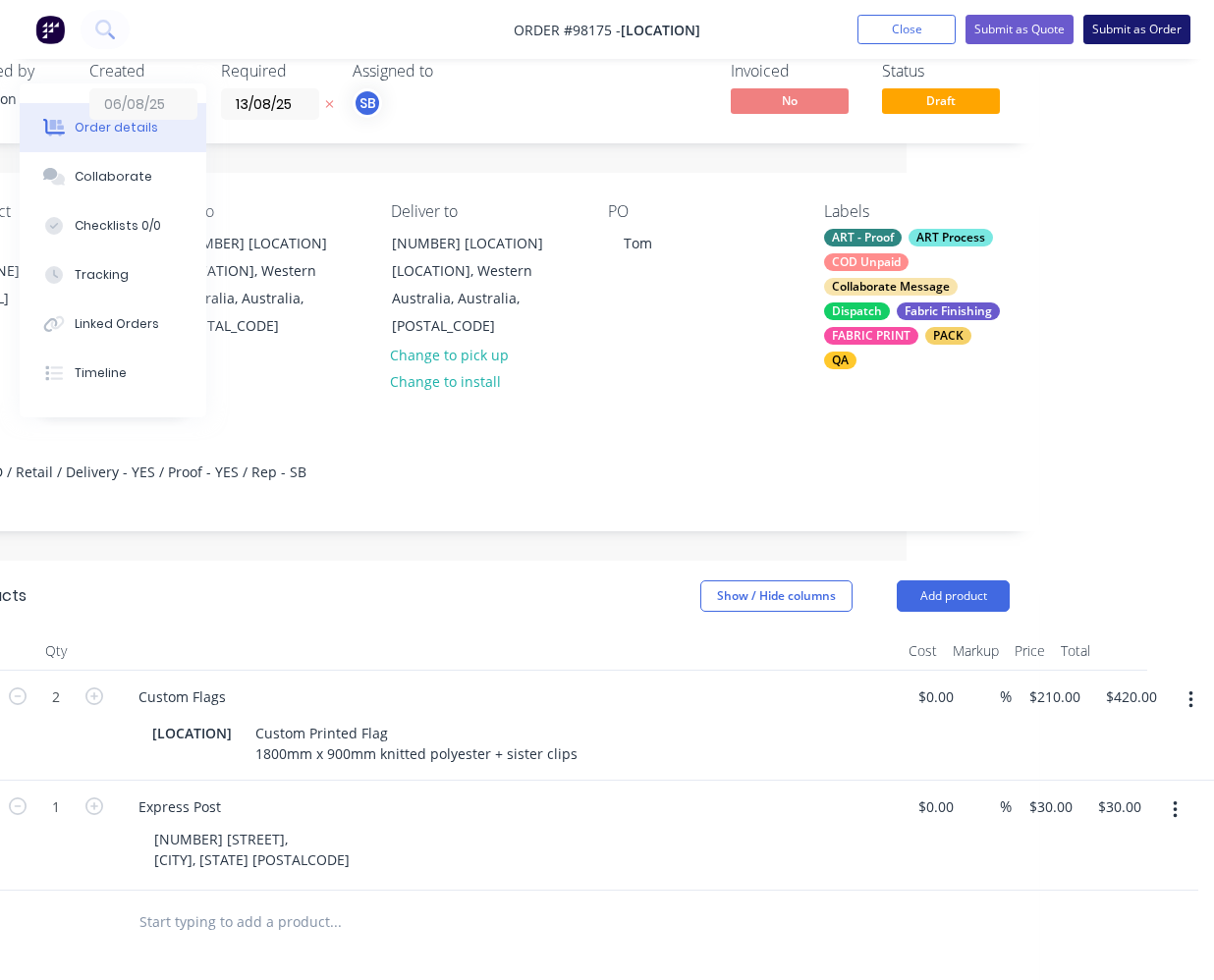 click on "Submit as Order" at bounding box center [1136, 29] 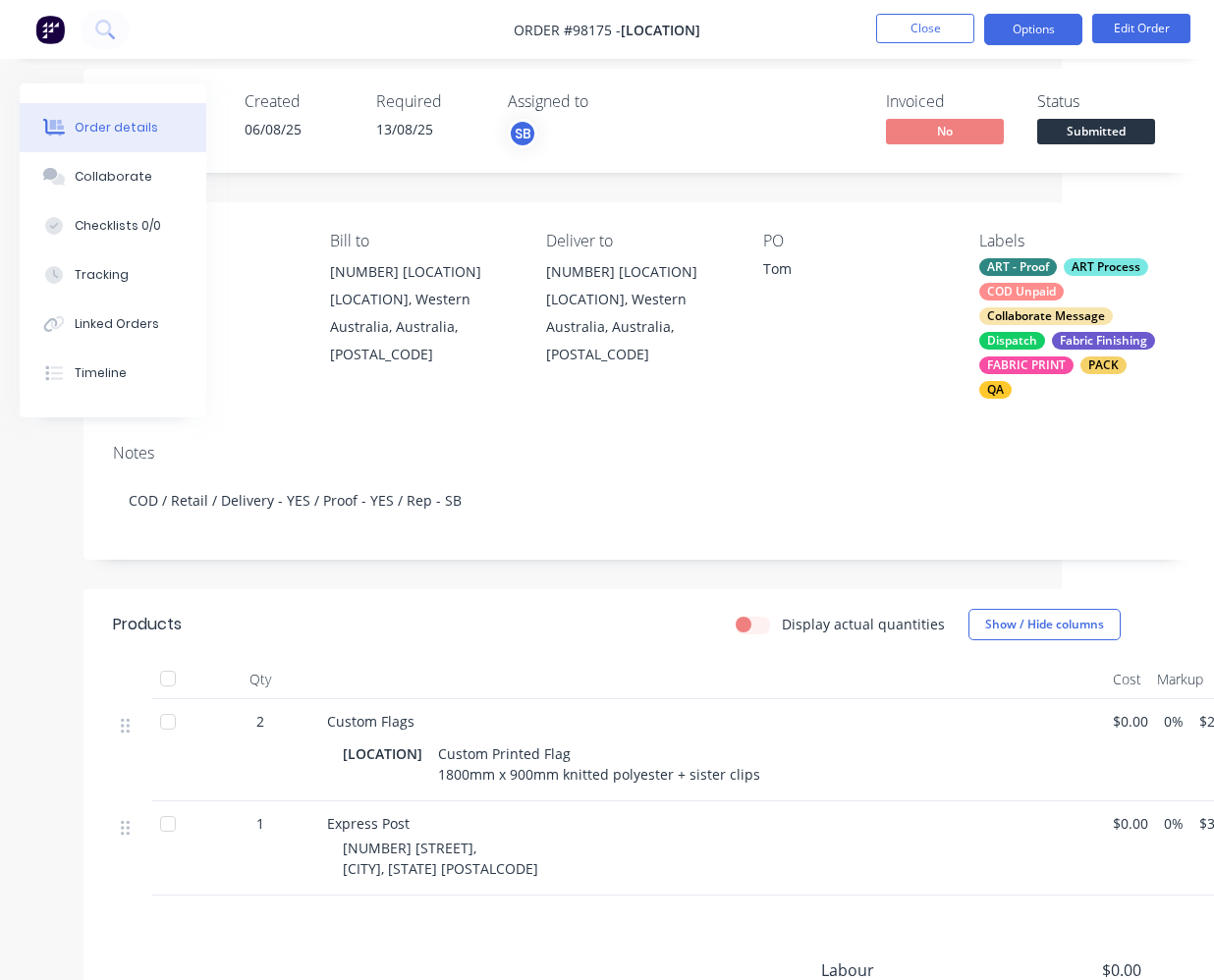 click on "Options" at bounding box center (1033, 29) 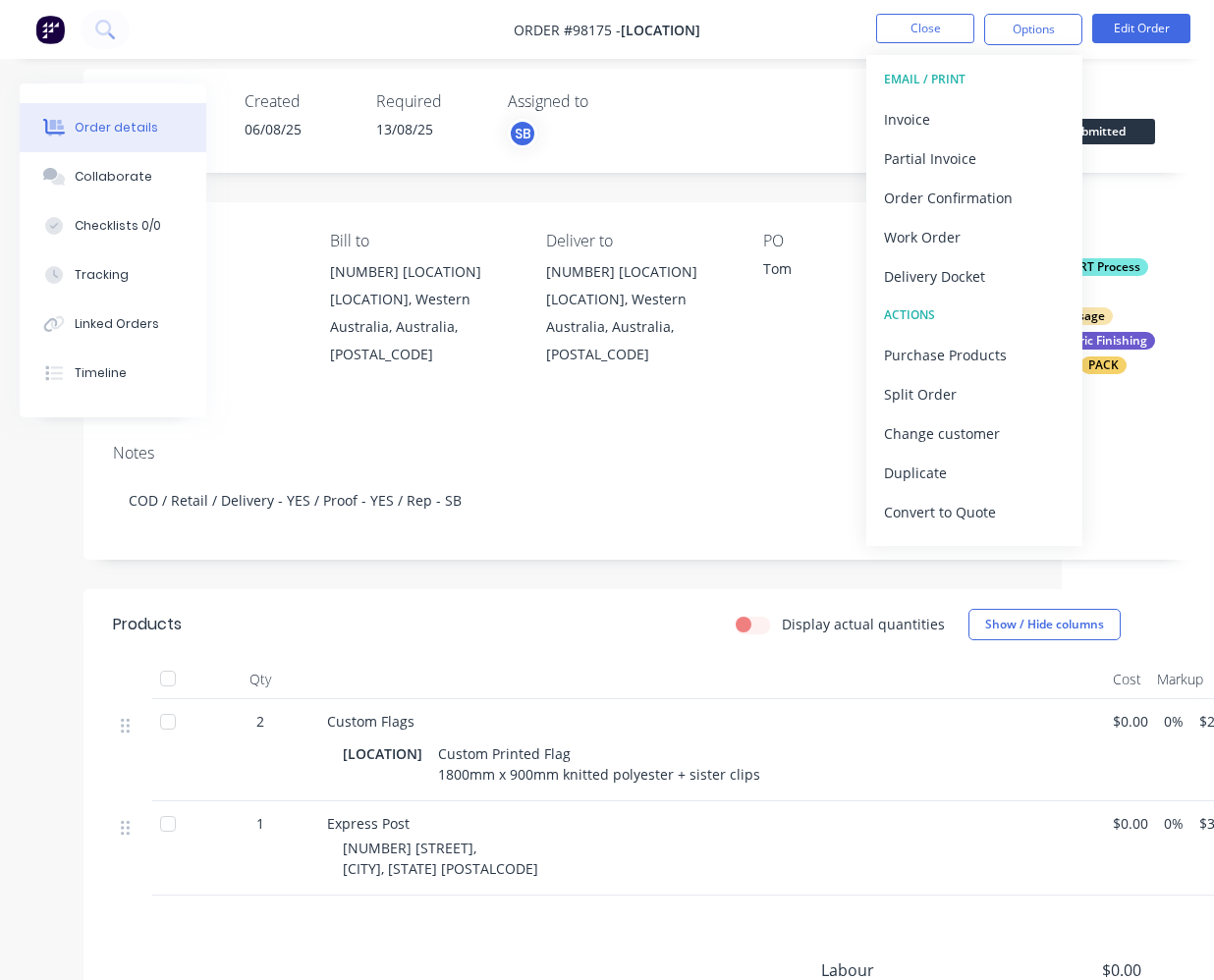click on "Work Order" at bounding box center (974, 237) 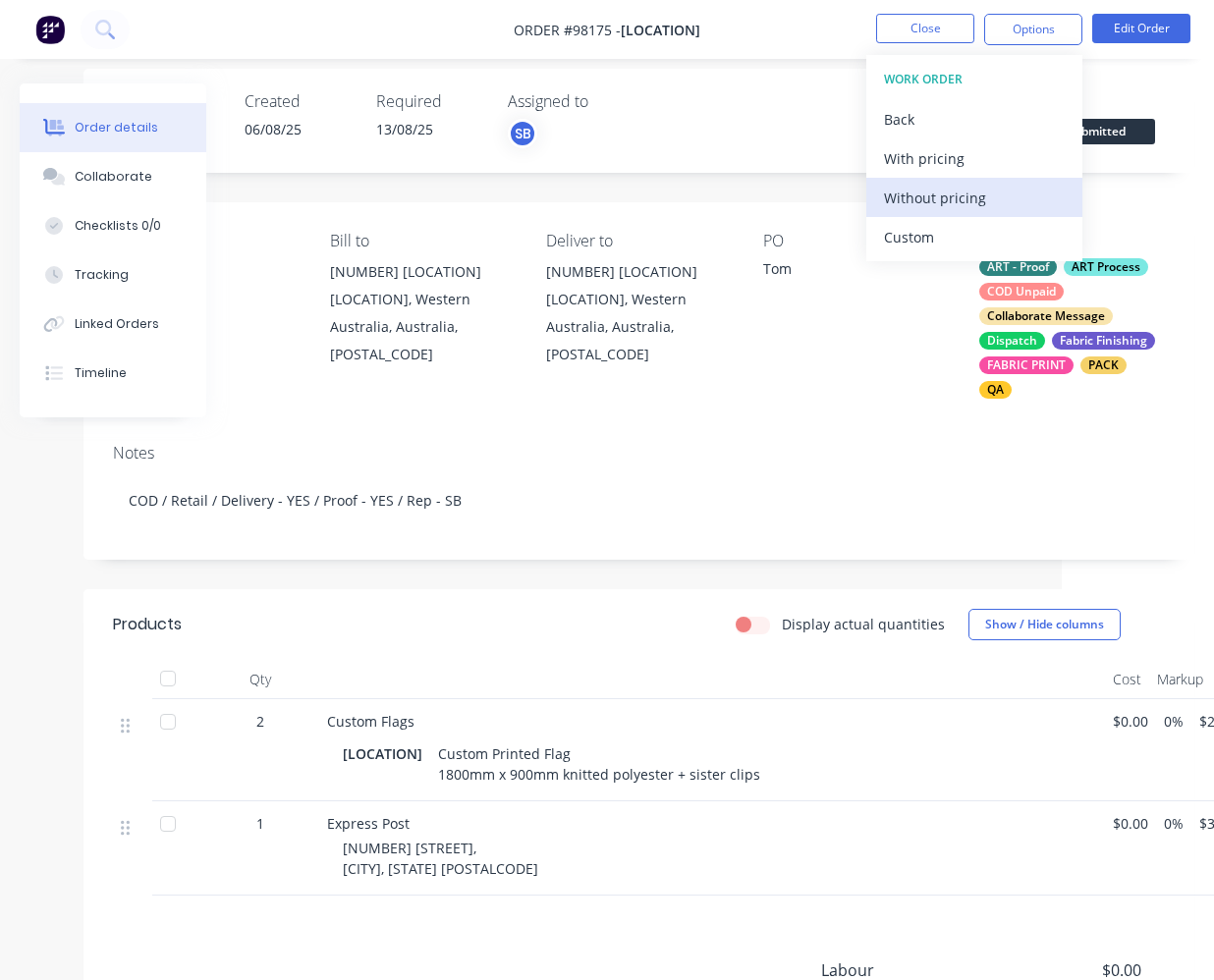 click on "Without pricing" at bounding box center (974, 197) 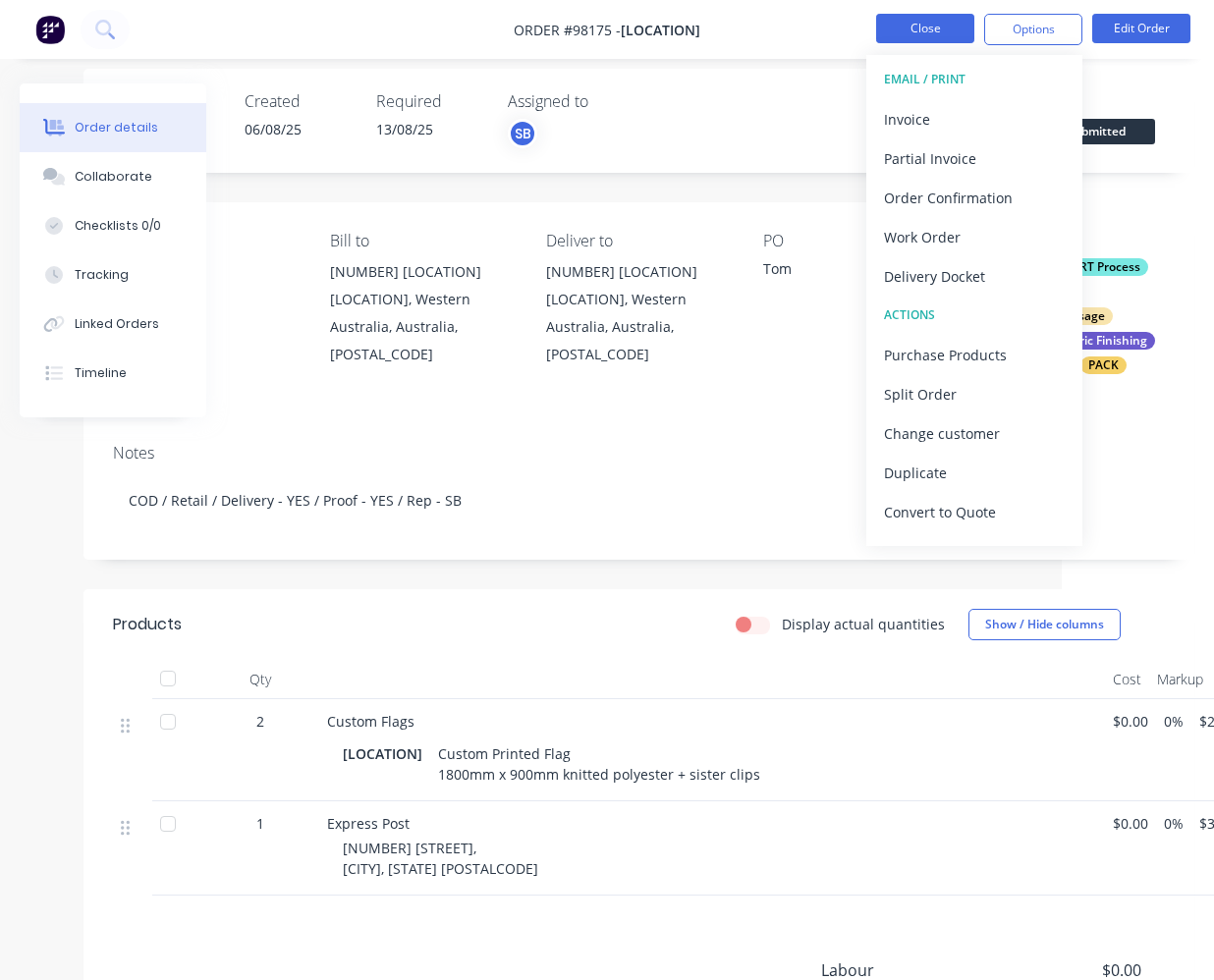 click on "Close" at bounding box center [925, 28] 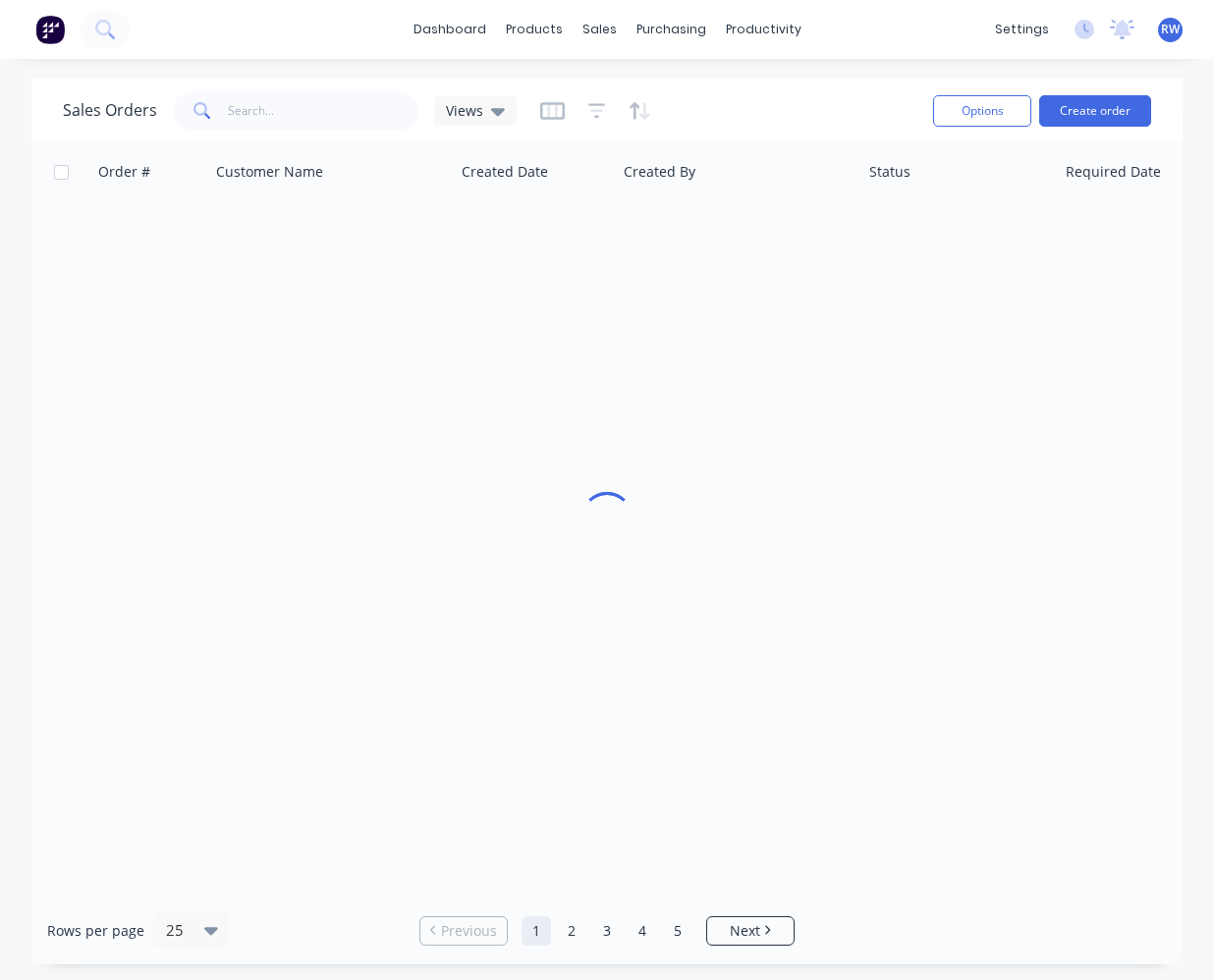 scroll, scrollTop: 0, scrollLeft: 0, axis: both 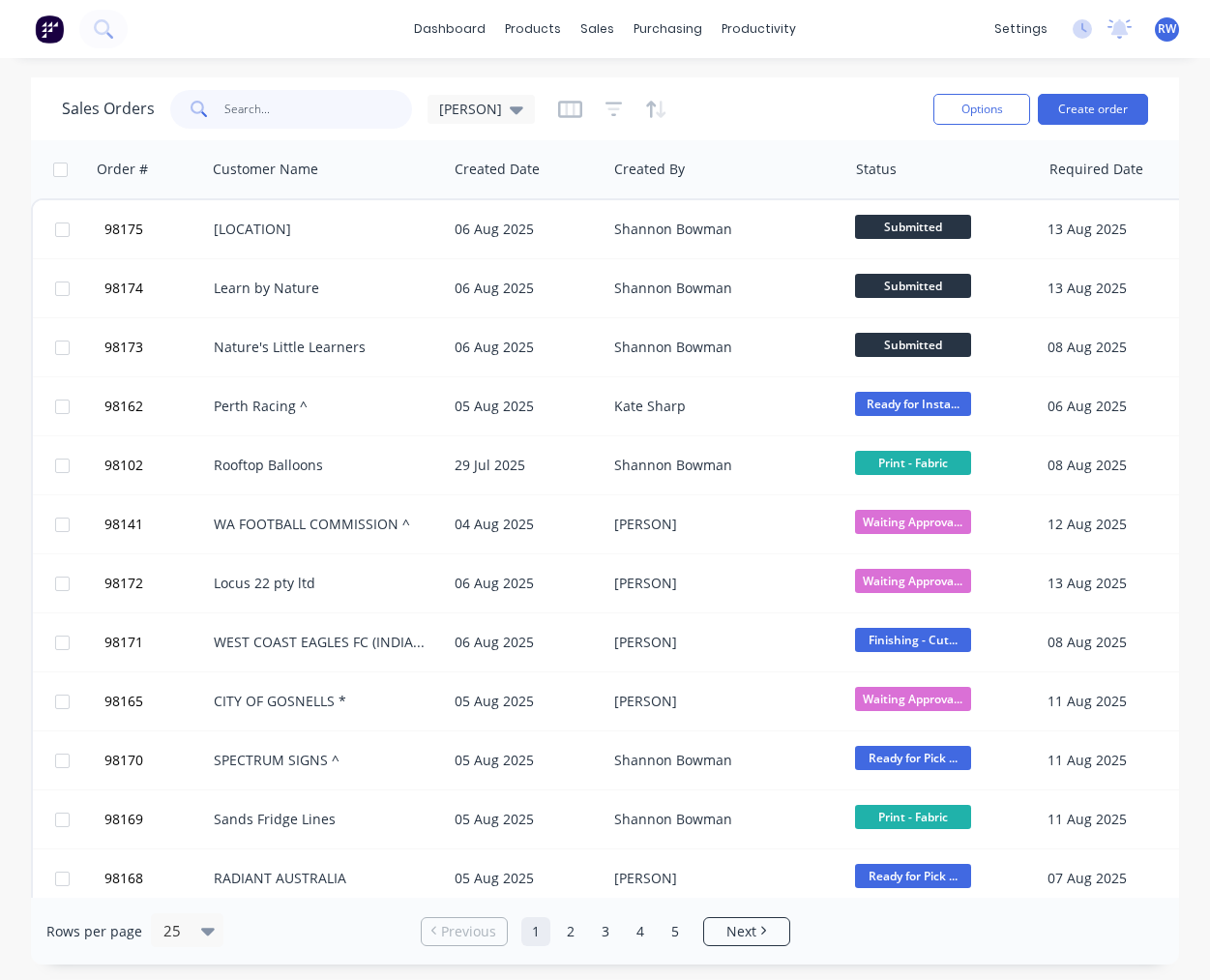 click at bounding box center (318, 109) 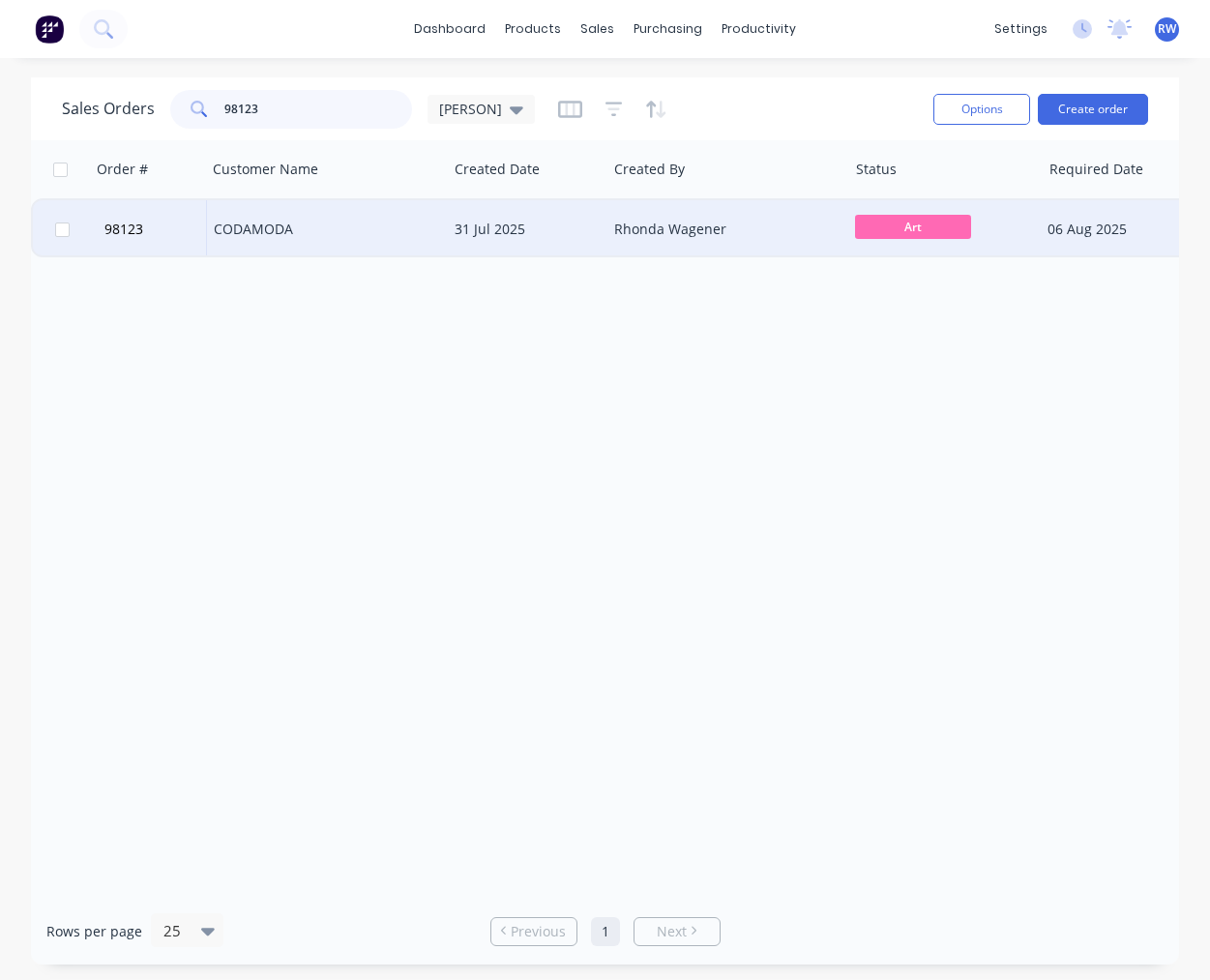 type on "98123" 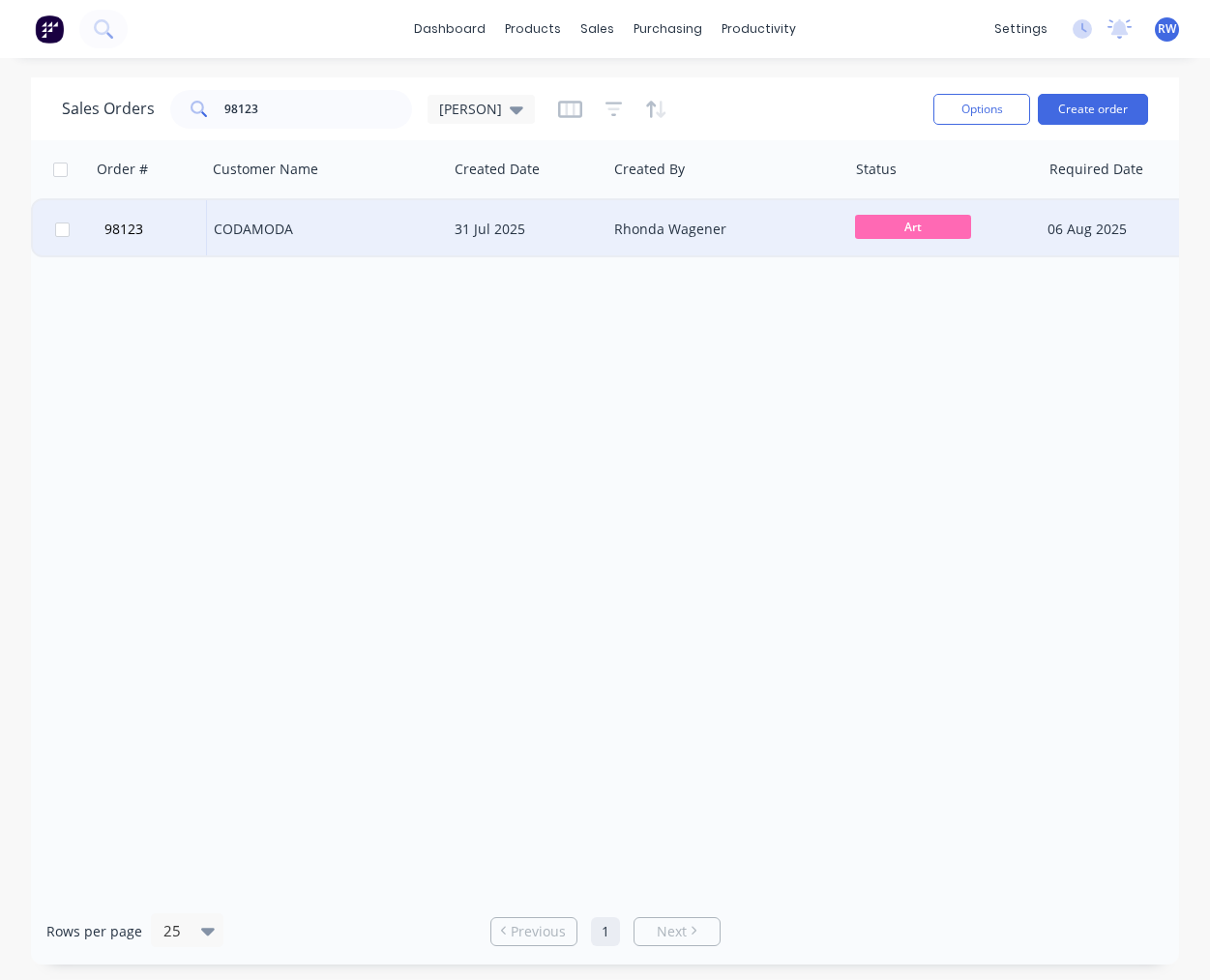 click on "CODAMODA" at bounding box center [320, 229] 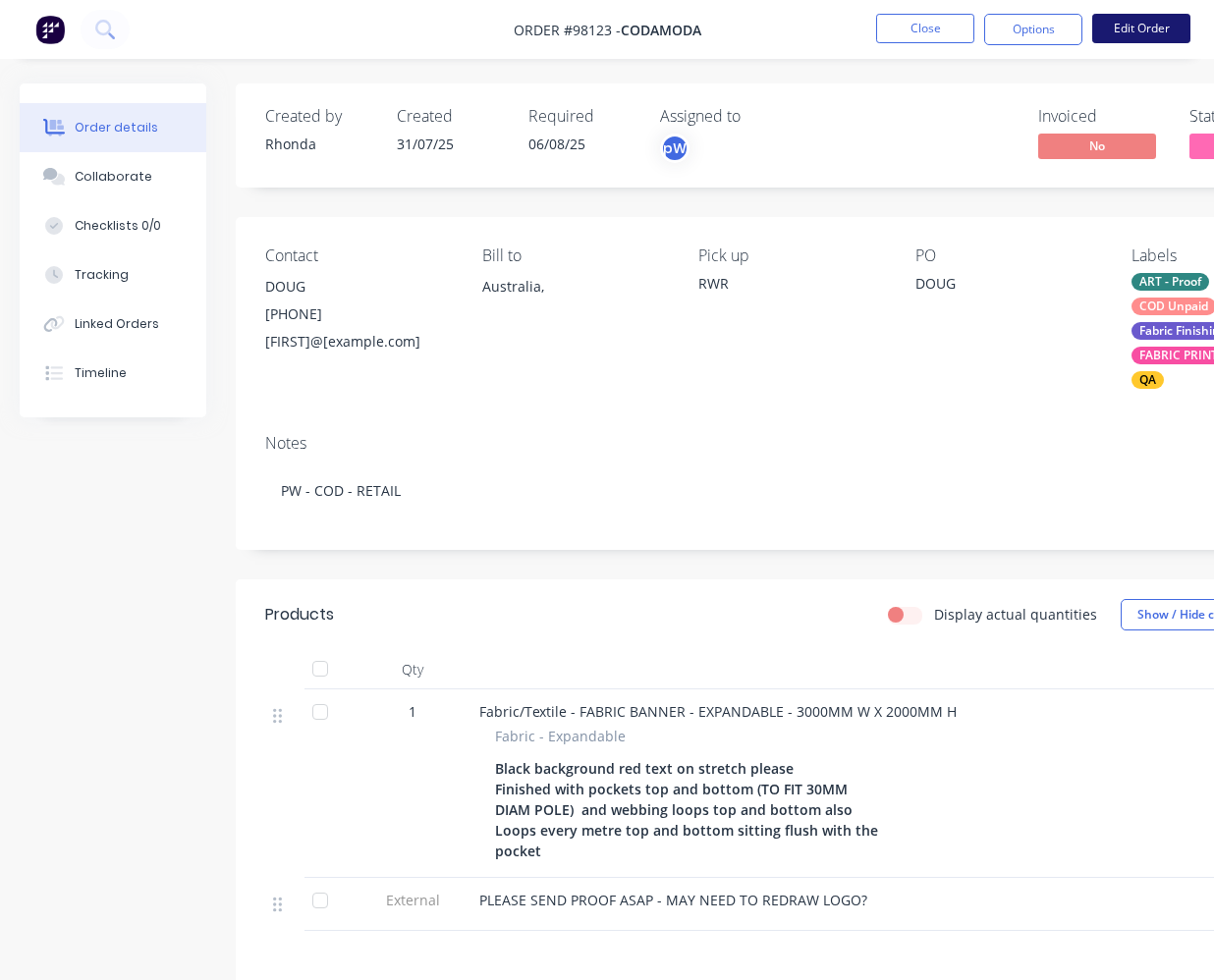 click on "Edit Order" at bounding box center (1141, 28) 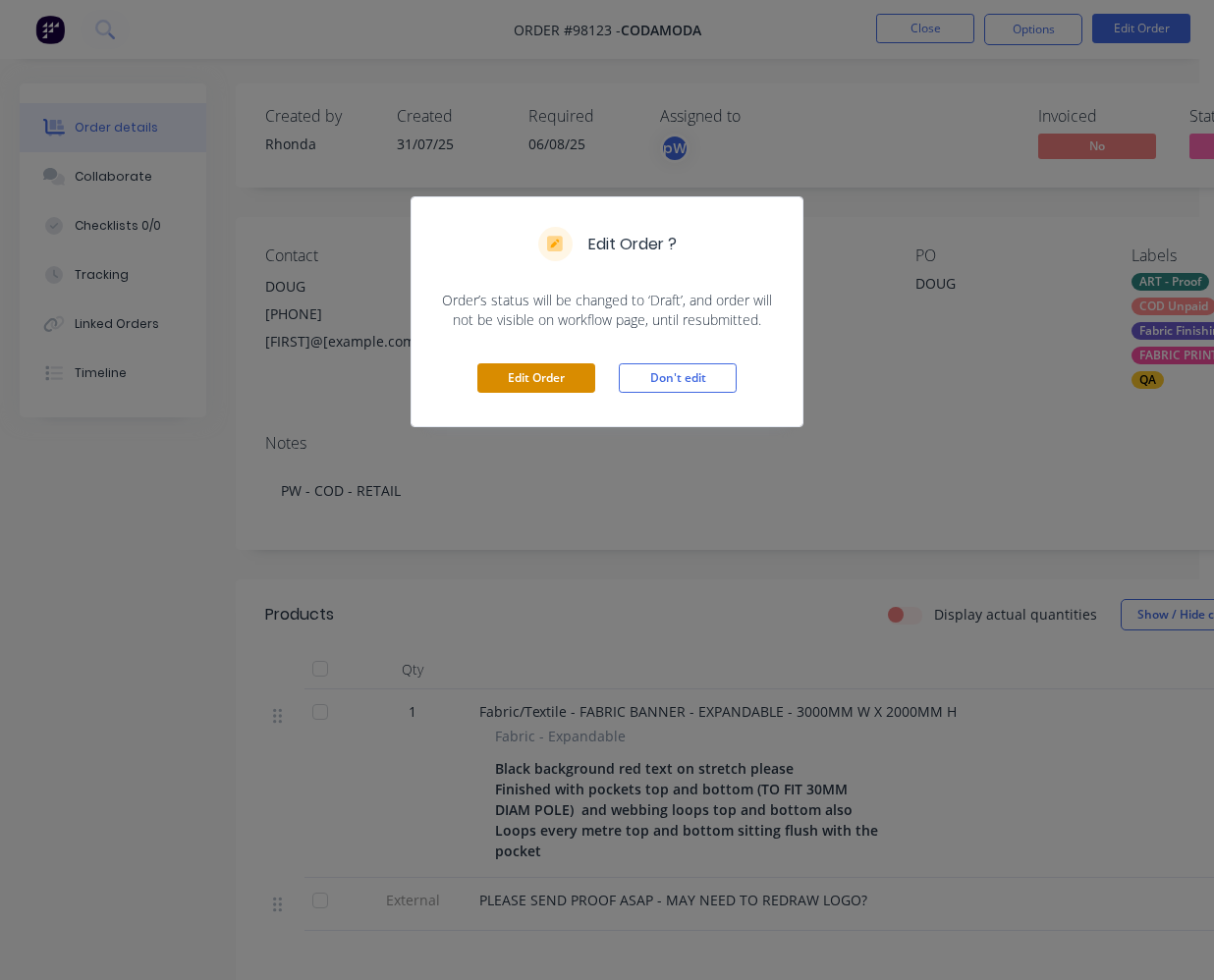 click on "Edit Order" at bounding box center (536, 378) 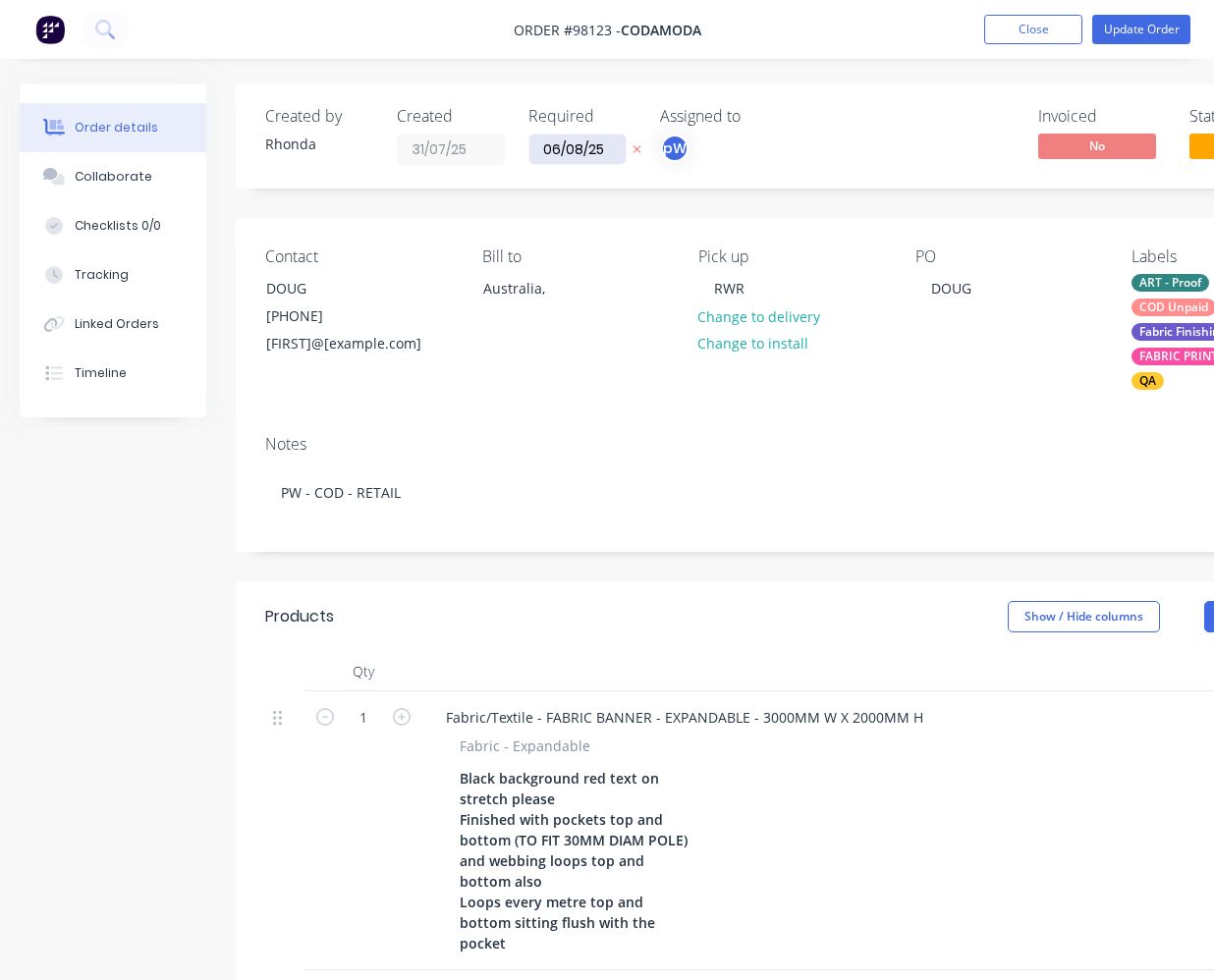 click on "06/08/25" at bounding box center [578, 149] 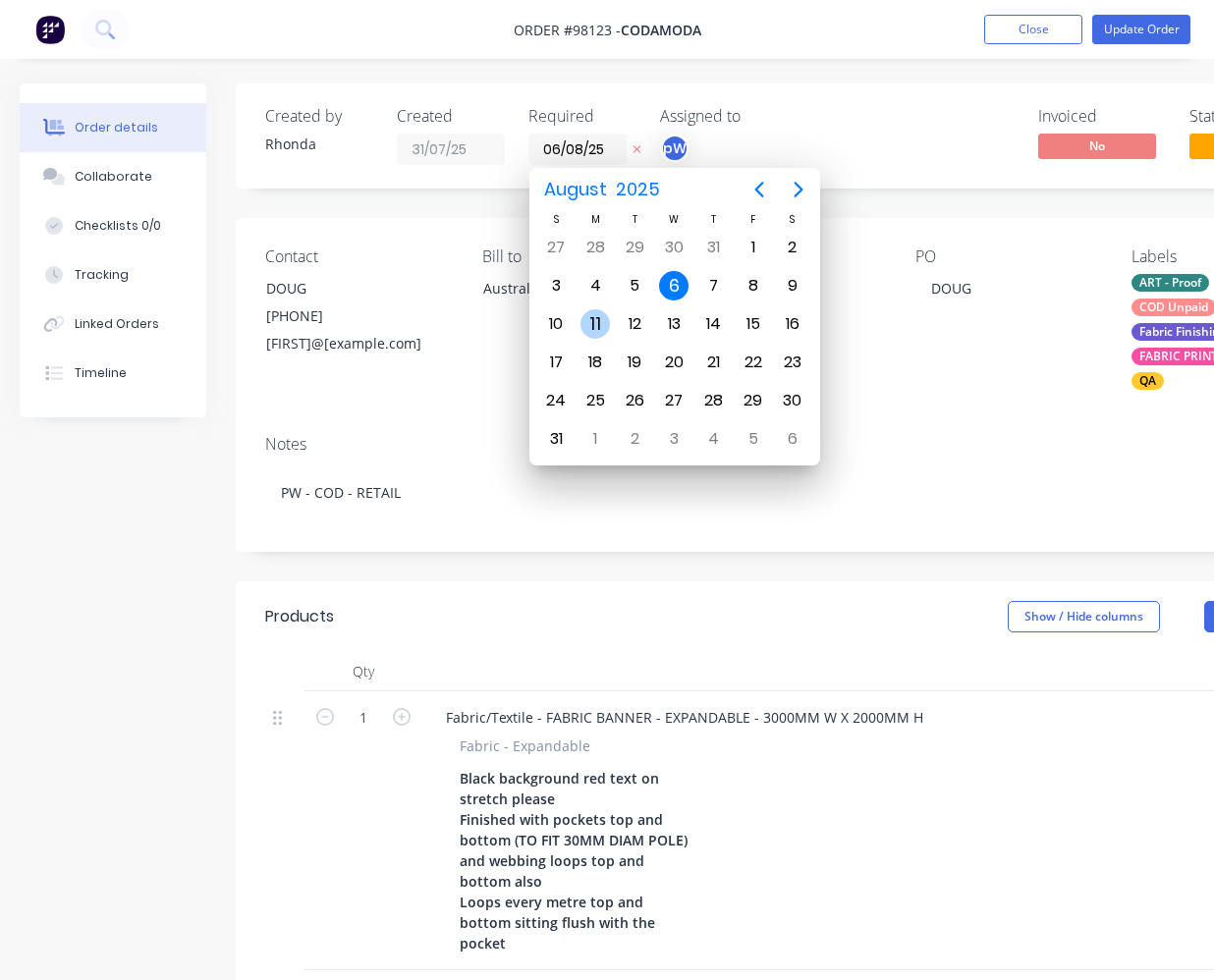 click on "11" at bounding box center (595, 324) 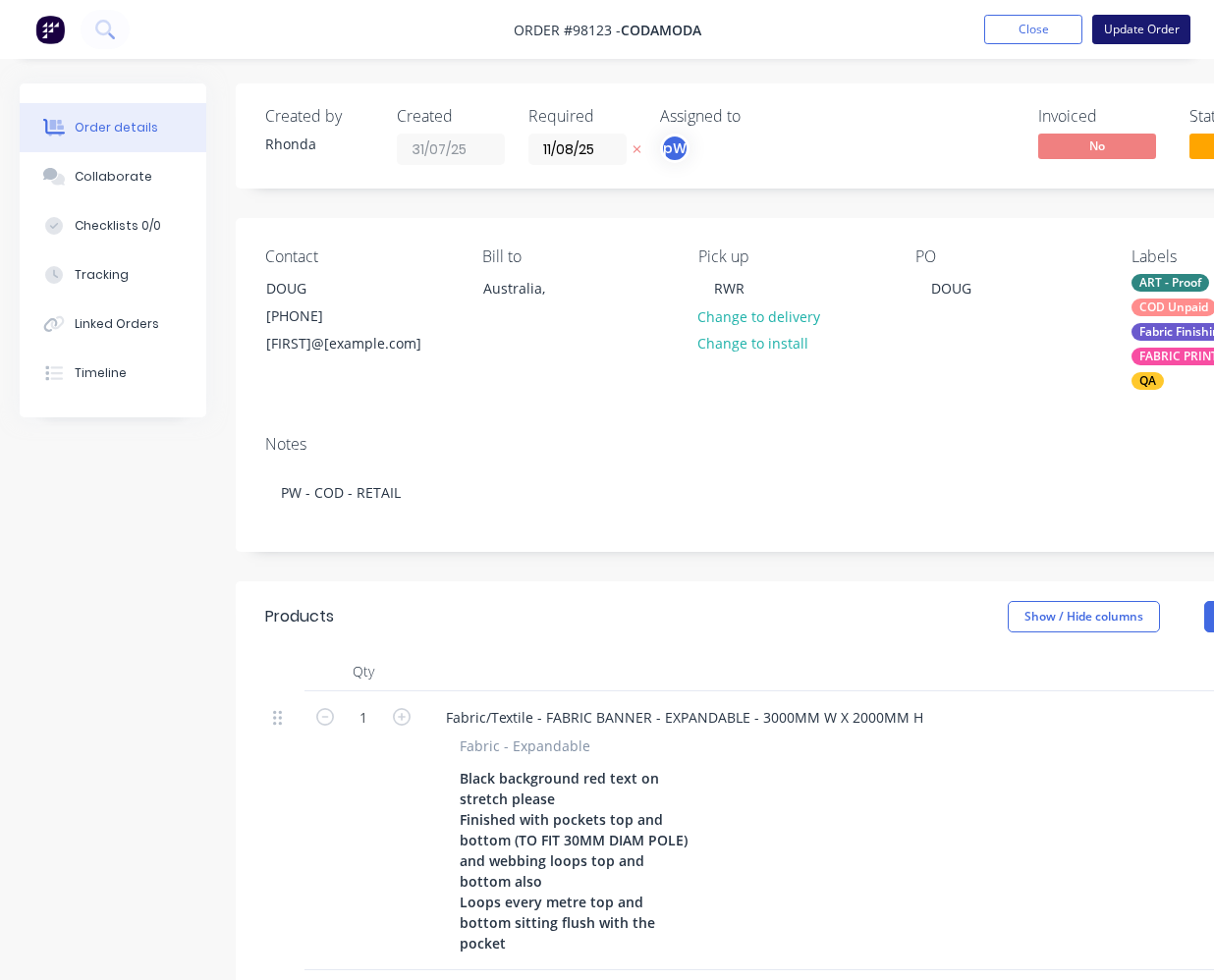 click on "Update Order" at bounding box center [1141, 29] 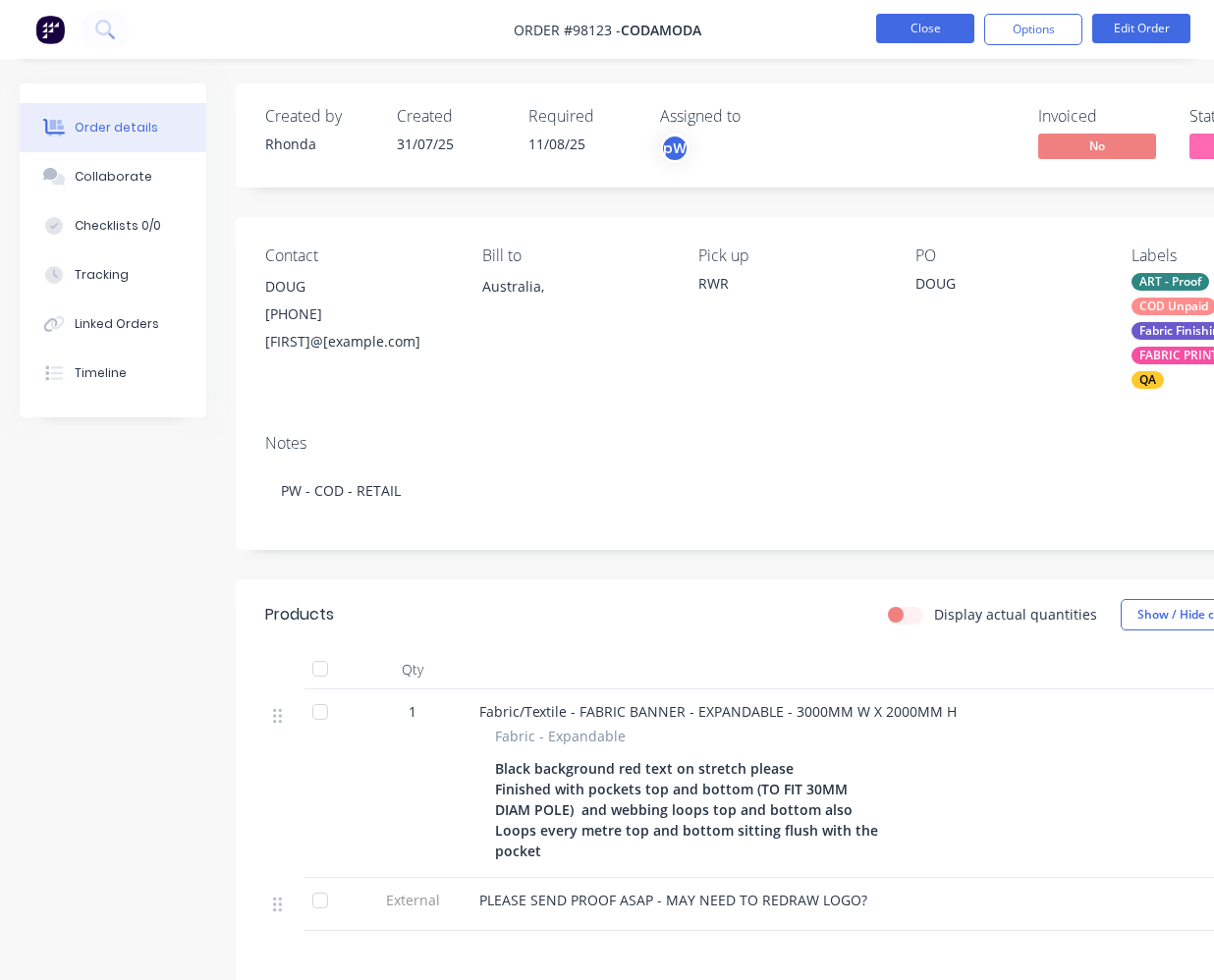 click on "Close" at bounding box center (925, 28) 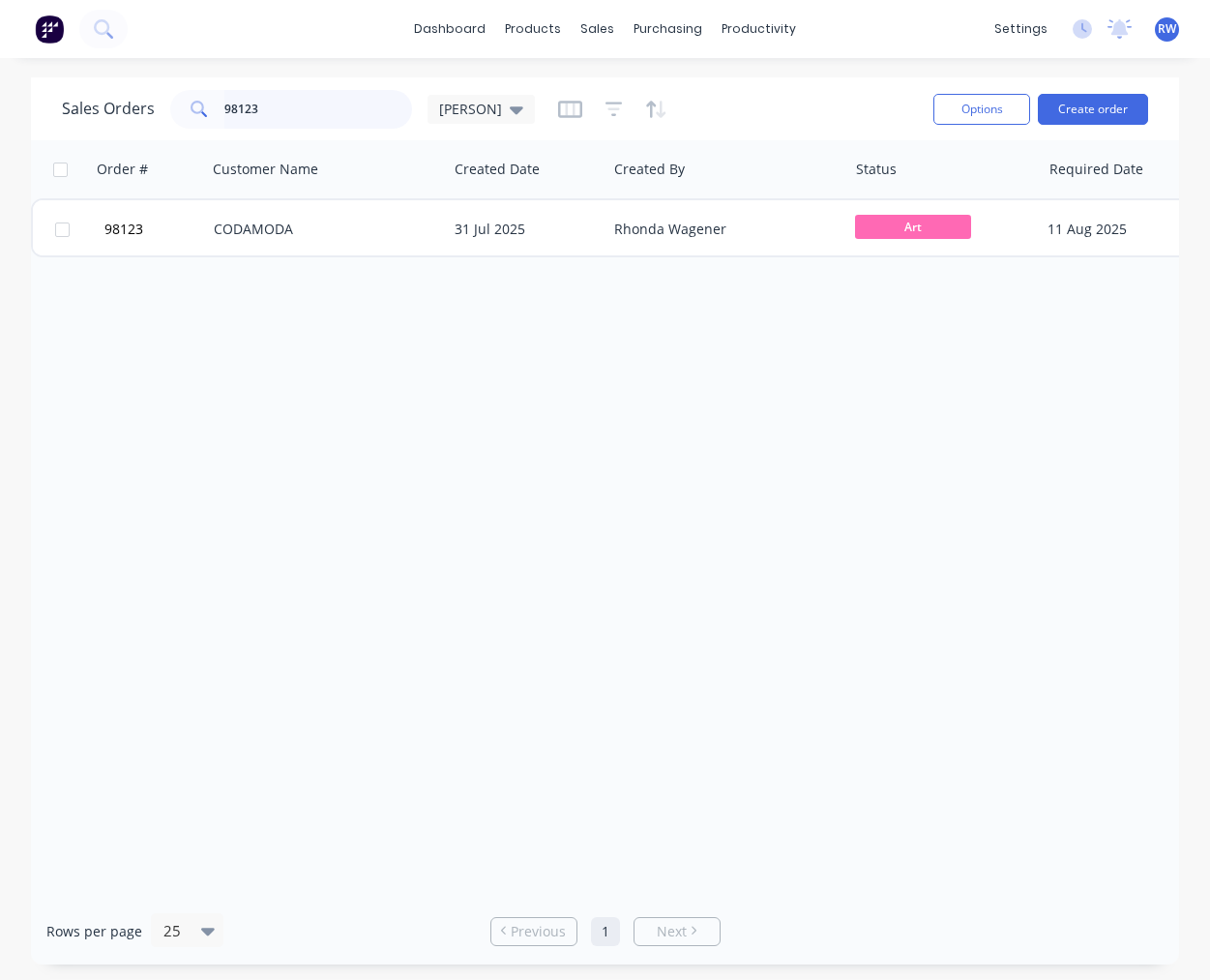 click on "98123" at bounding box center (318, 109) 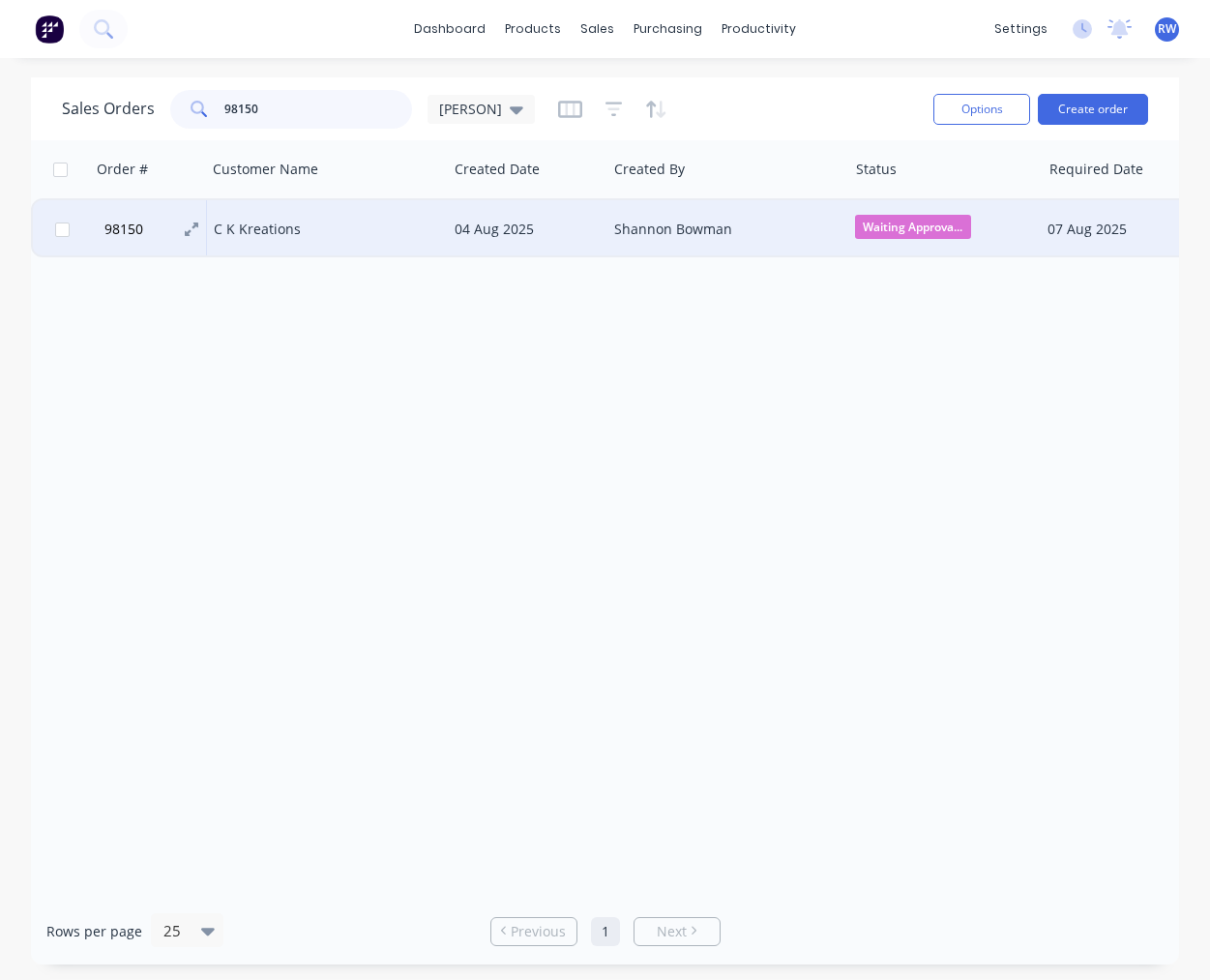 type on "98150" 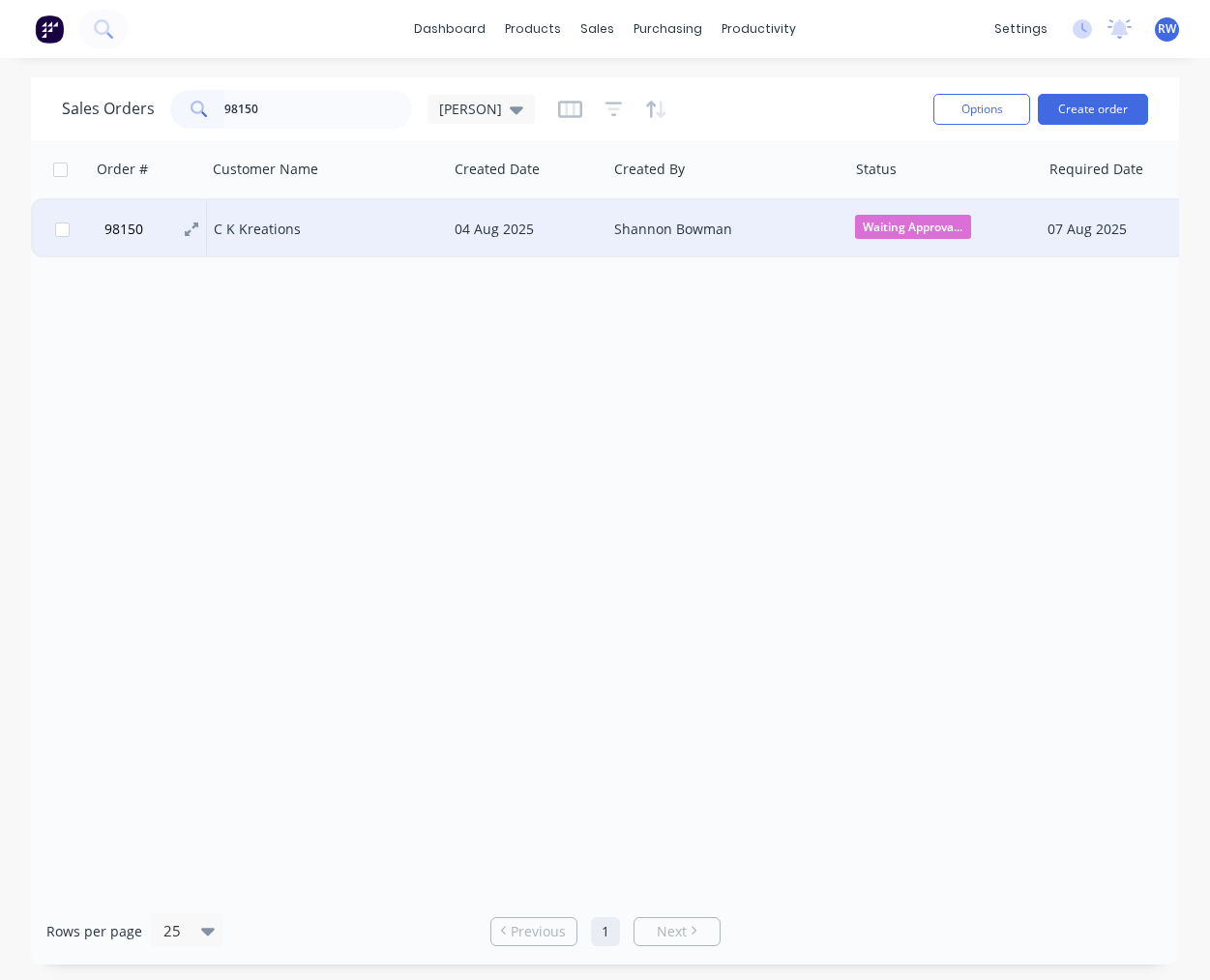 click on "98150" at bounding box center (124, 229) 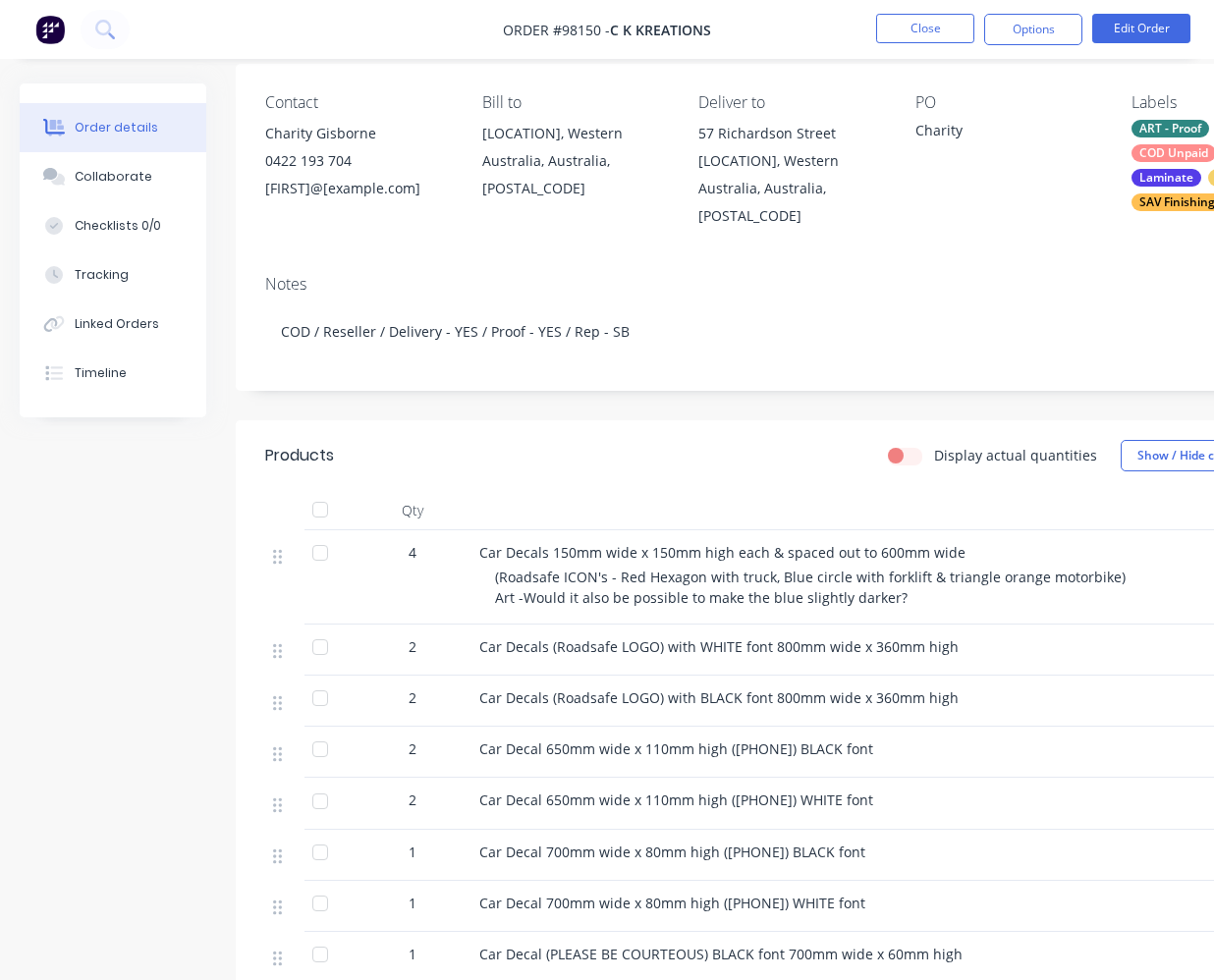 scroll, scrollTop: 165, scrollLeft: 0, axis: vertical 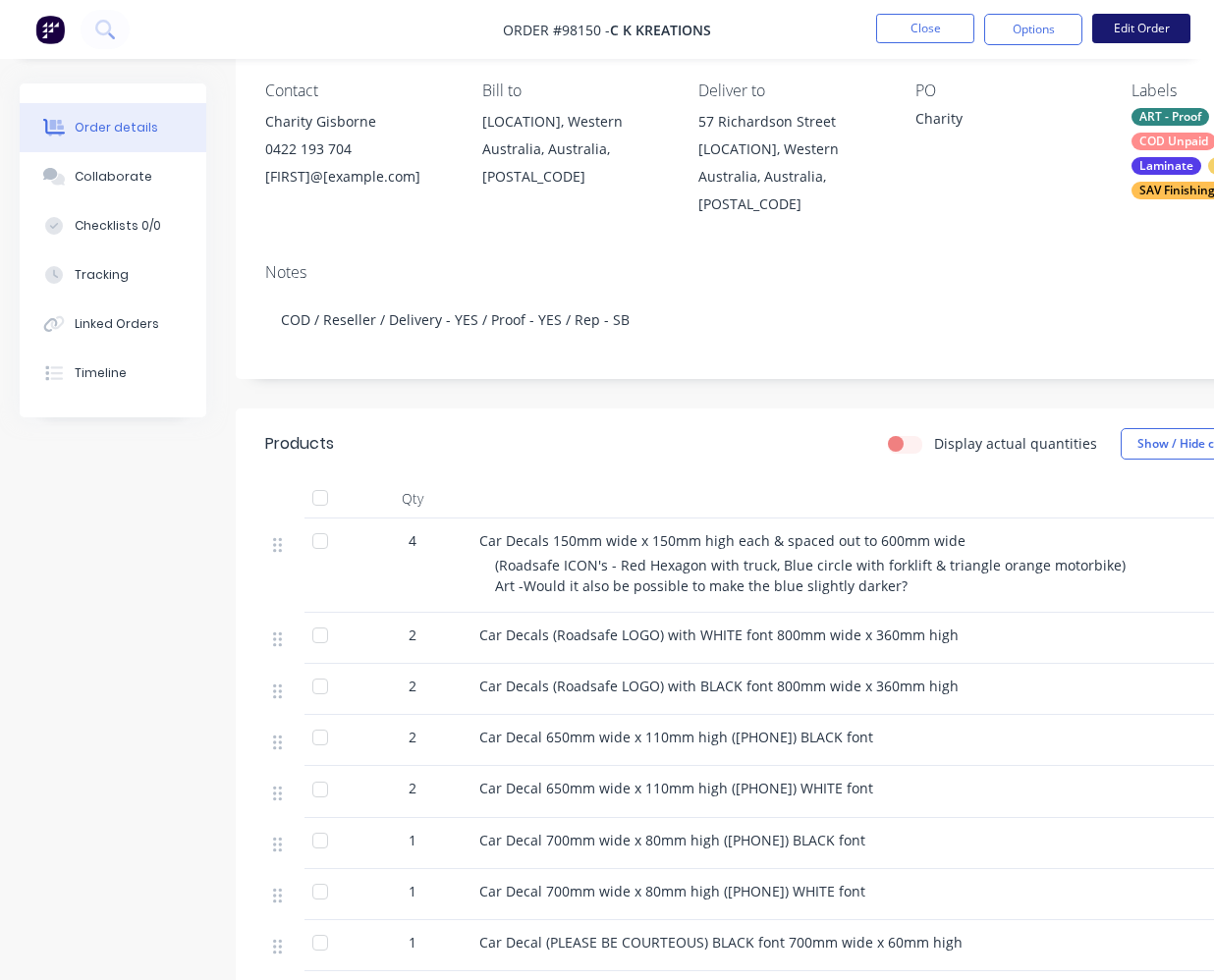 click on "Edit Order" at bounding box center (1141, 28) 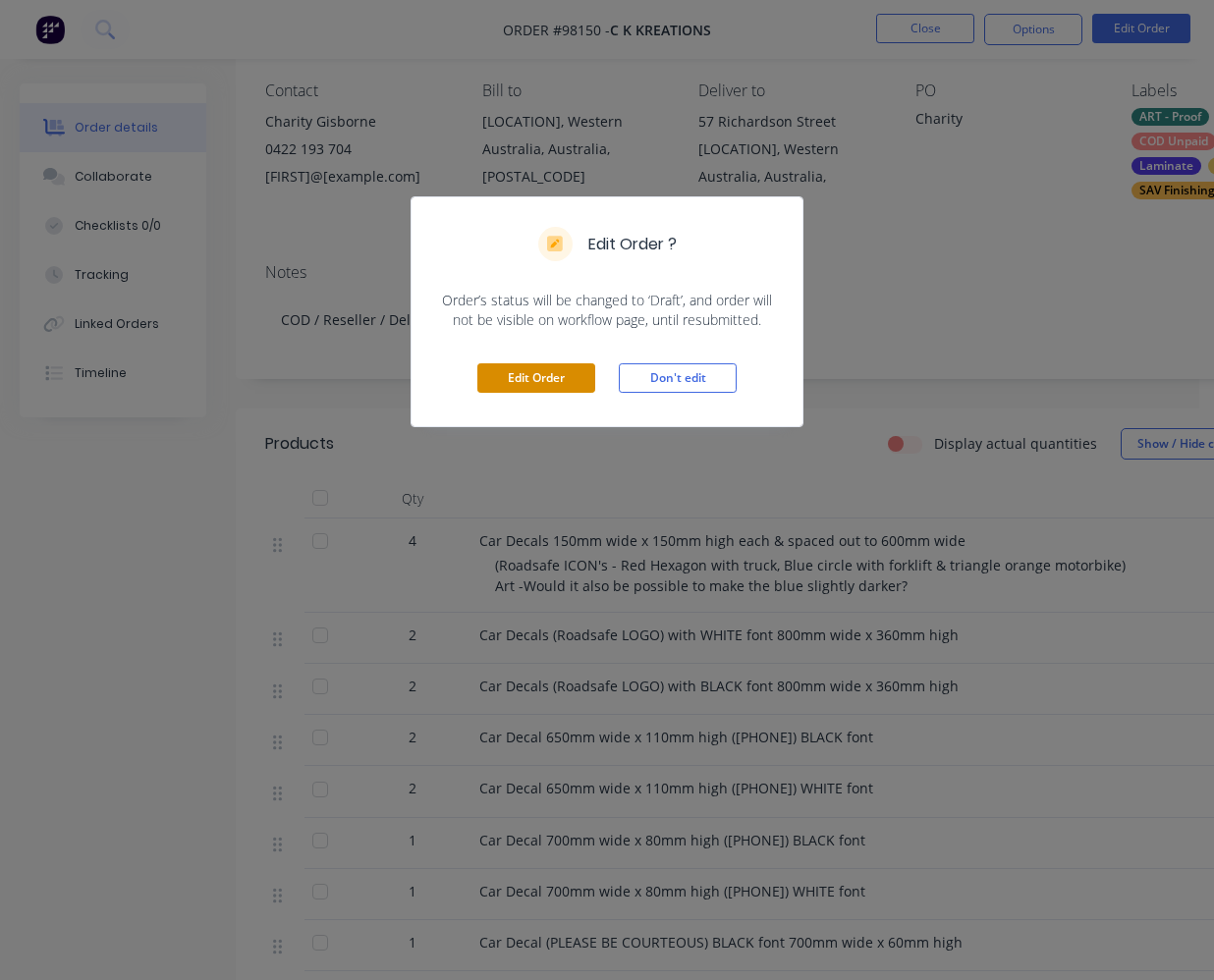click on "Edit Order" at bounding box center (536, 378) 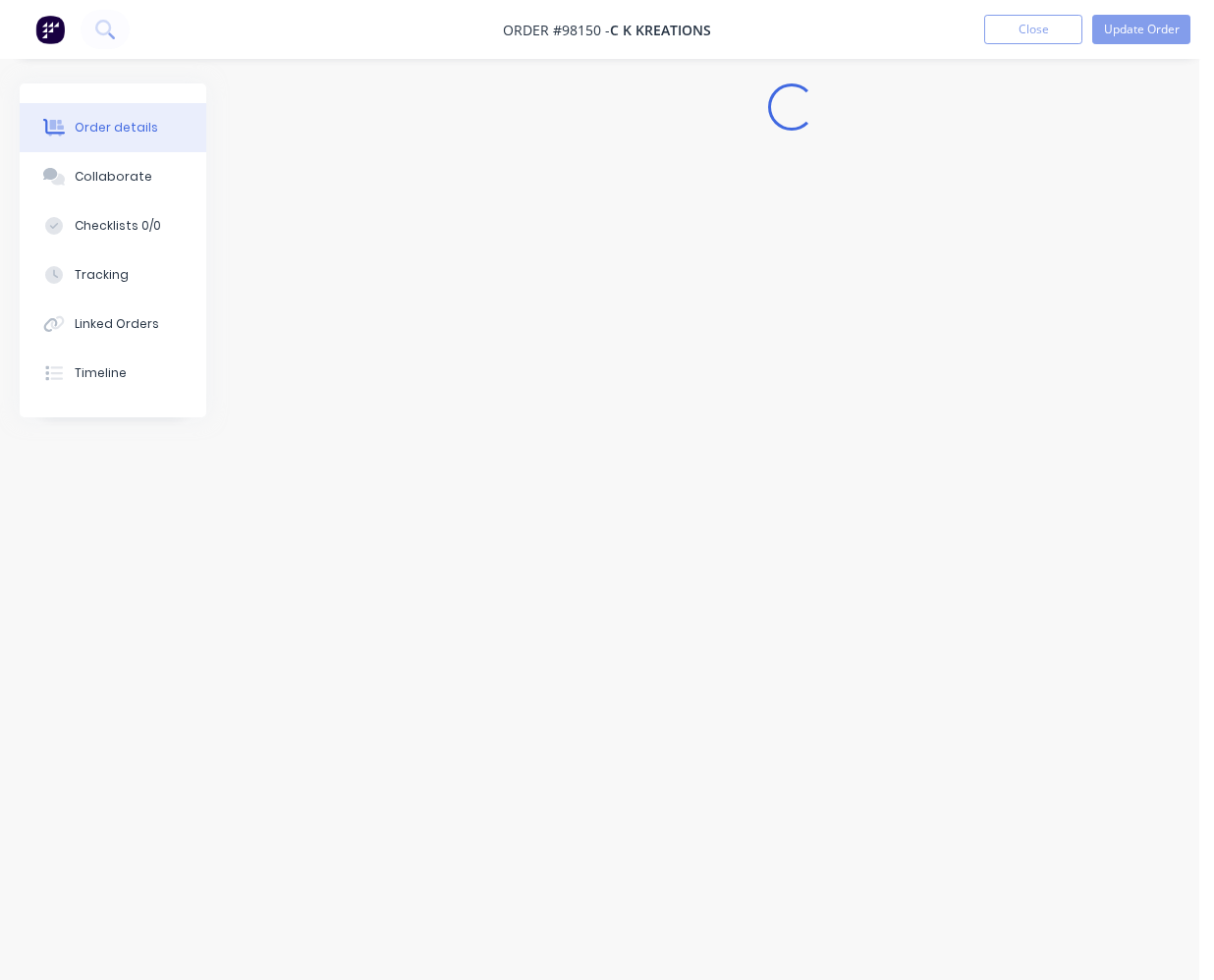 scroll, scrollTop: 15, scrollLeft: 0, axis: vertical 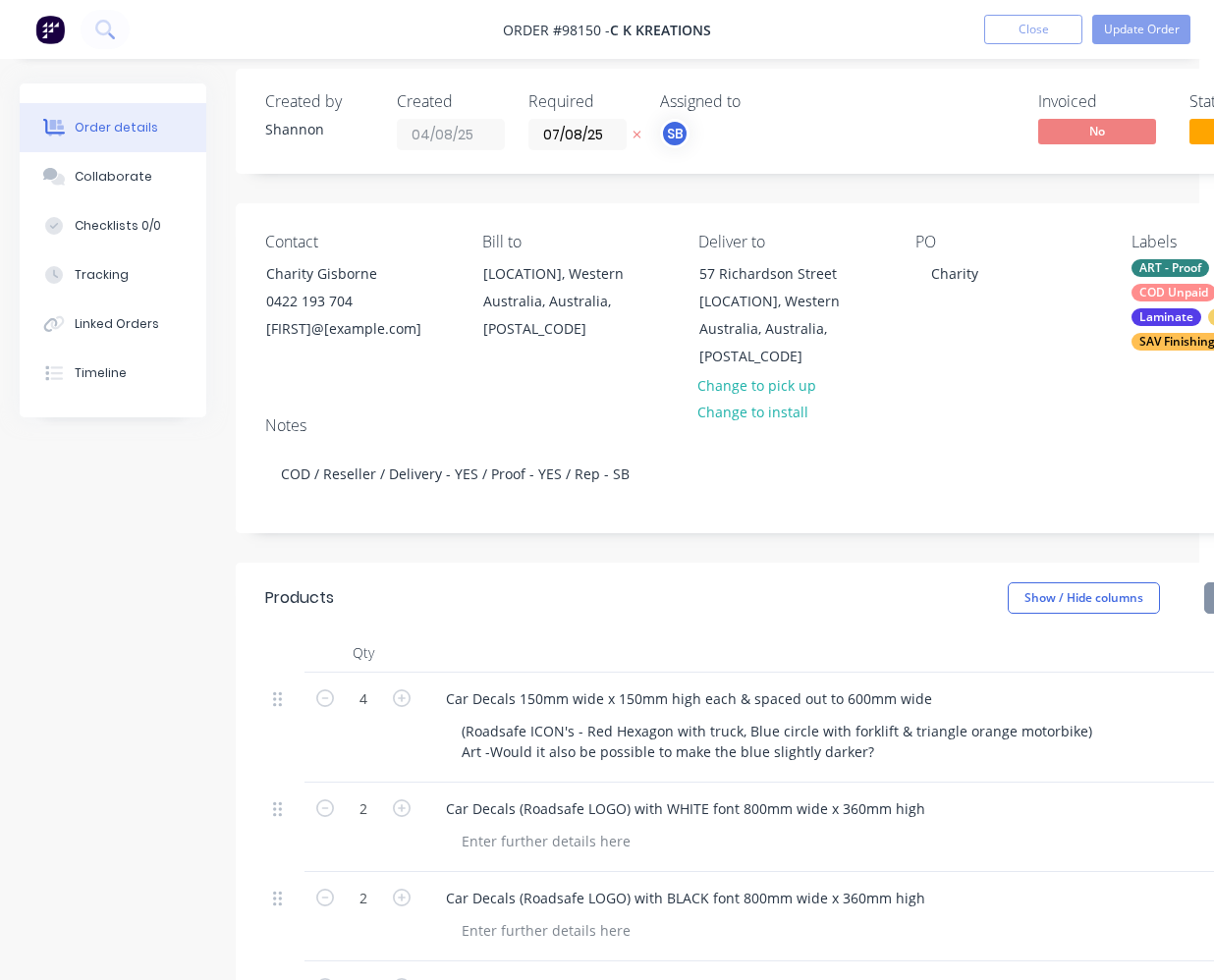 type on "$39.30" 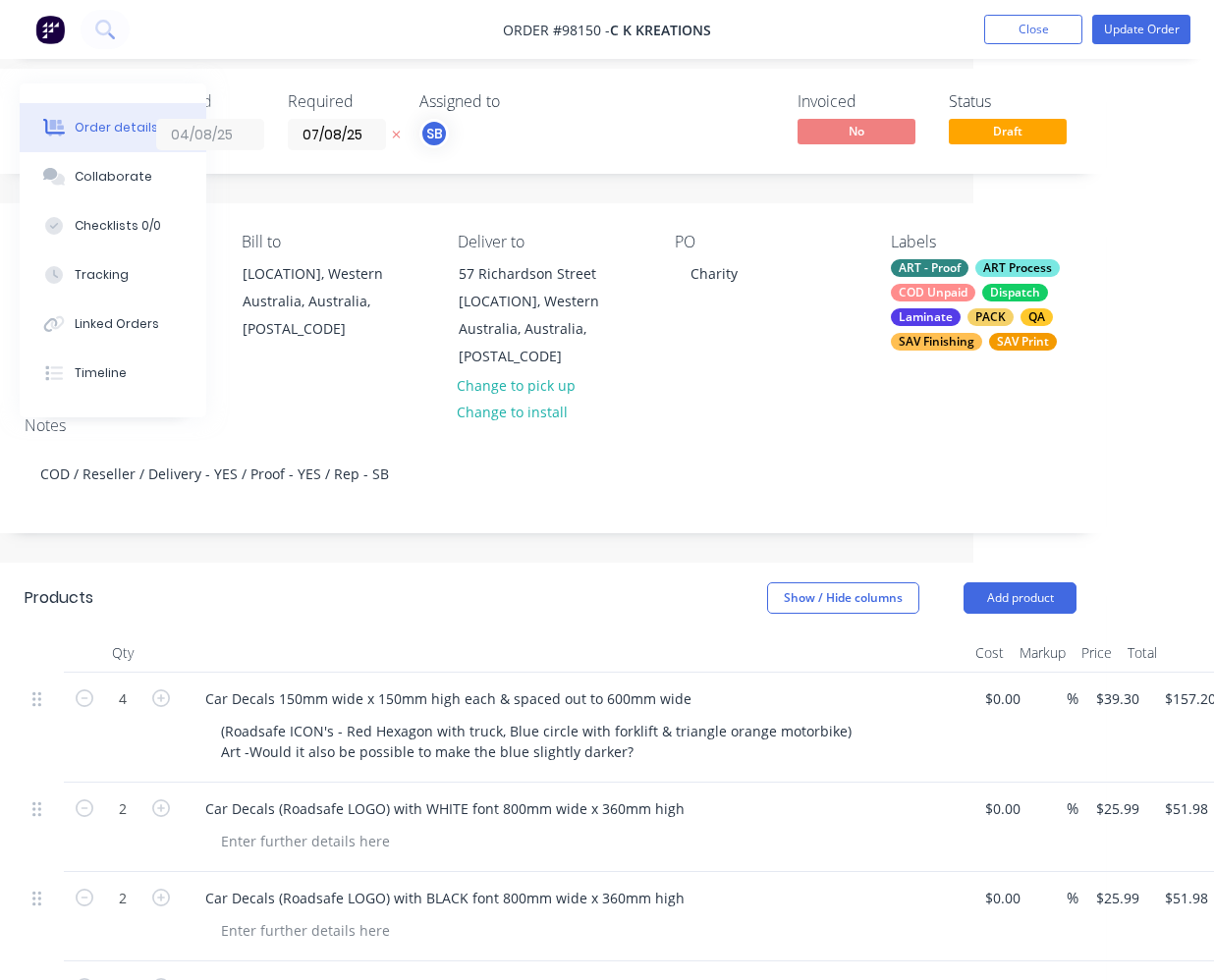 scroll, scrollTop: 16, scrollLeft: 241, axis: both 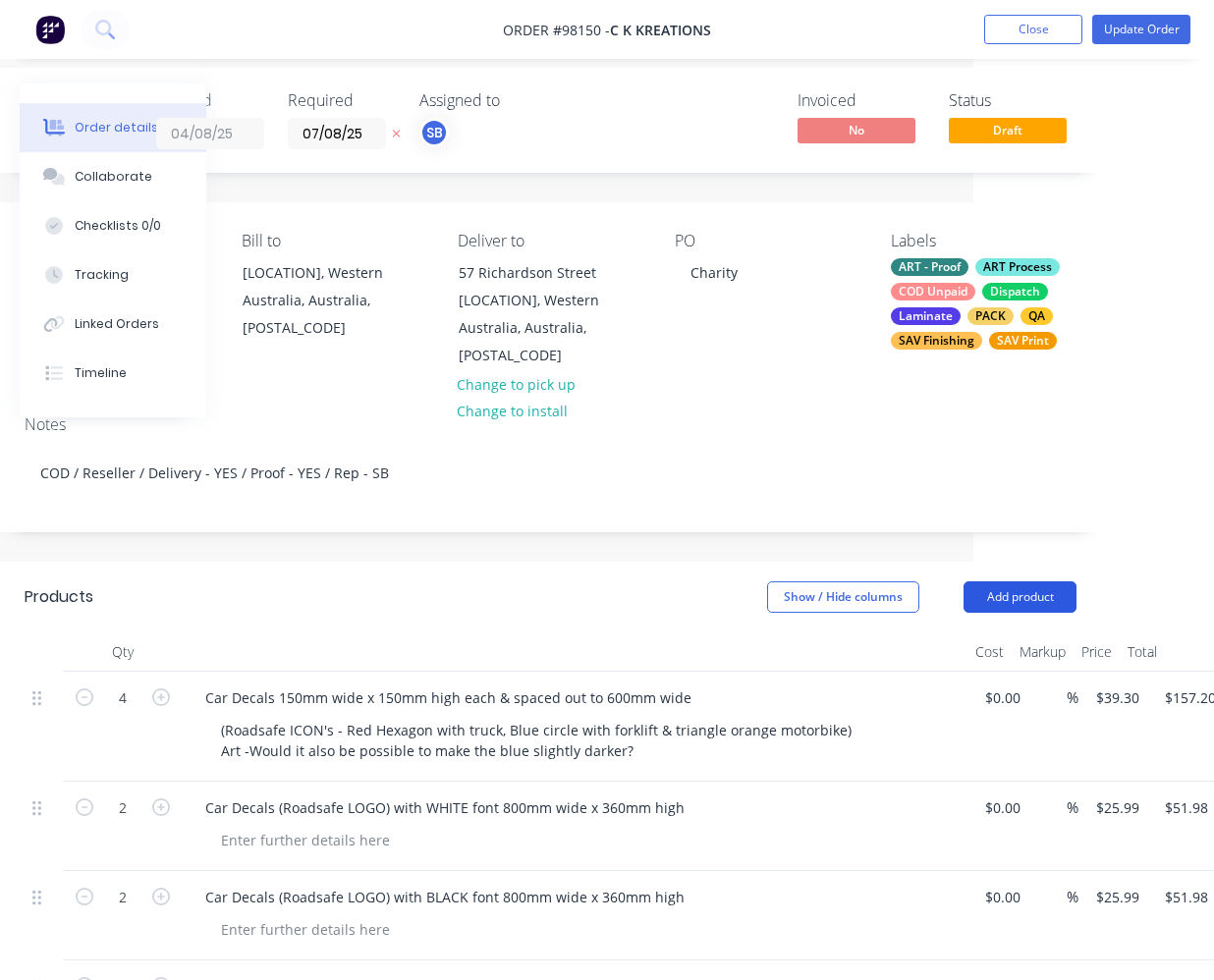 click on "Add product" at bounding box center (1020, 597) 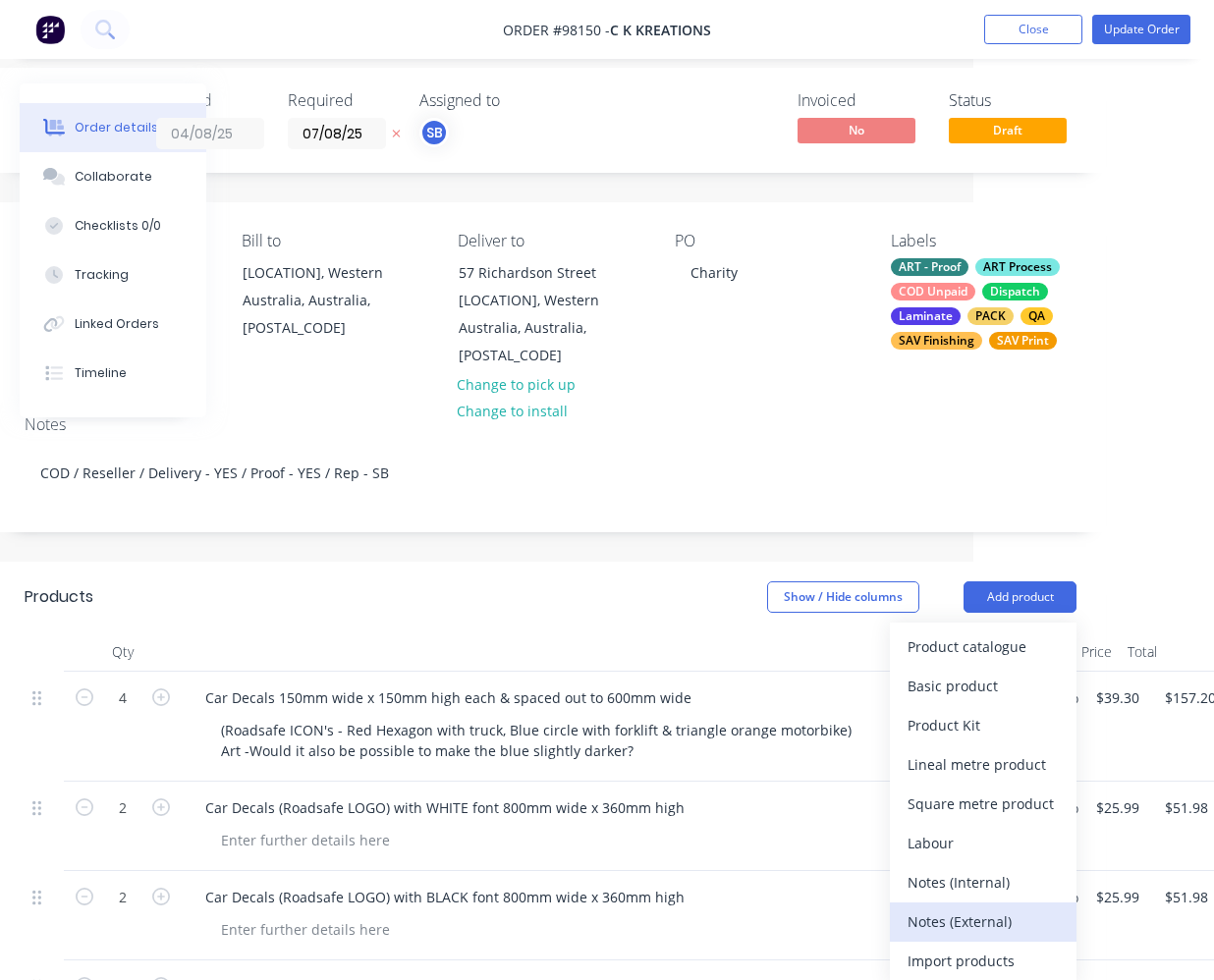 click on "Notes (External)" at bounding box center (983, 921) 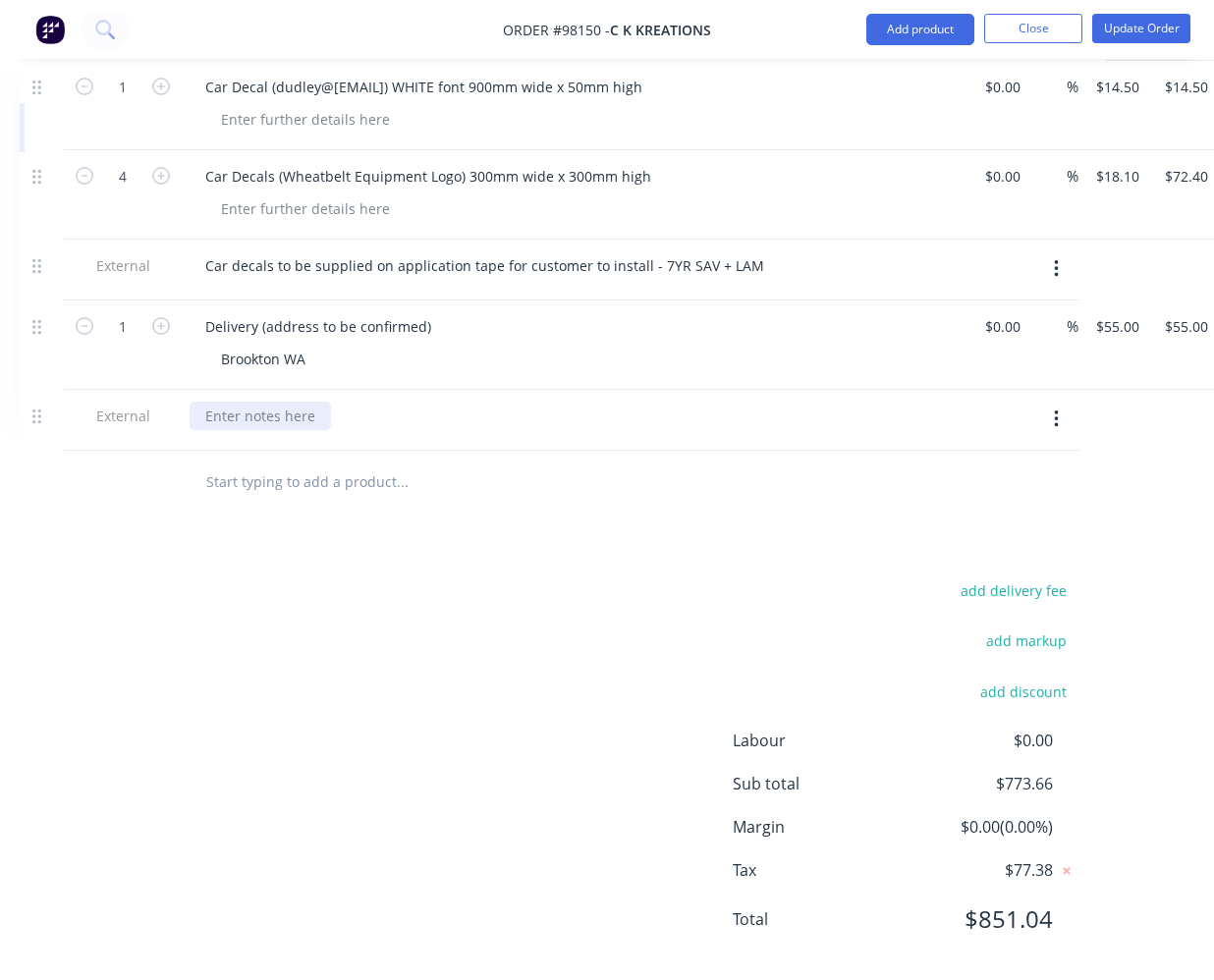 scroll, scrollTop: 2158, scrollLeft: 241, axis: both 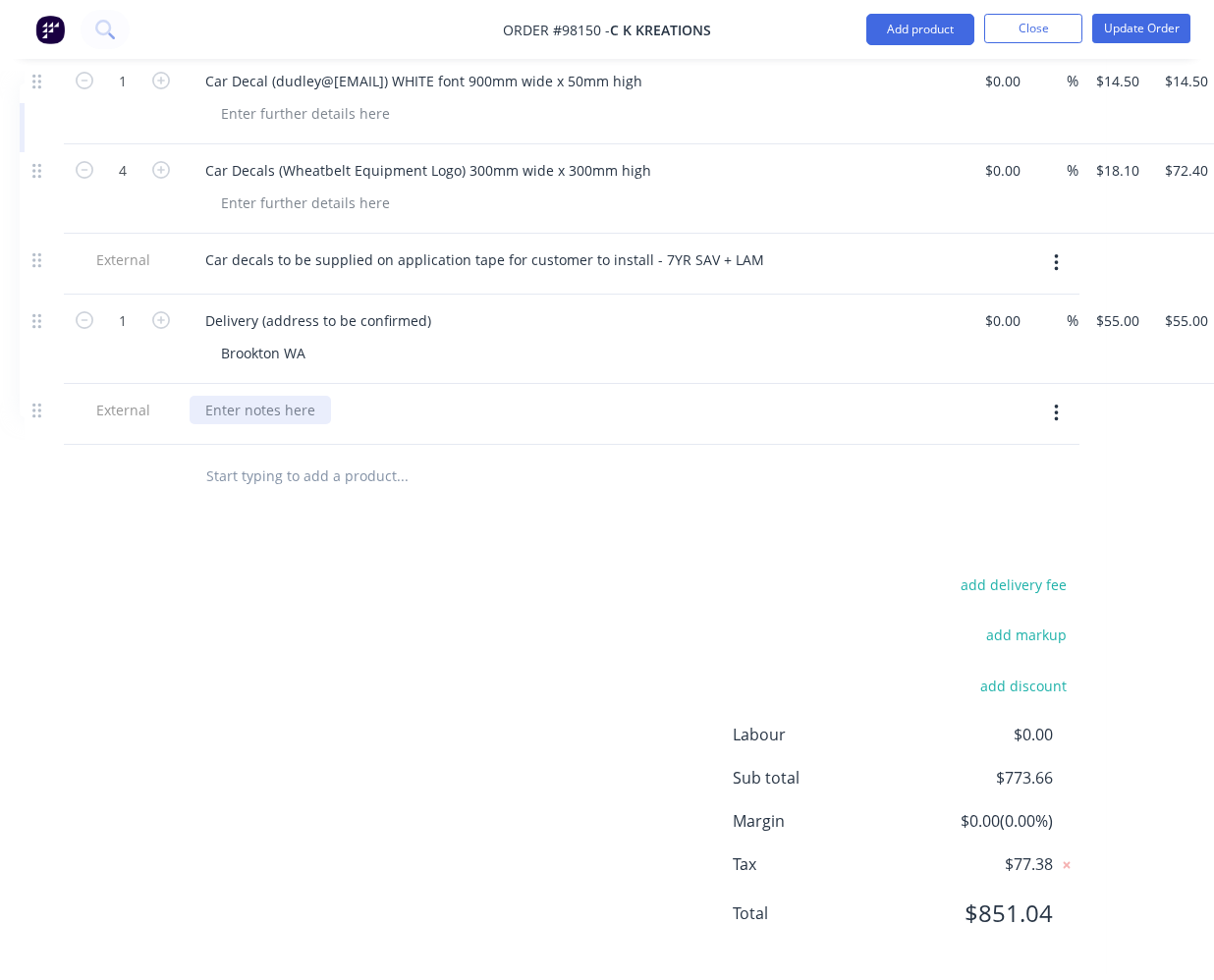 click at bounding box center [260, 409] 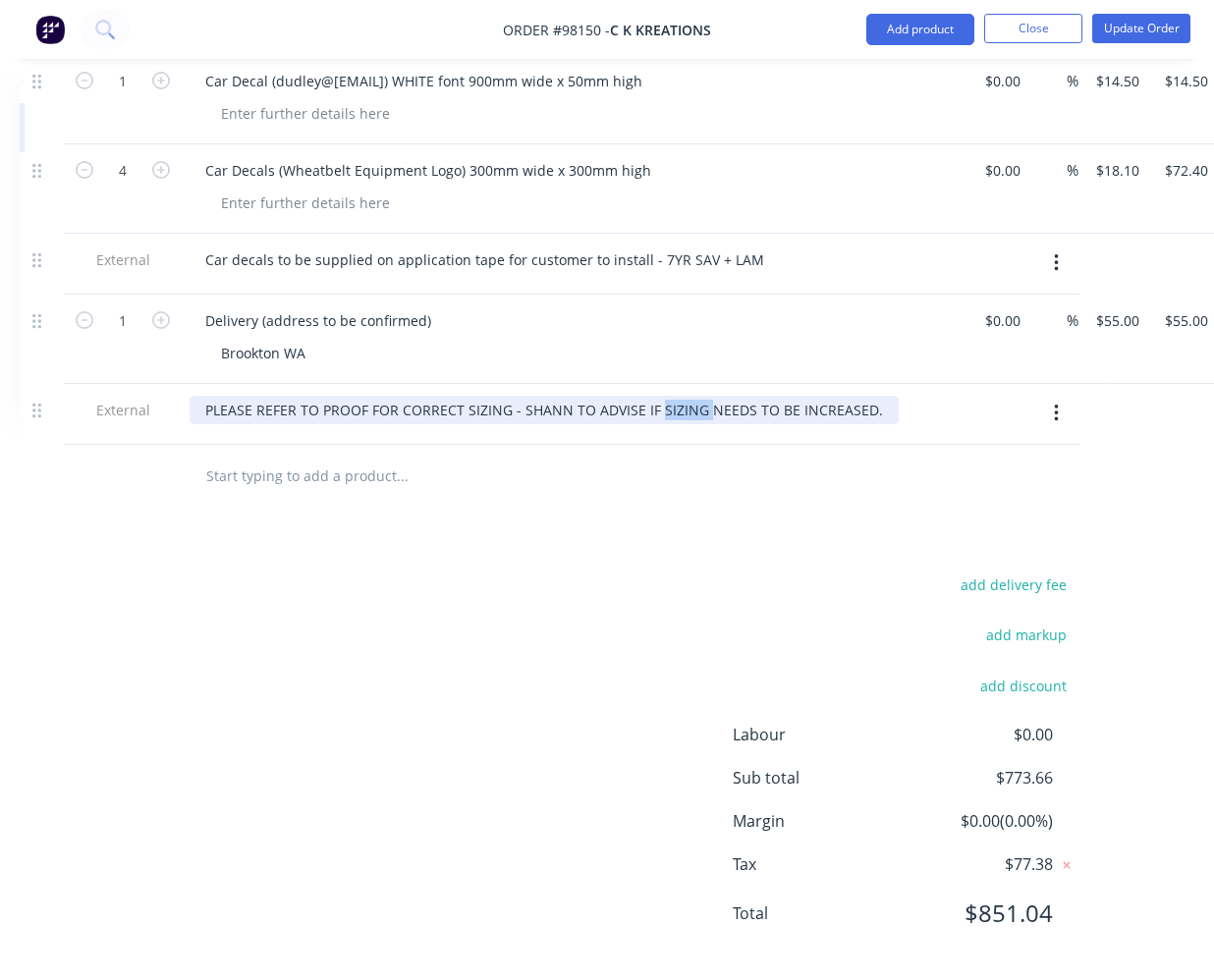 drag, startPoint x: 700, startPoint y: 391, endPoint x: 656, endPoint y: 392, distance: 44.01136 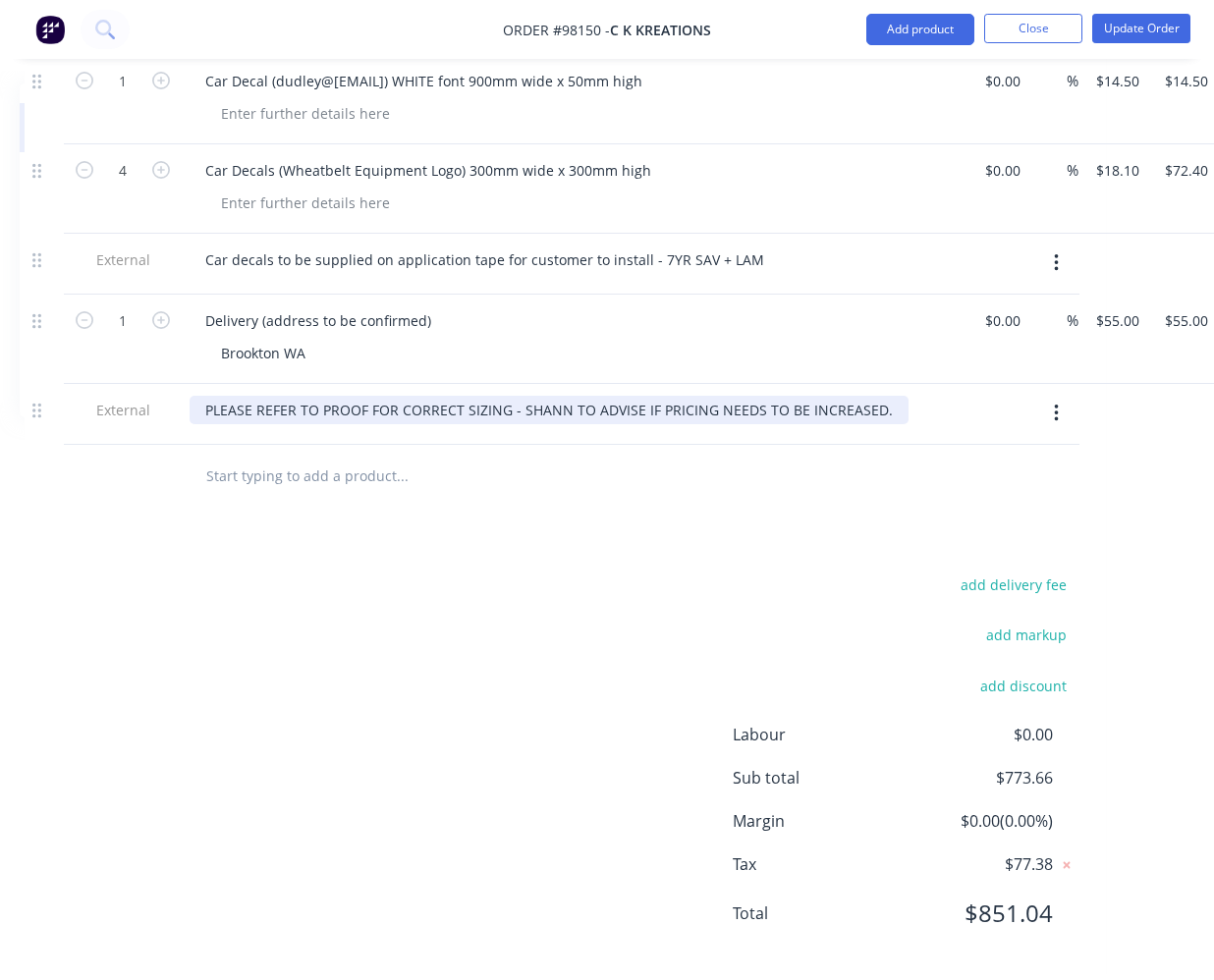click on "PLEASE REFER TO PROOF FOR CORRECT SIZING - SHANN TO ADVISE IF PRICING NEEDS TO BE INCREASED." at bounding box center [549, 409] 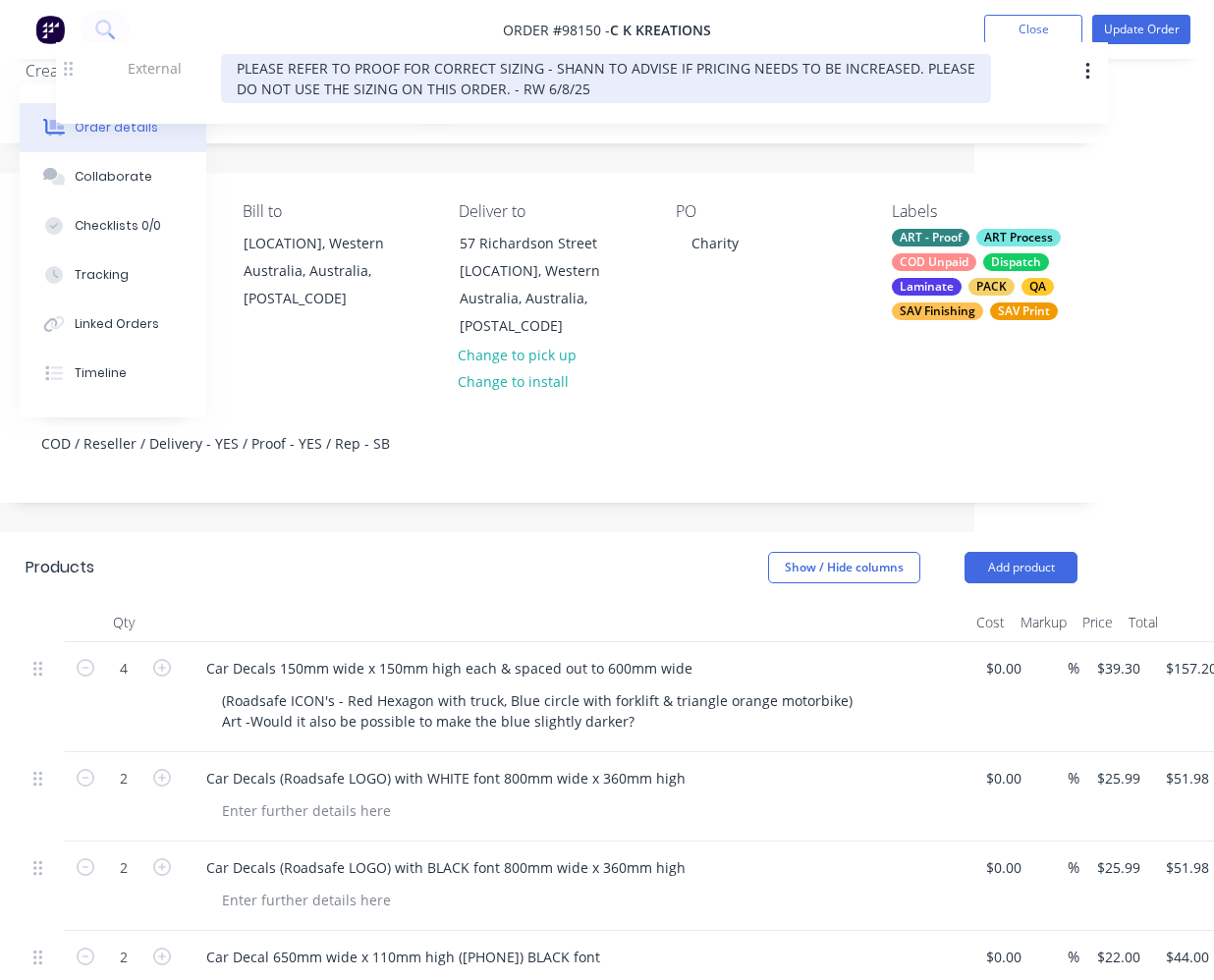 scroll, scrollTop: 0, scrollLeft: 240, axis: horizontal 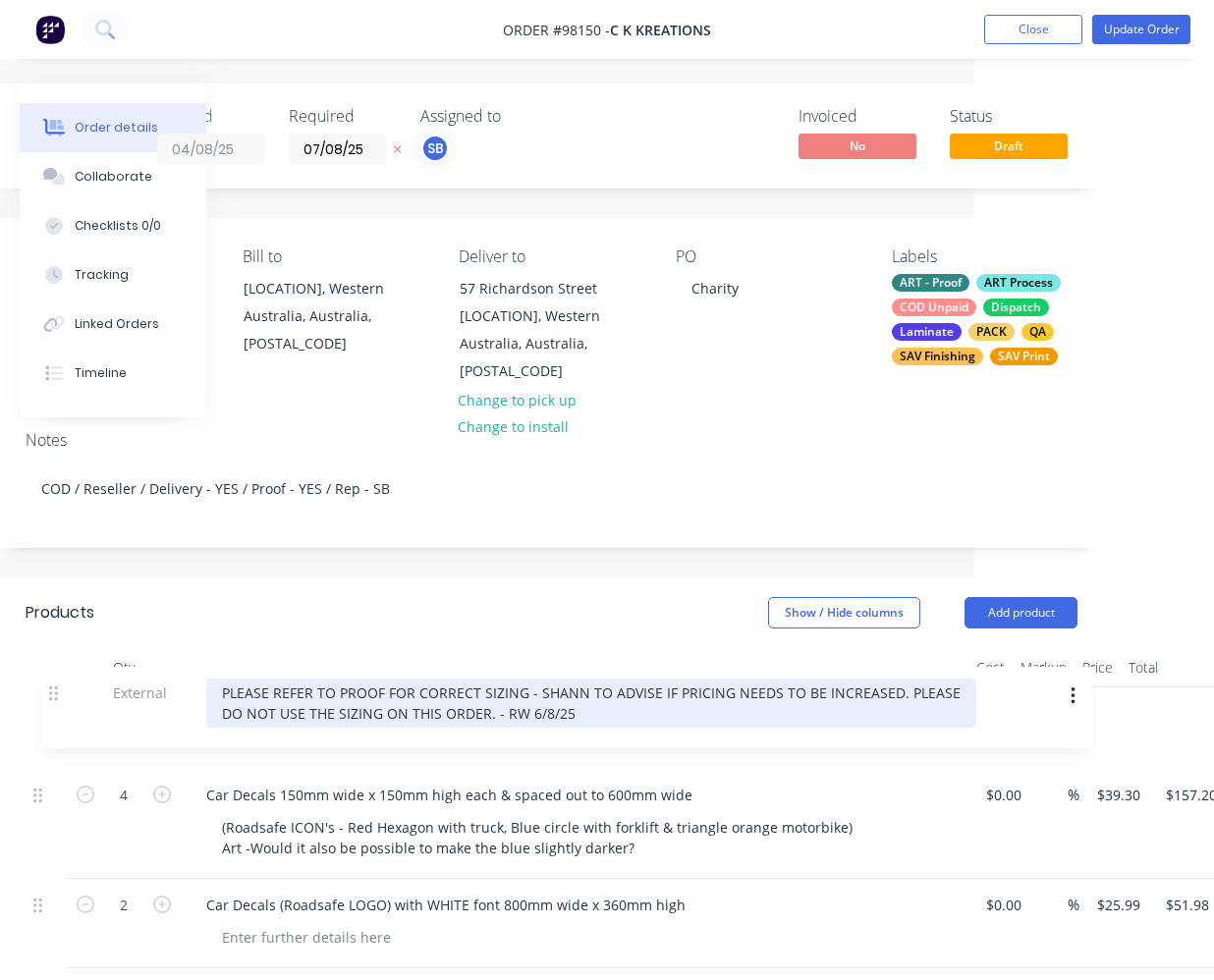 drag, startPoint x: 35, startPoint y: 389, endPoint x: 55, endPoint y: 684, distance: 295.67719 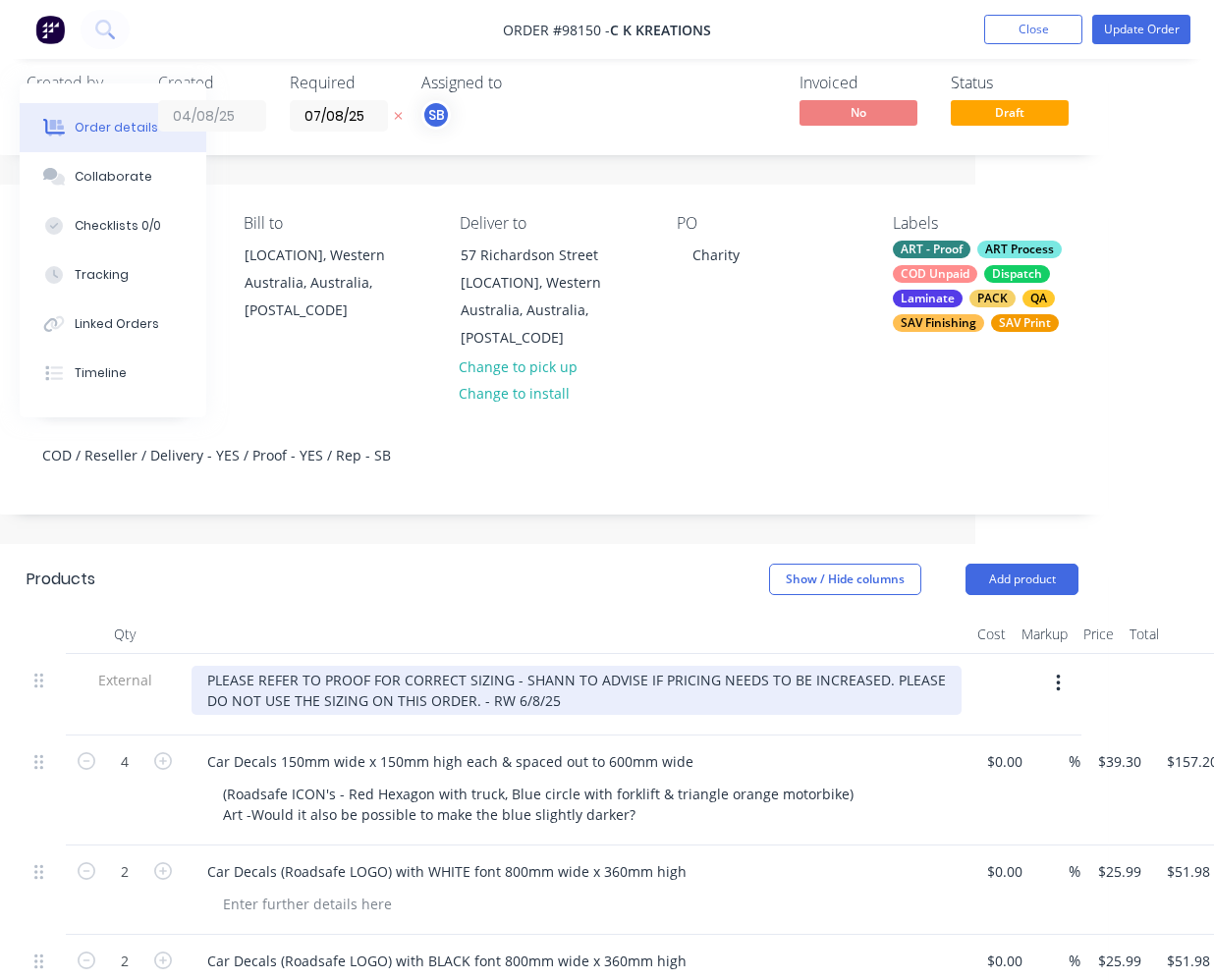 scroll, scrollTop: 32, scrollLeft: 239, axis: both 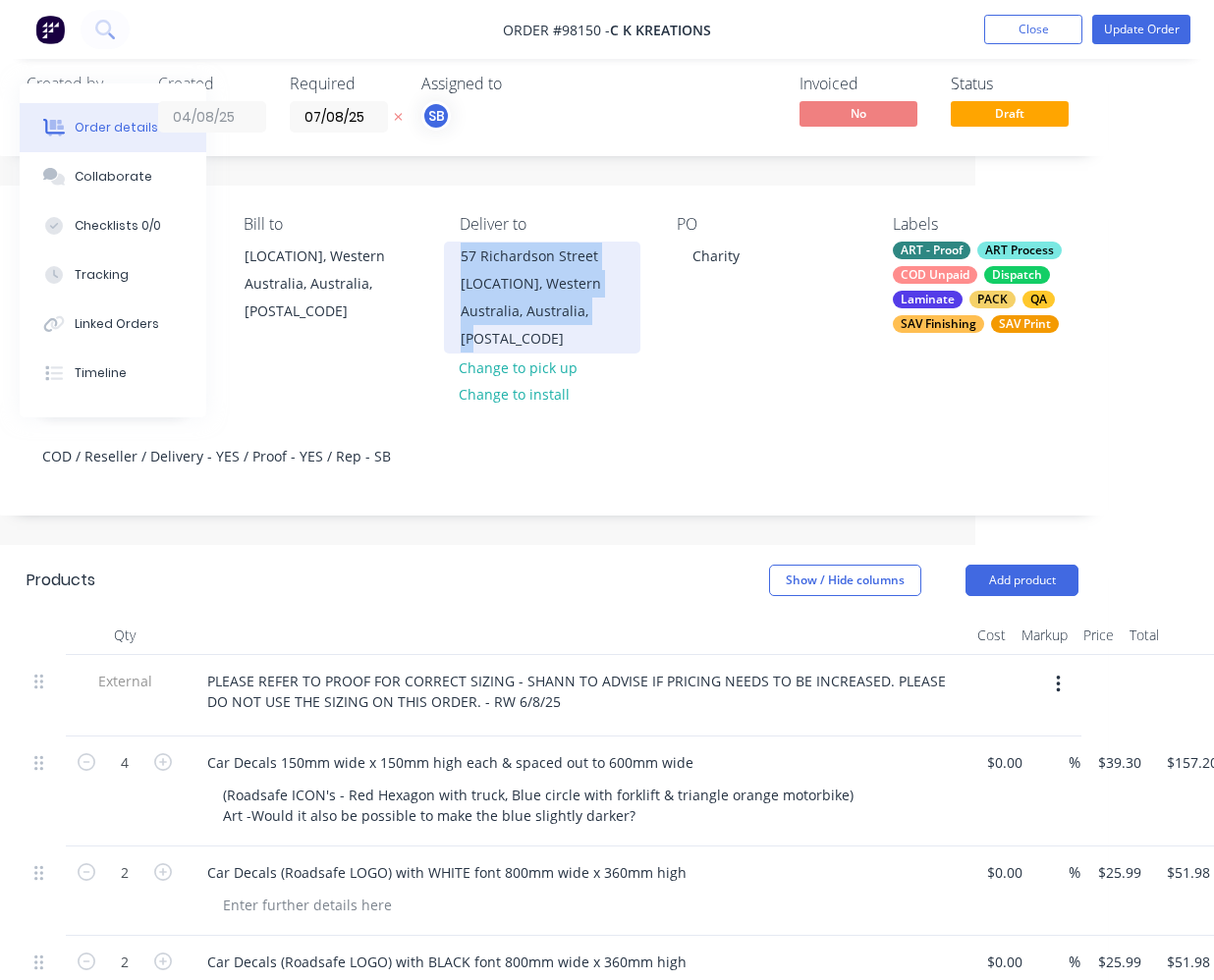 drag, startPoint x: 623, startPoint y: 311, endPoint x: 453, endPoint y: 255, distance: 178.98603 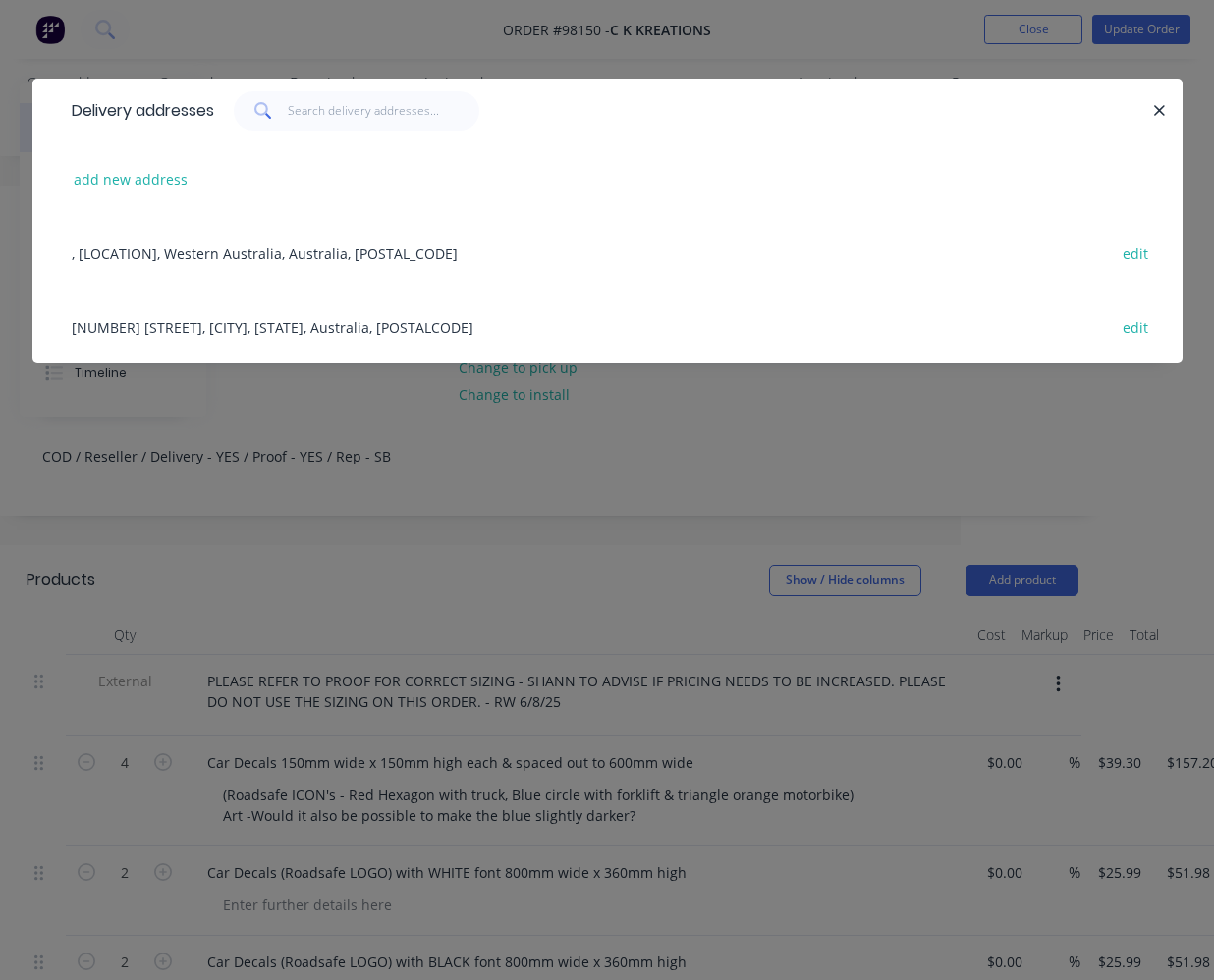click 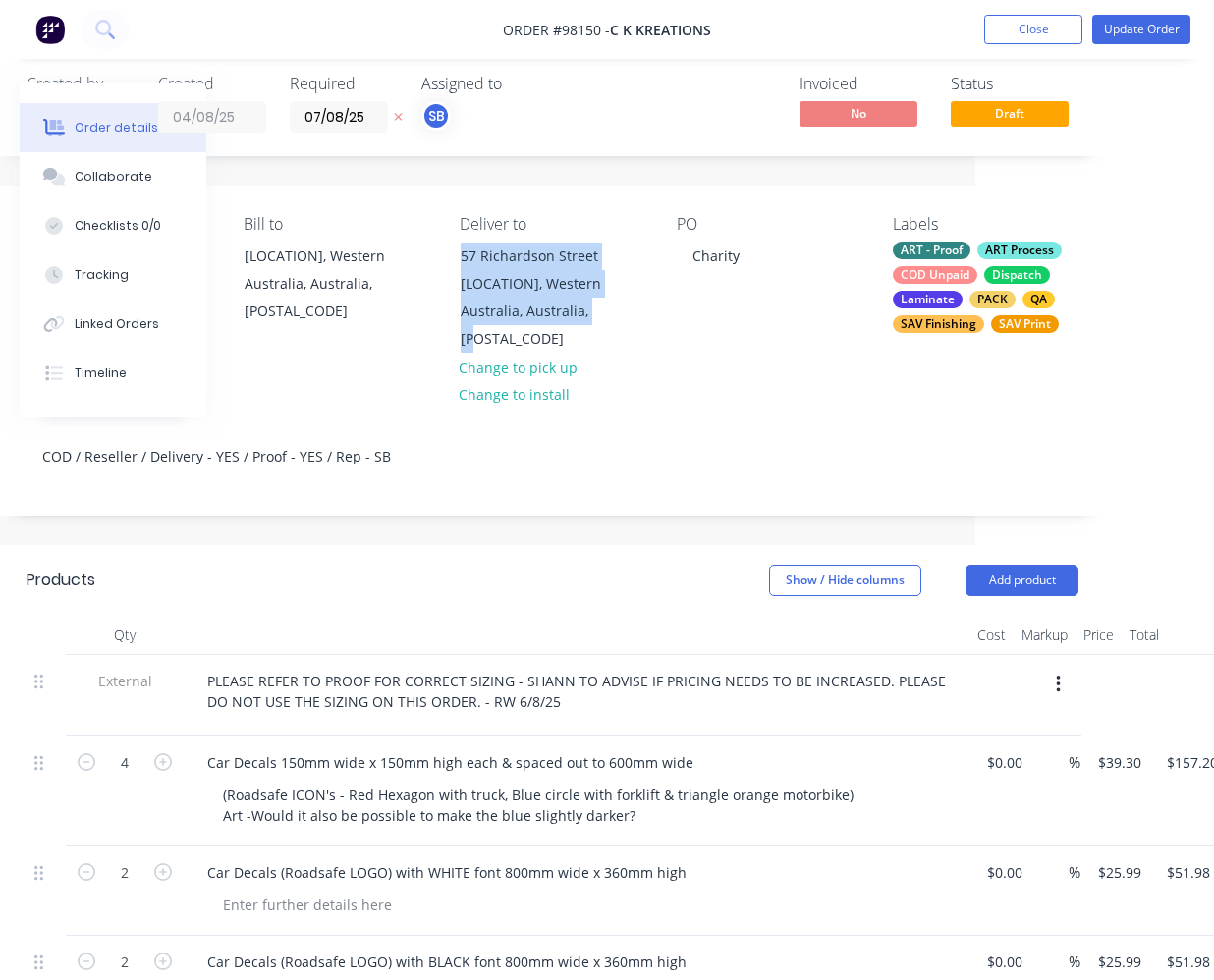 copy on "[NUMBER] [STREET] [LOCATION], Western Australia, Australia, [POSTAL_CODE]" 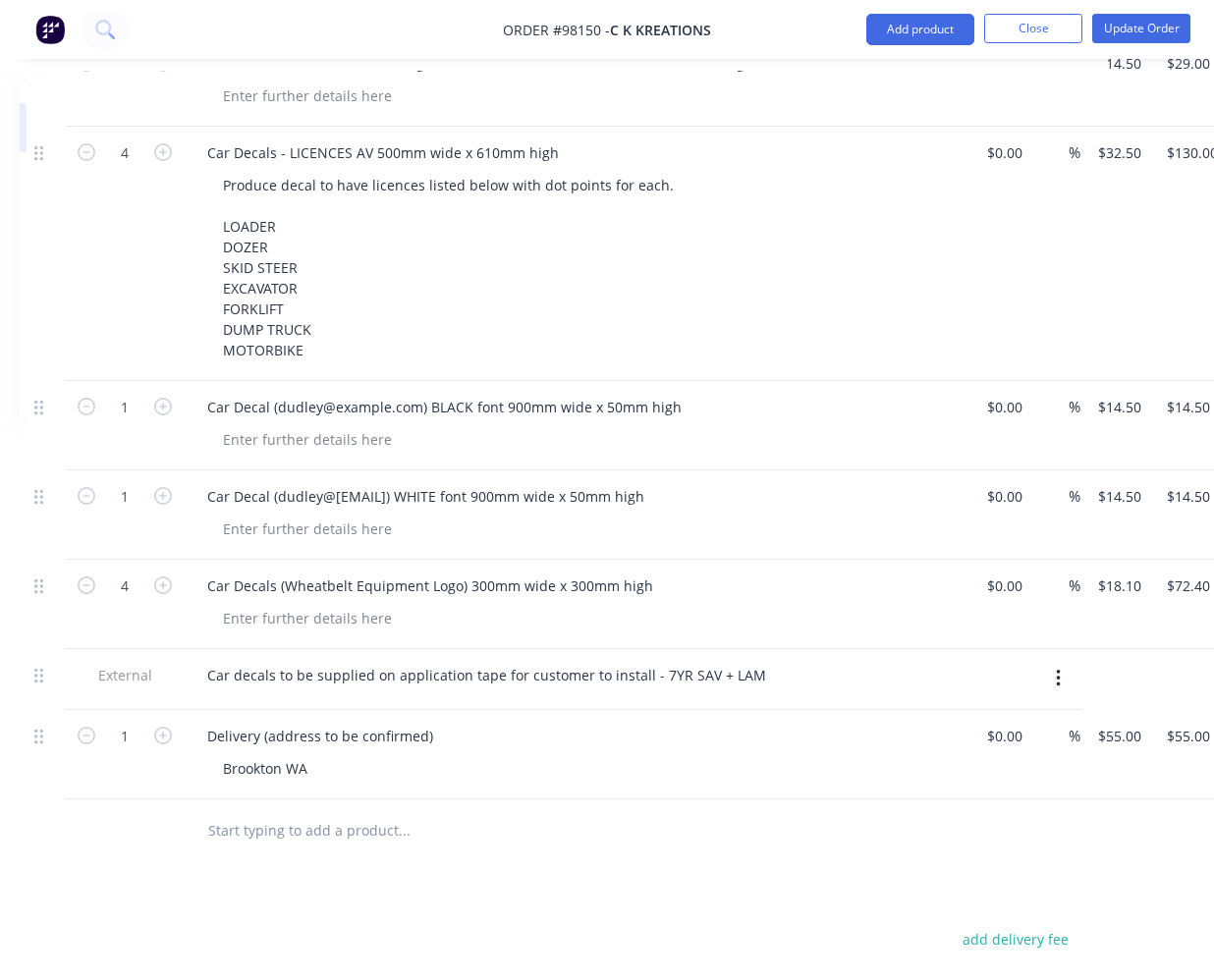 scroll, scrollTop: 2188, scrollLeft: 239, axis: both 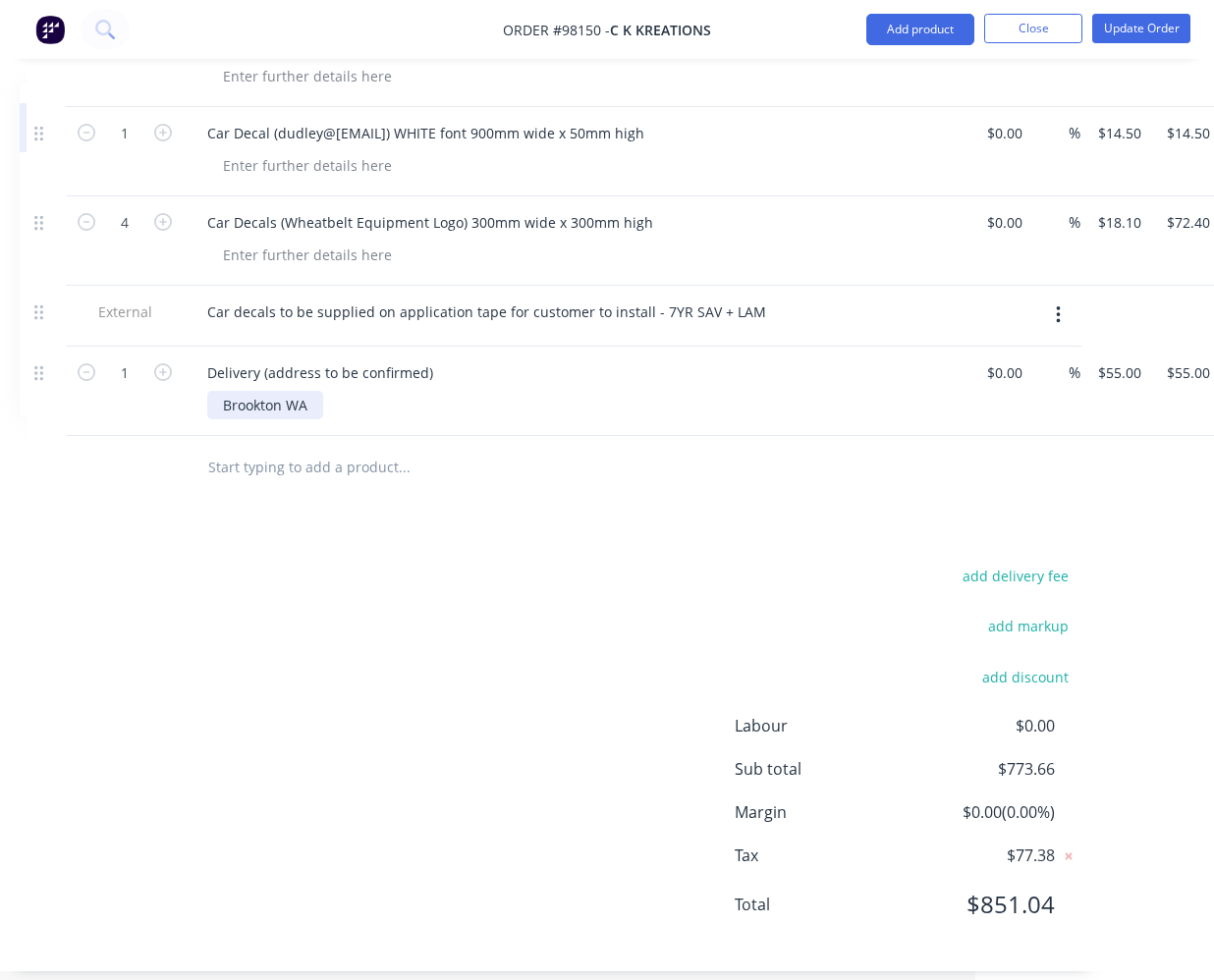 click on "Brookton WA" at bounding box center (265, 405) 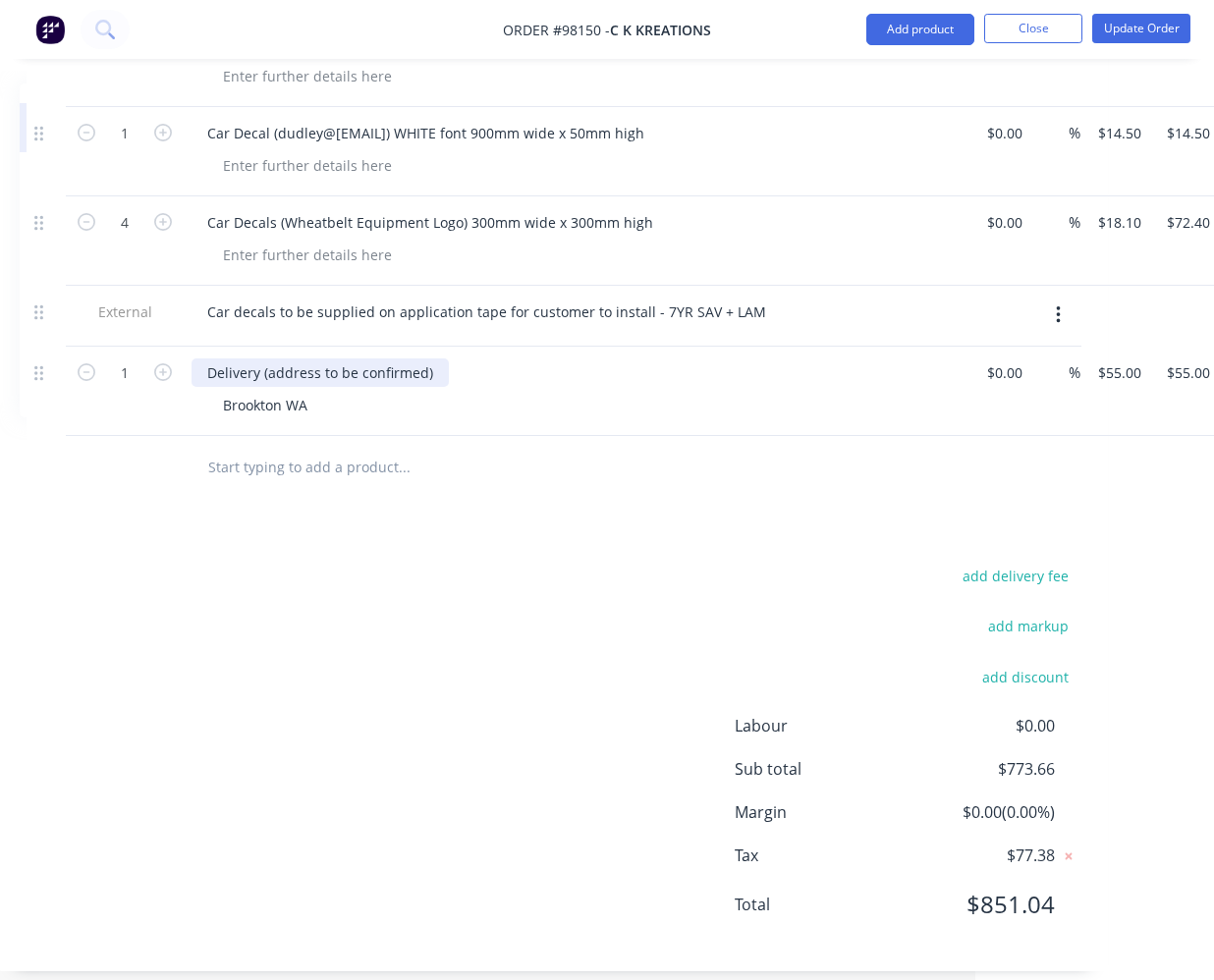click on "Delivery (address to be confirmed)" at bounding box center [320, 372] 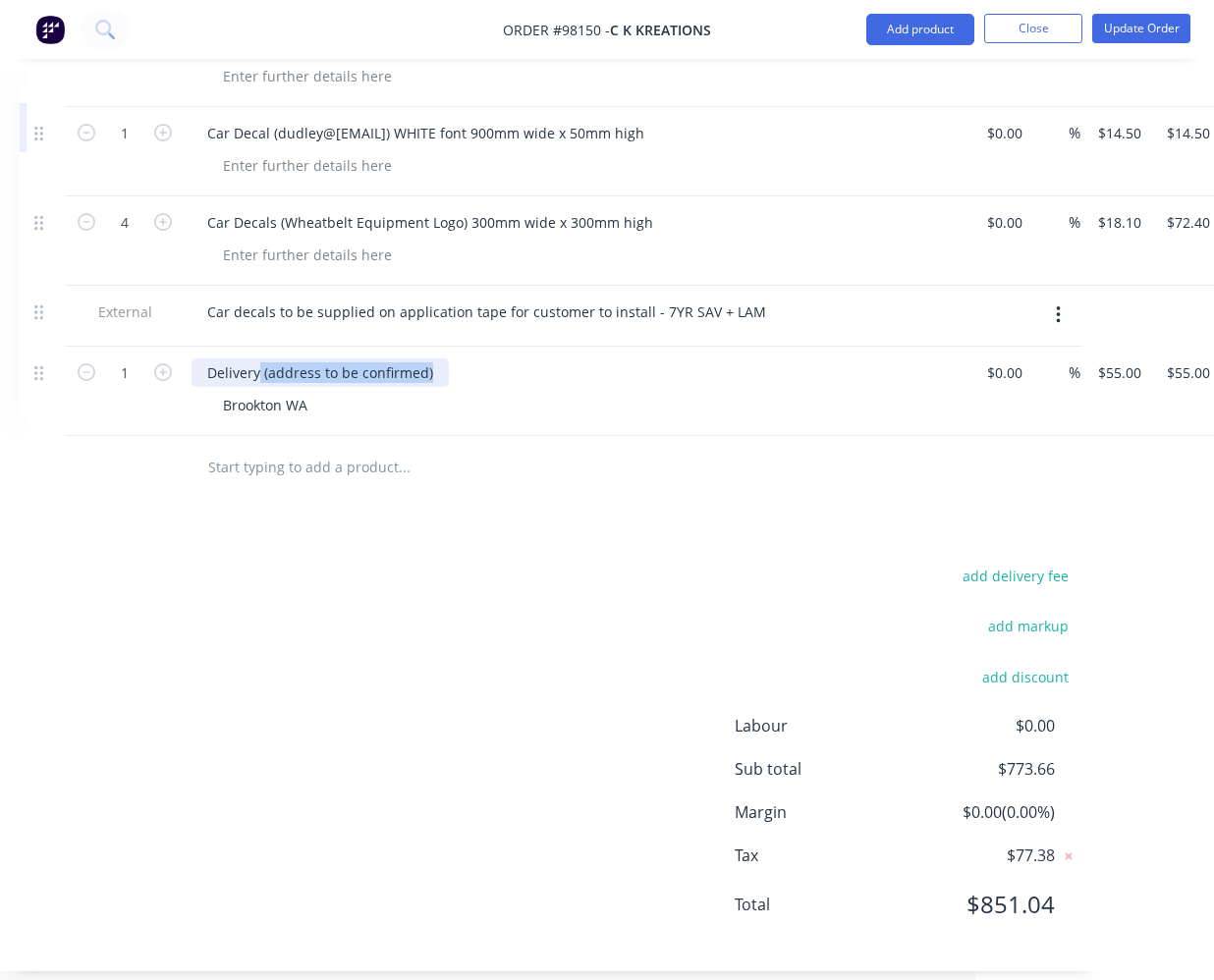 drag, startPoint x: 435, startPoint y: 352, endPoint x: 259, endPoint y: 354, distance: 176.01136 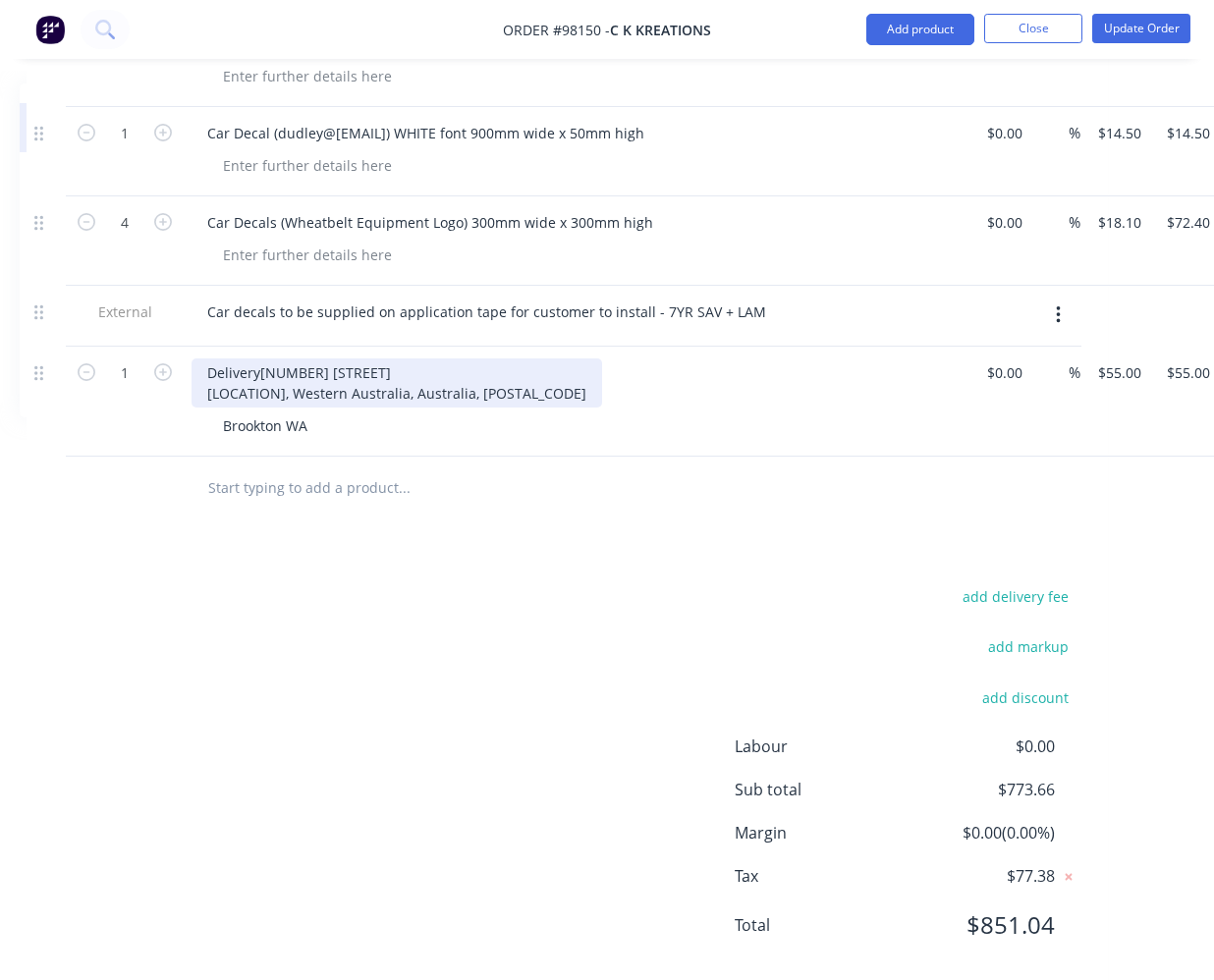 click on "Delivery [NUMBER] [STREET]
[LOCATION], Western Australia, Australia, [POSTAL_CODE]" at bounding box center (397, 383) 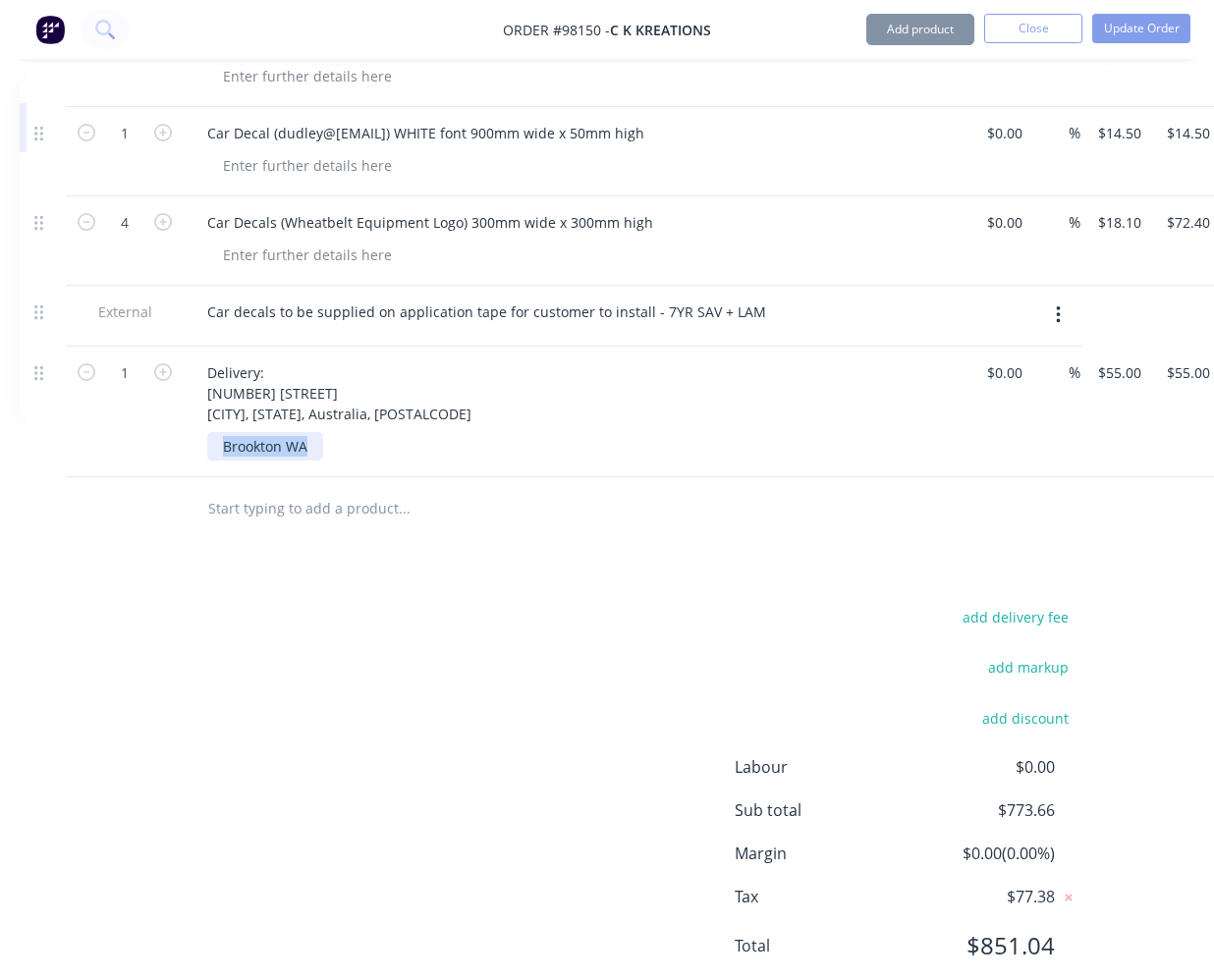 drag, startPoint x: 312, startPoint y: 426, endPoint x: 220, endPoint y: 423, distance: 92.0489 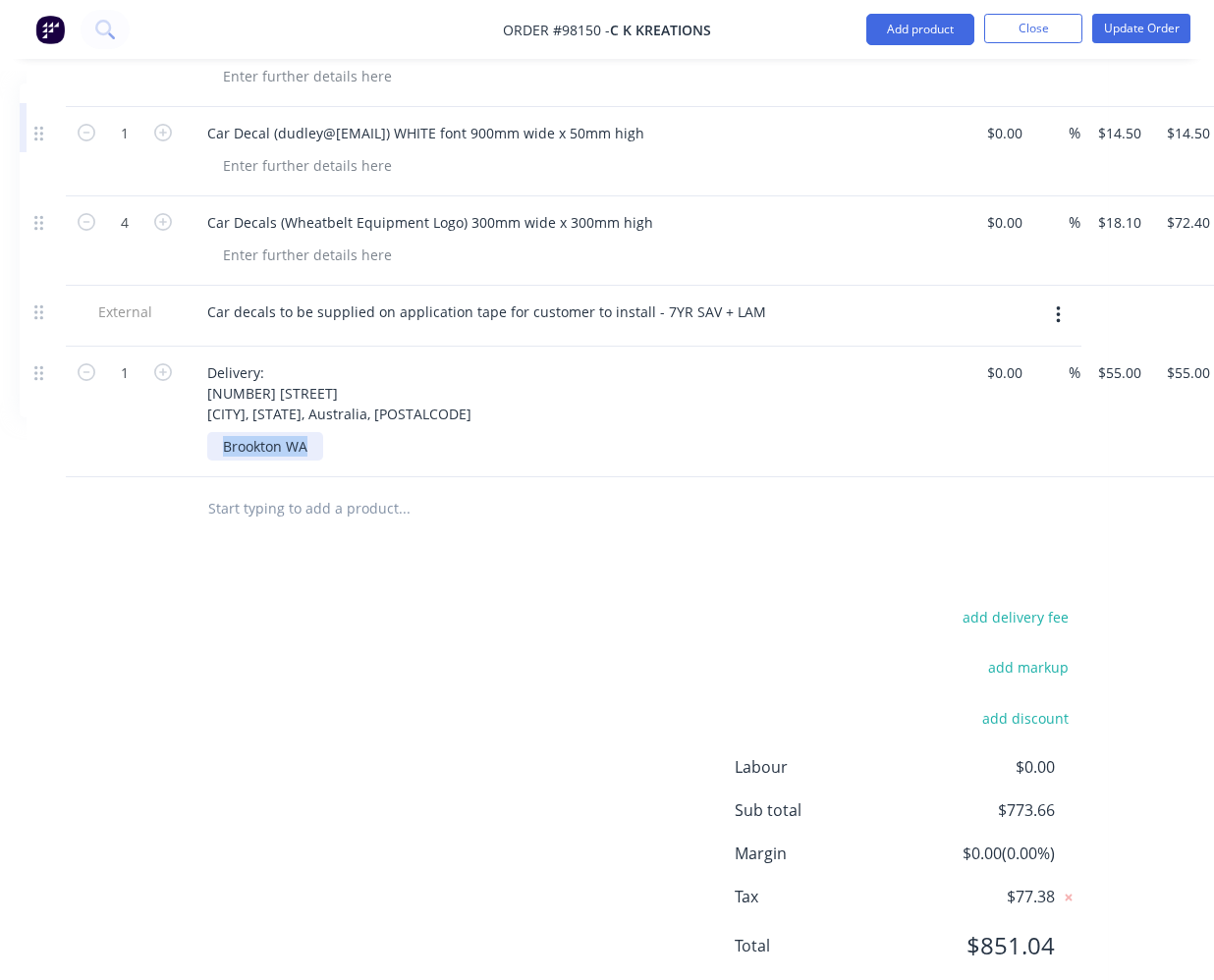 type 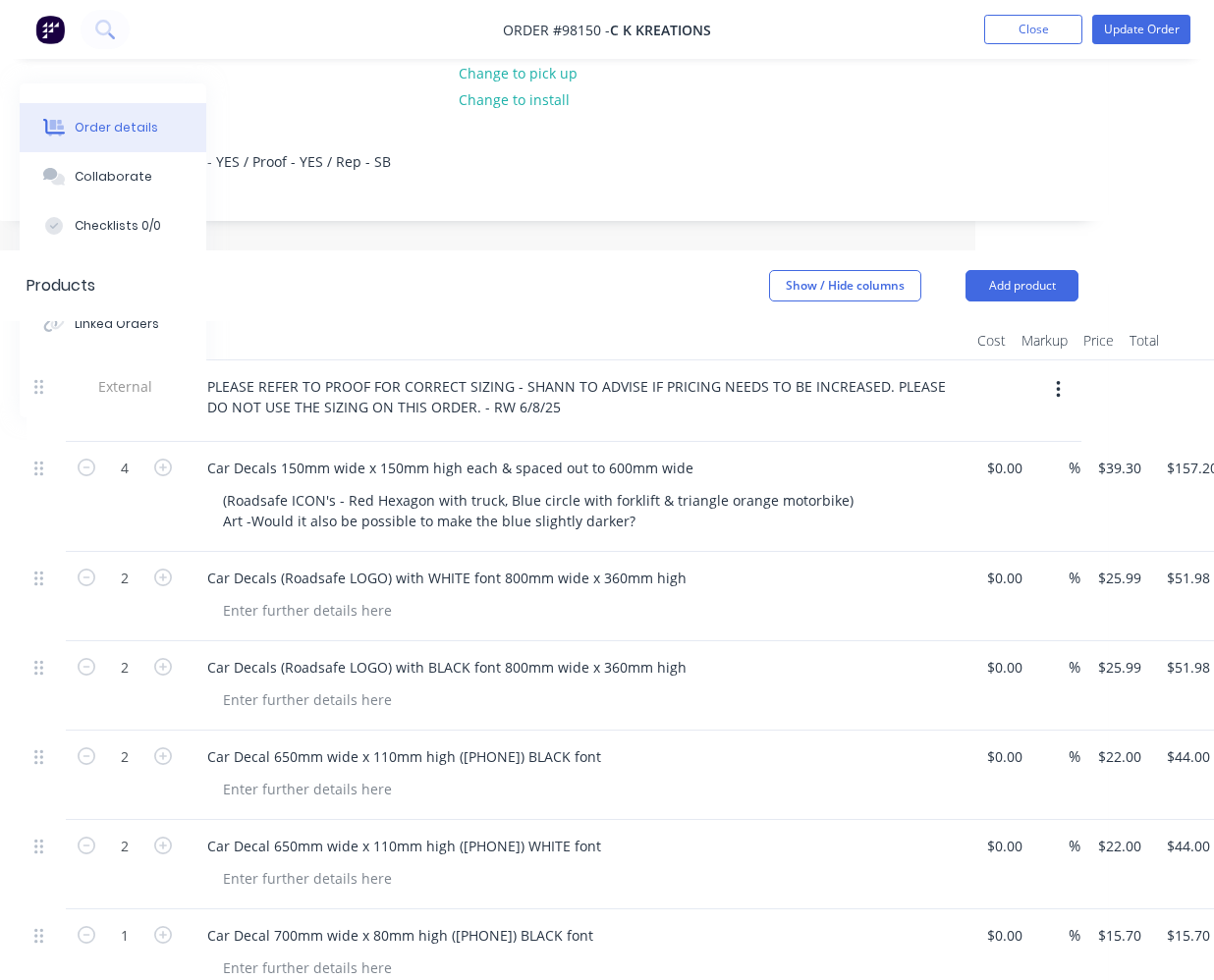 scroll, scrollTop: 0, scrollLeft: 239, axis: horizontal 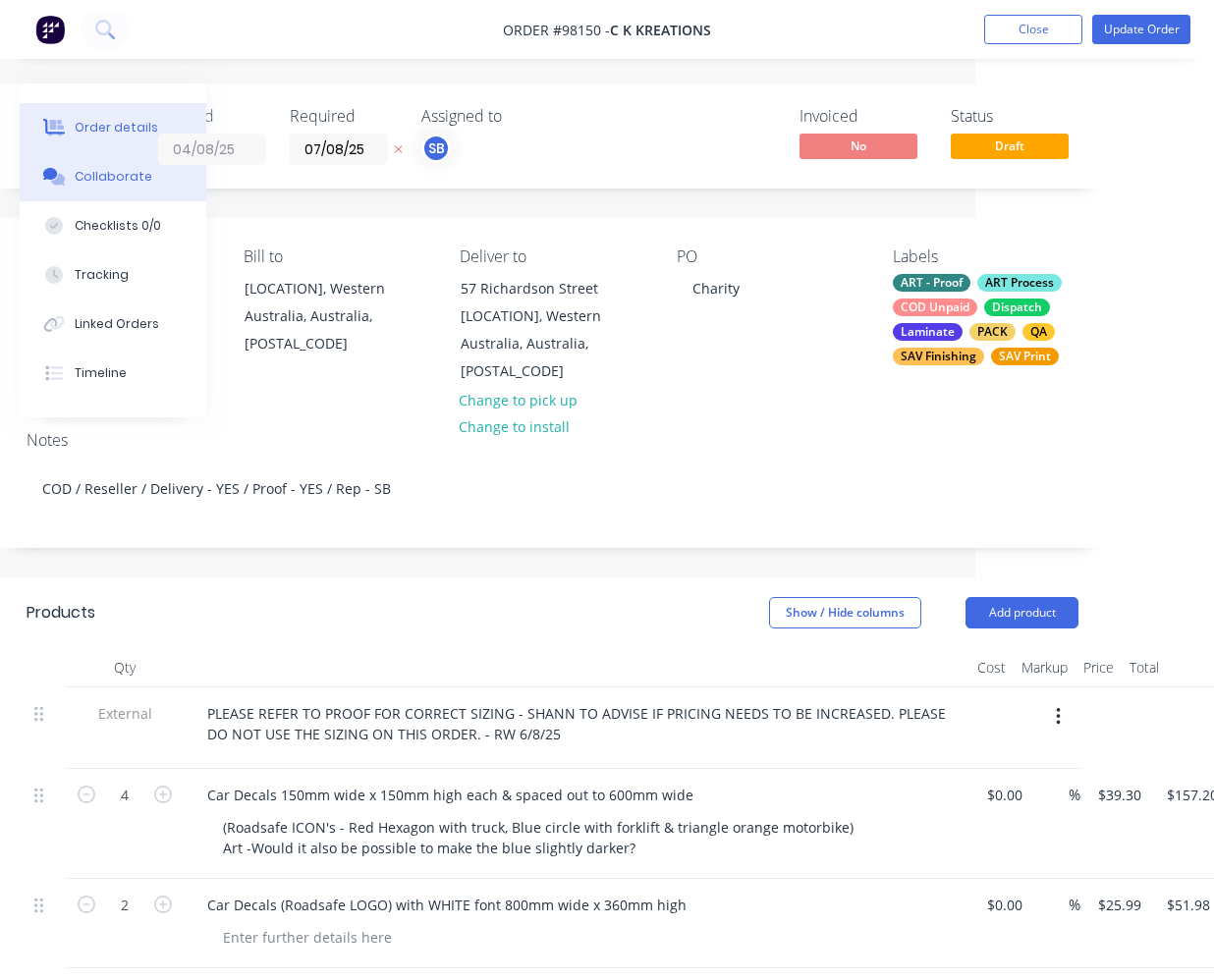click on "Collaborate" at bounding box center [113, 177] 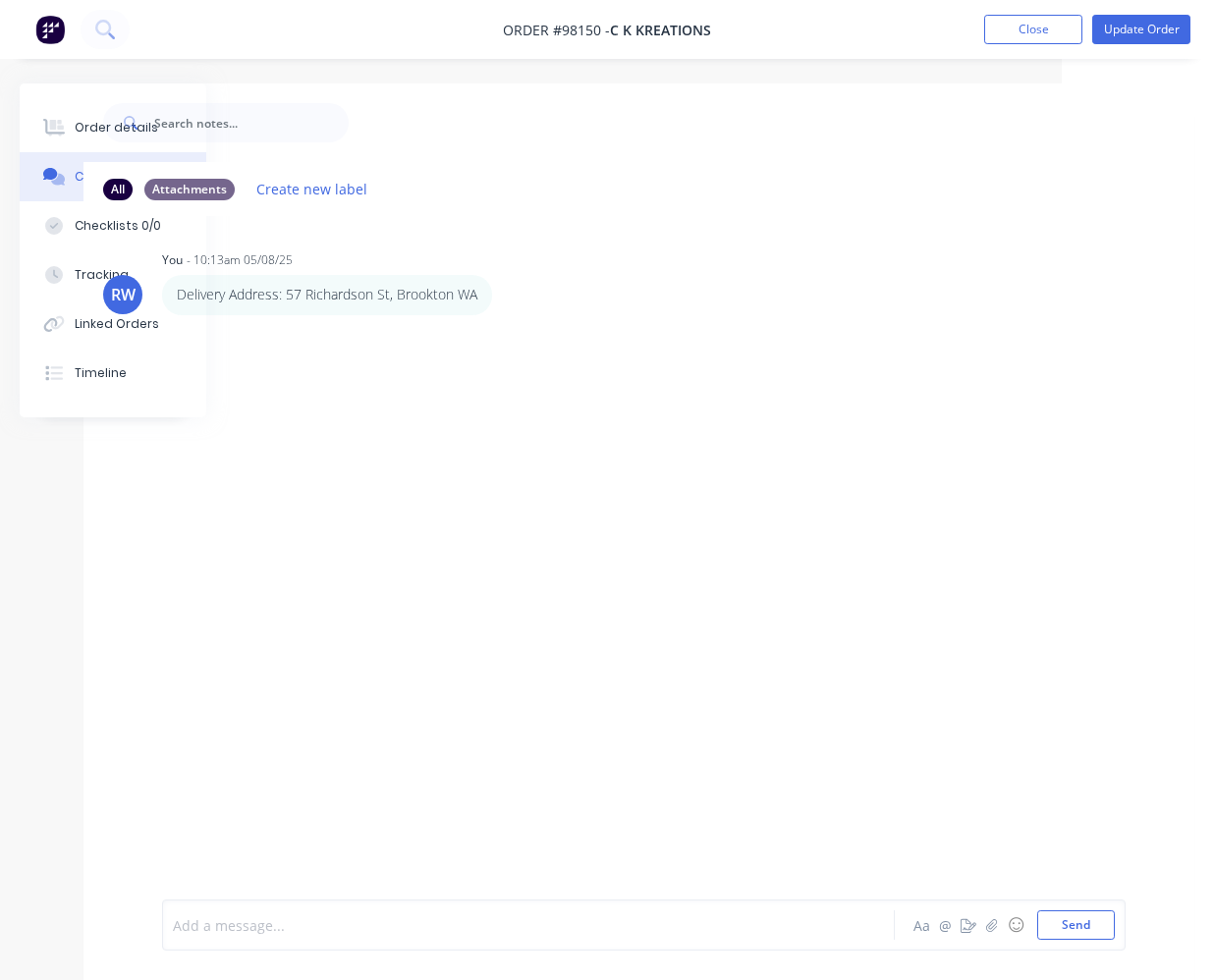click at bounding box center [526, 925] 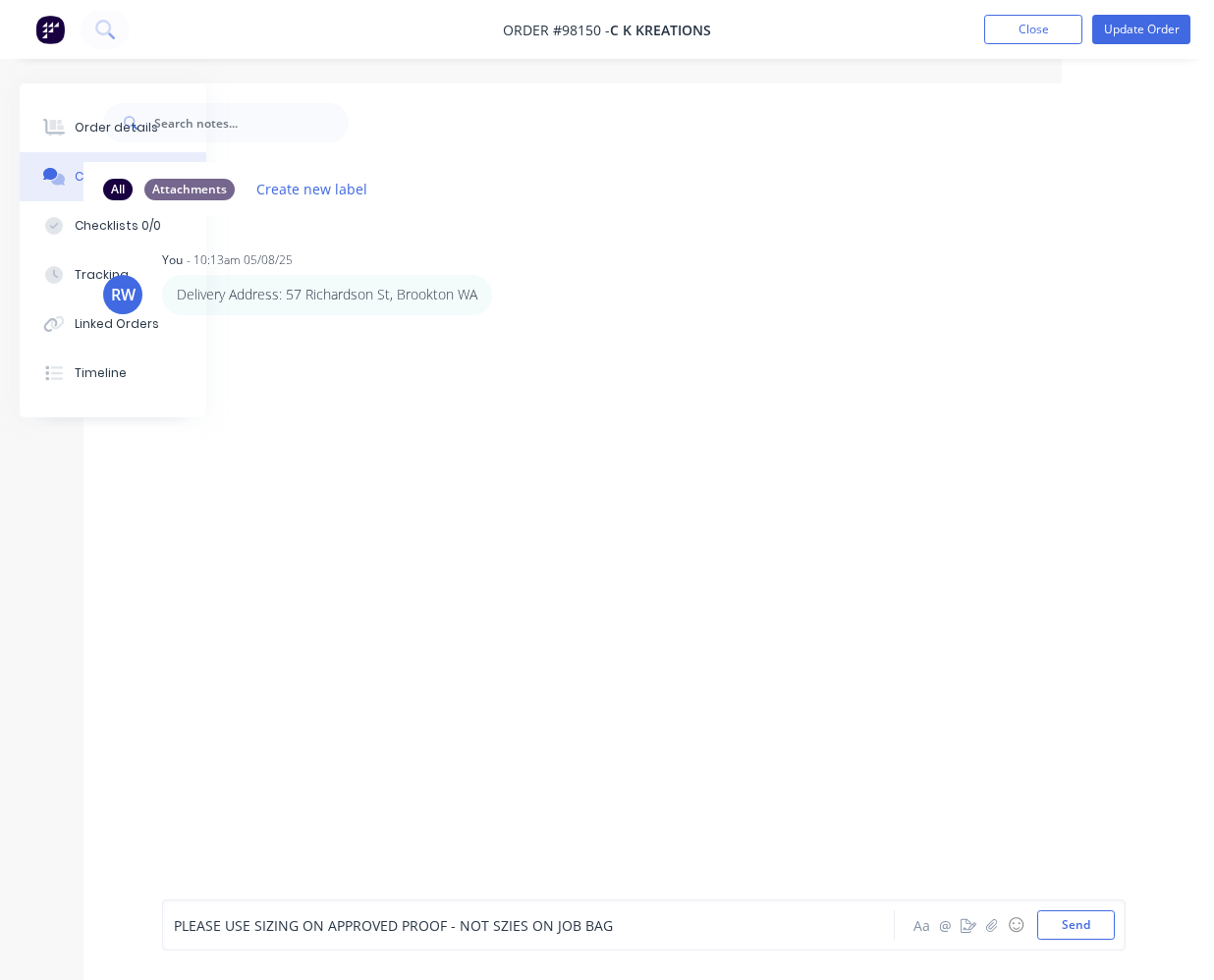 click on "PLEASE USE SIZING ON APPROVED PROOF - NOT SZIES ON JOB BAG" at bounding box center [393, 925] 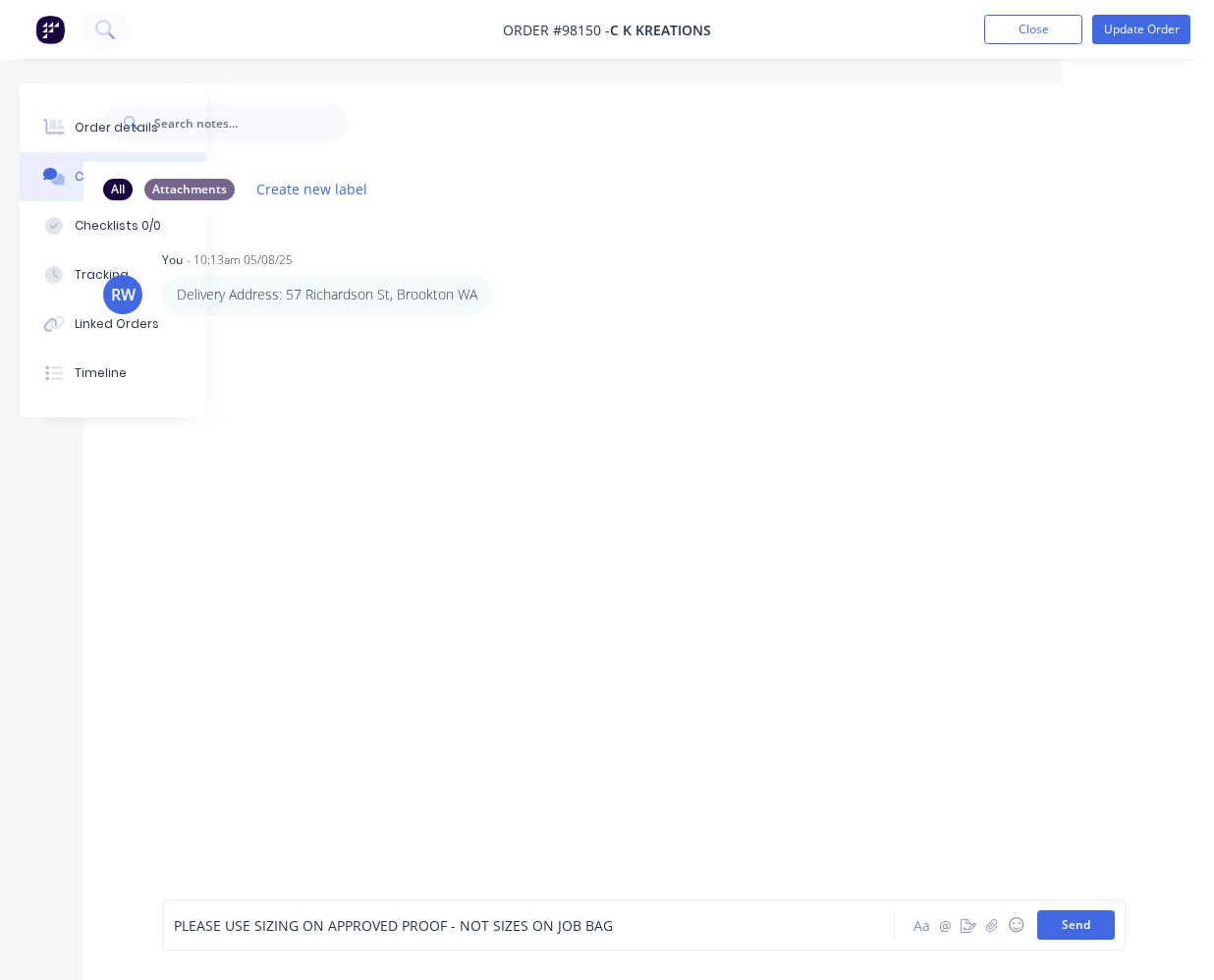 click on "Send" at bounding box center (1076, 925) 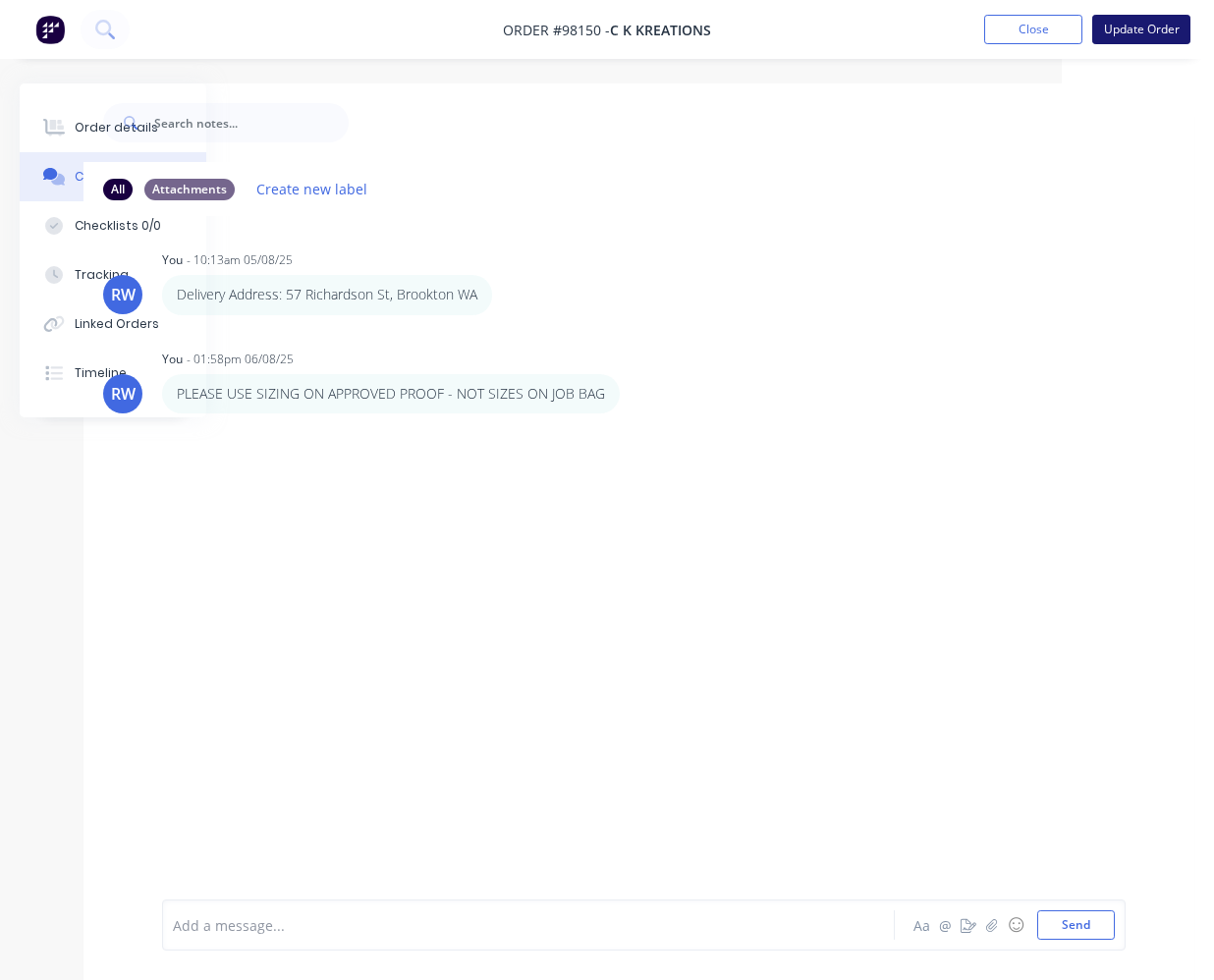 click on "Update Order" at bounding box center [1141, 29] 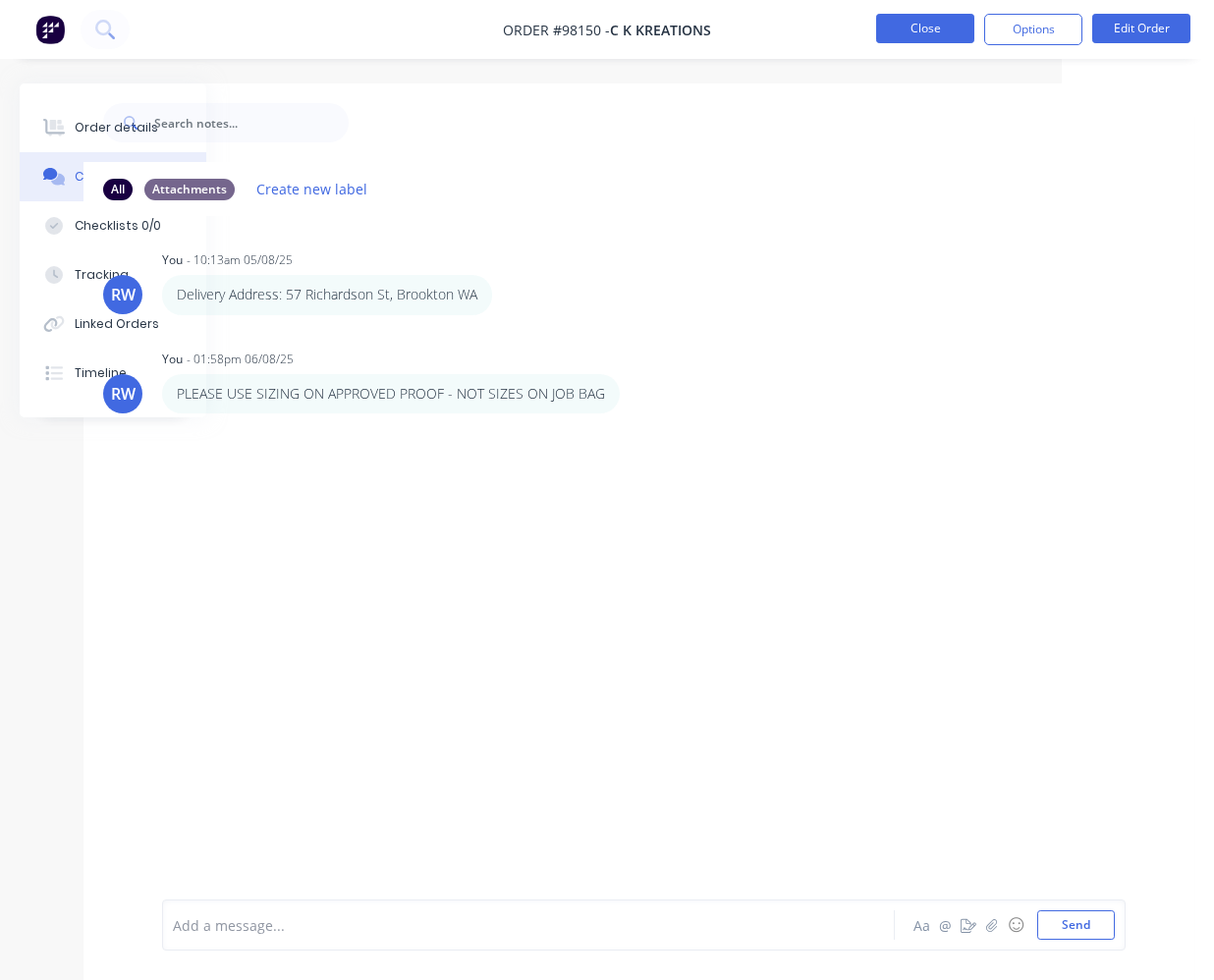 click on "Close" at bounding box center (925, 28) 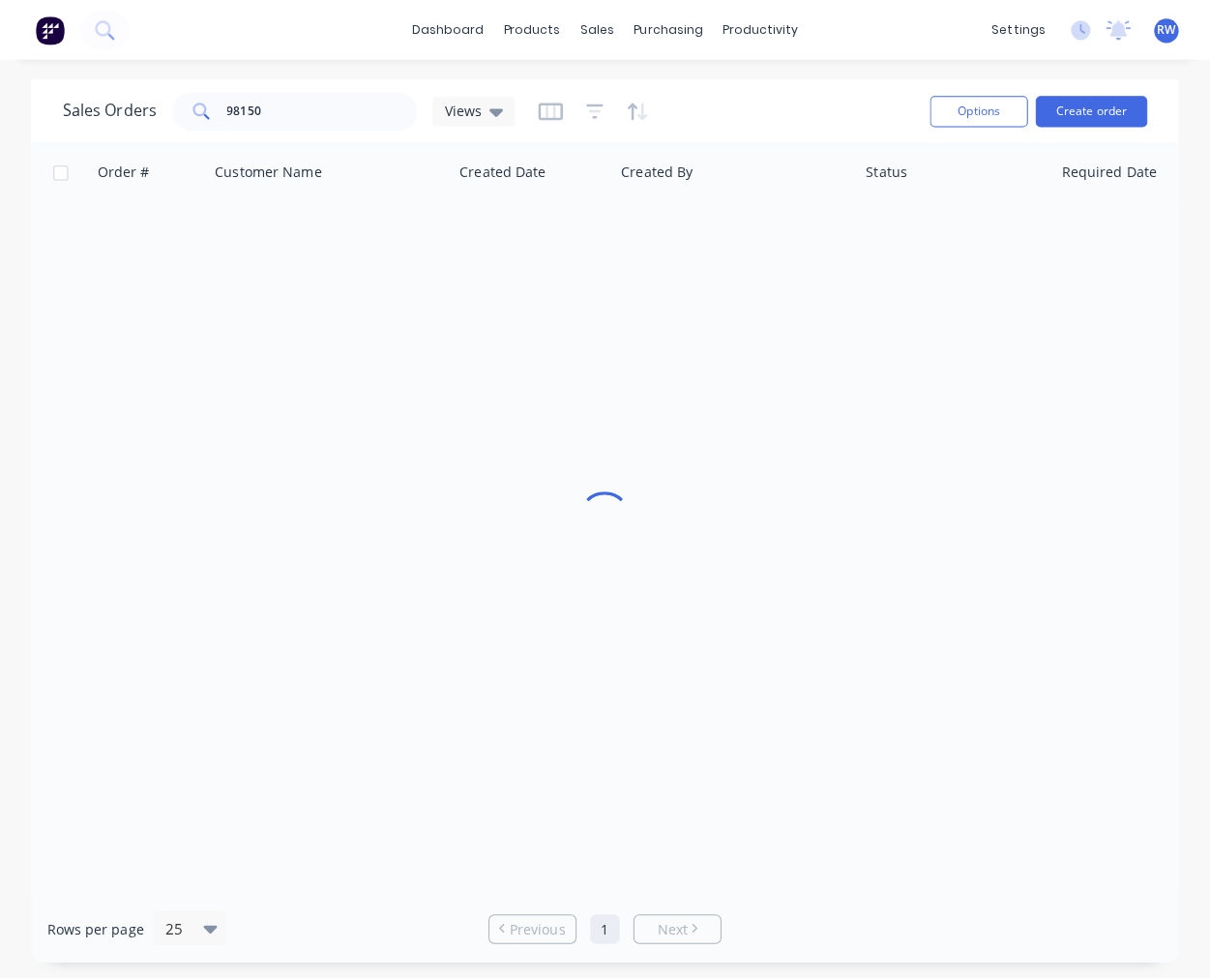 scroll, scrollTop: 0, scrollLeft: 0, axis: both 